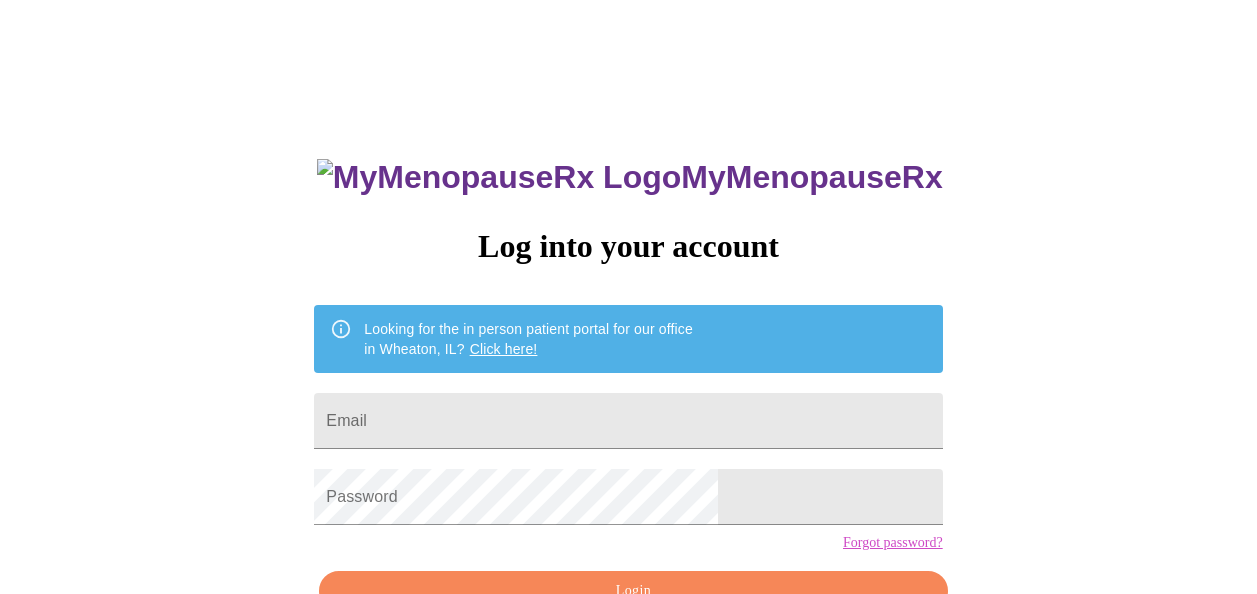 scroll, scrollTop: 0, scrollLeft: 0, axis: both 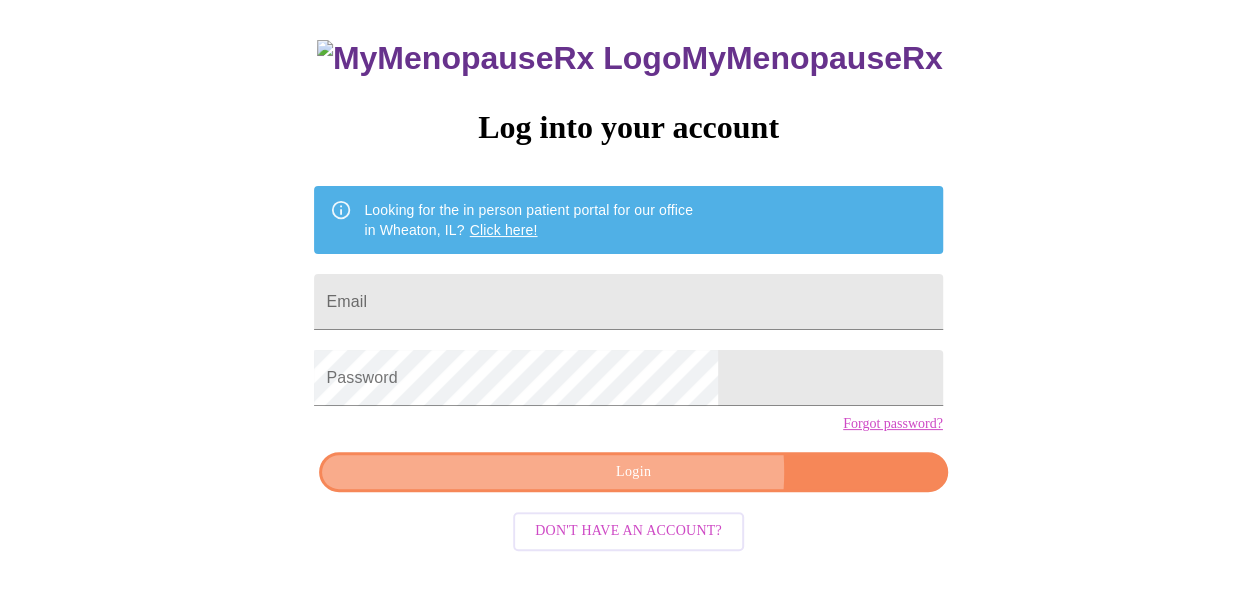 click on "Login" at bounding box center (633, 472) 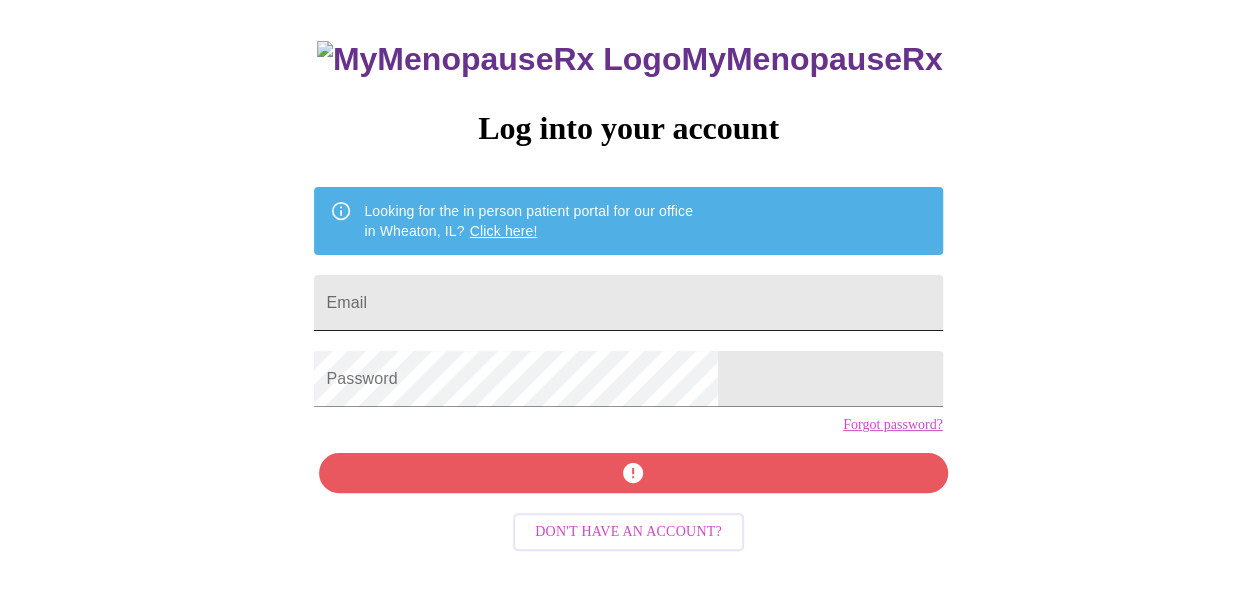 click on "Email" at bounding box center [628, 303] 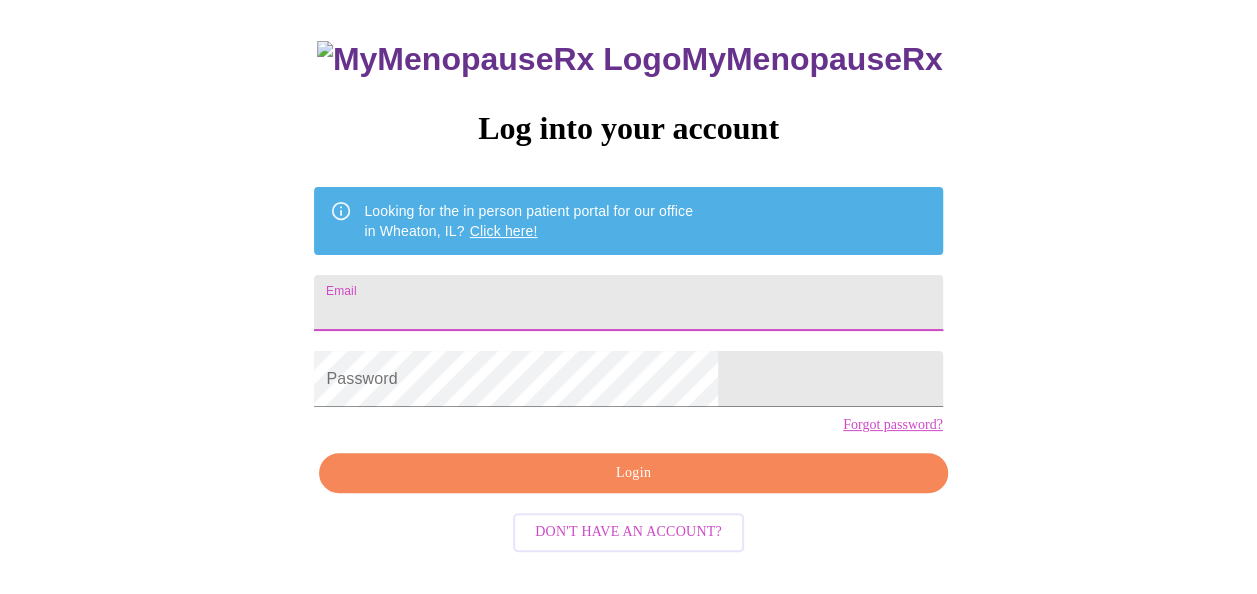 type on "[EMAIL]" 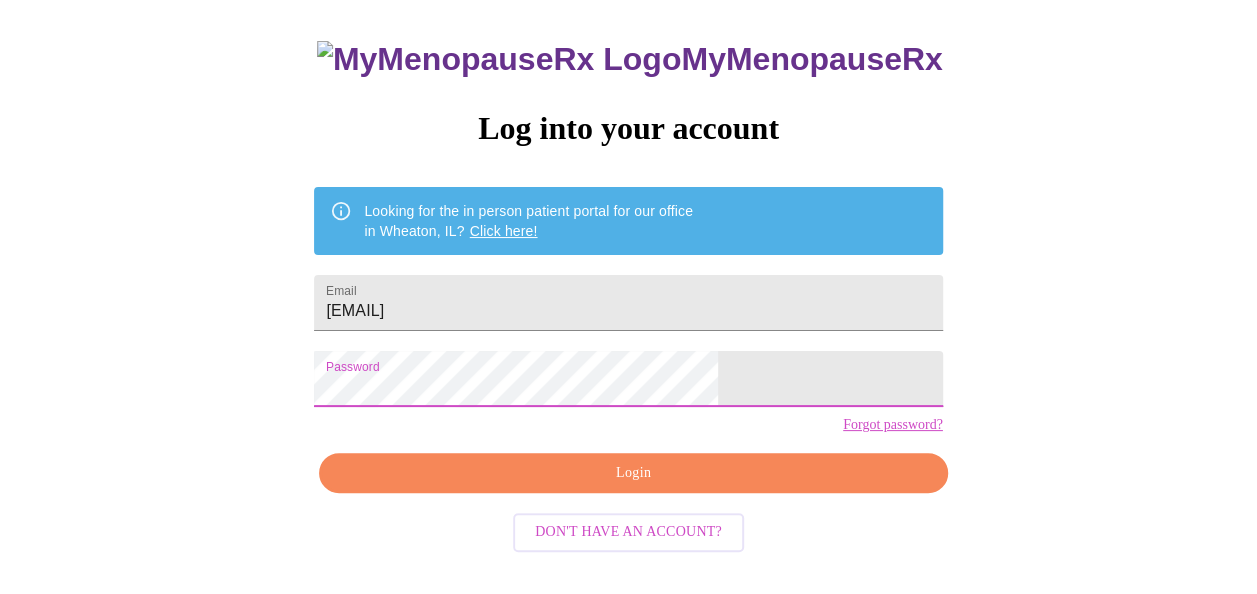 click on "Login" at bounding box center (633, 473) 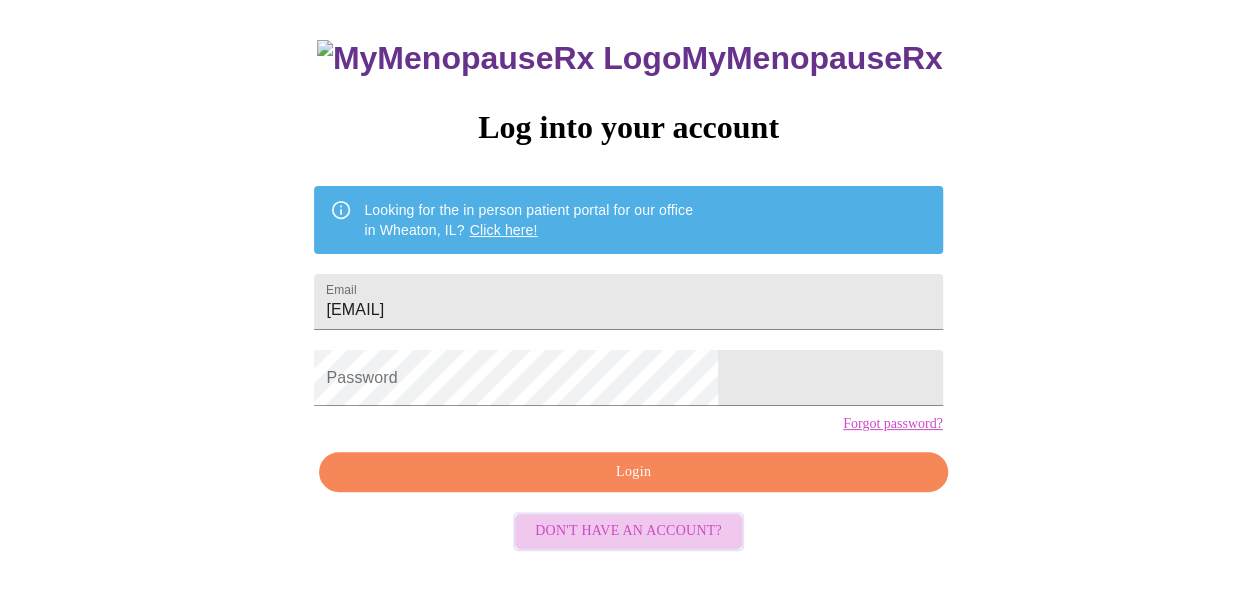 click on "Don't have an account?" at bounding box center (628, 531) 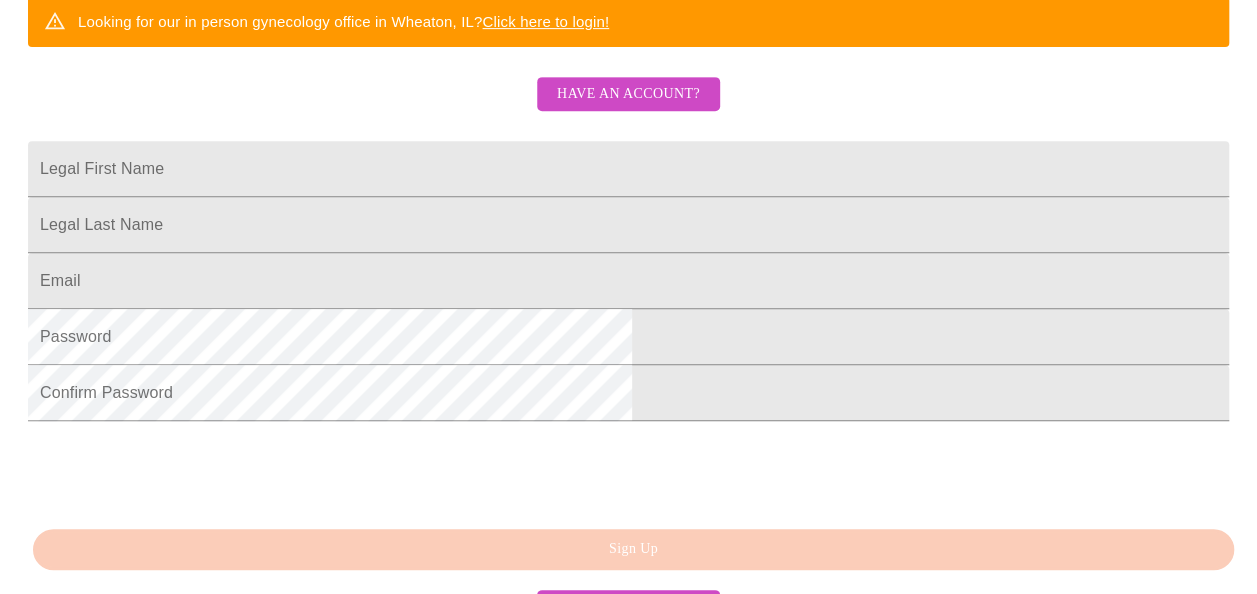 scroll, scrollTop: 434, scrollLeft: 0, axis: vertical 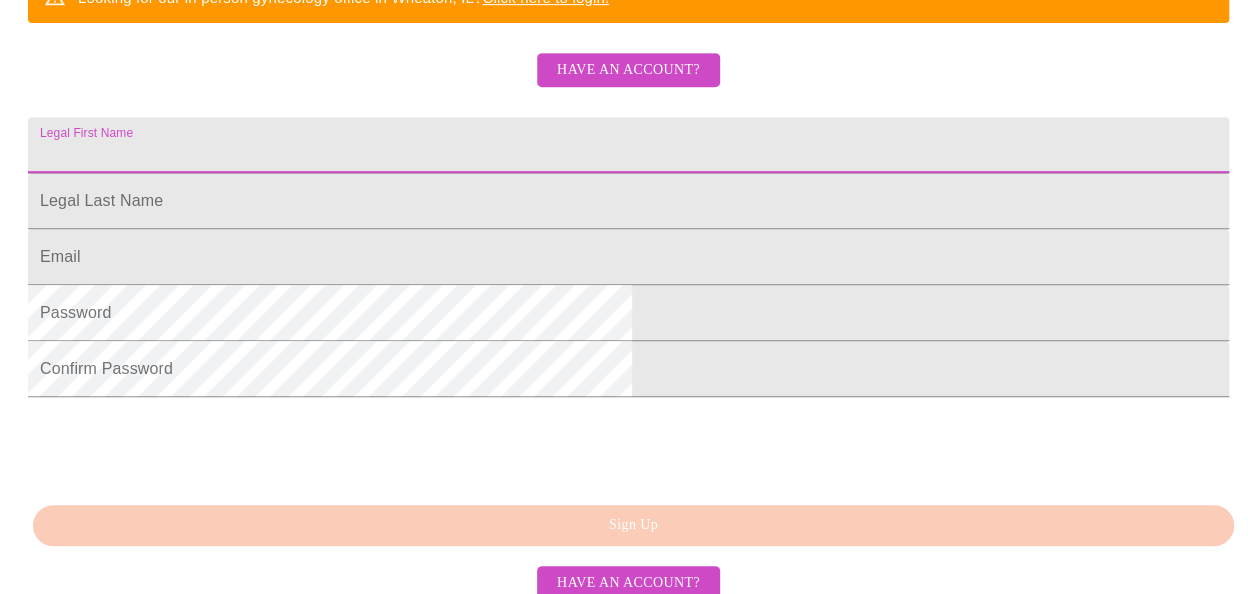 click on "Legal First Name" at bounding box center [628, 145] 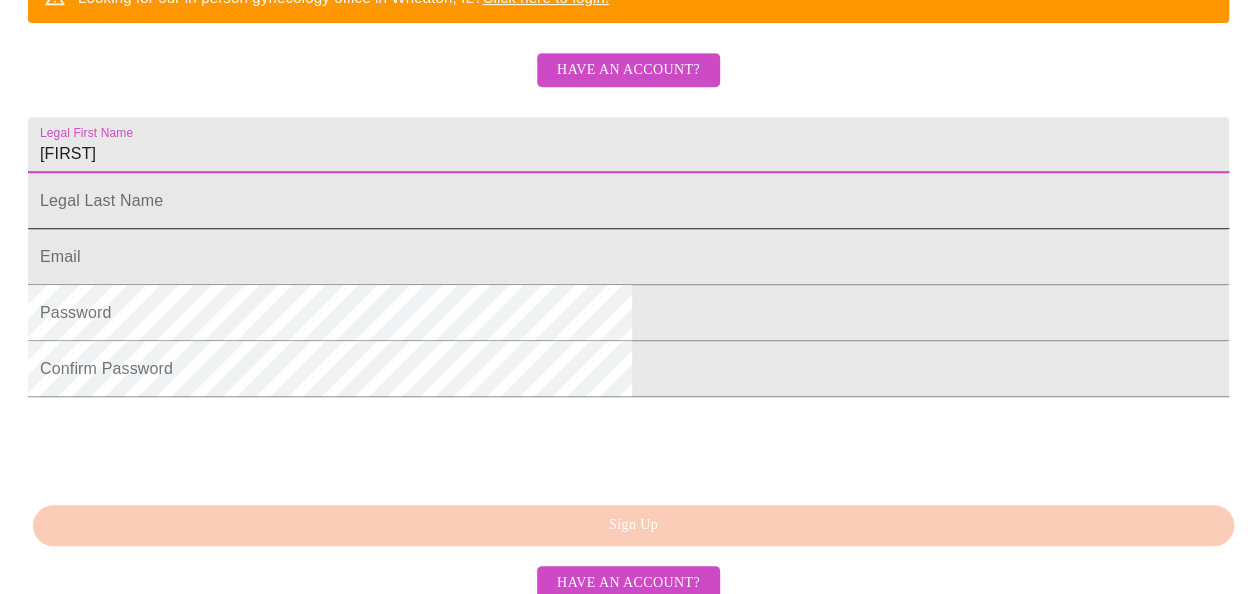 type on "[FIRST]" 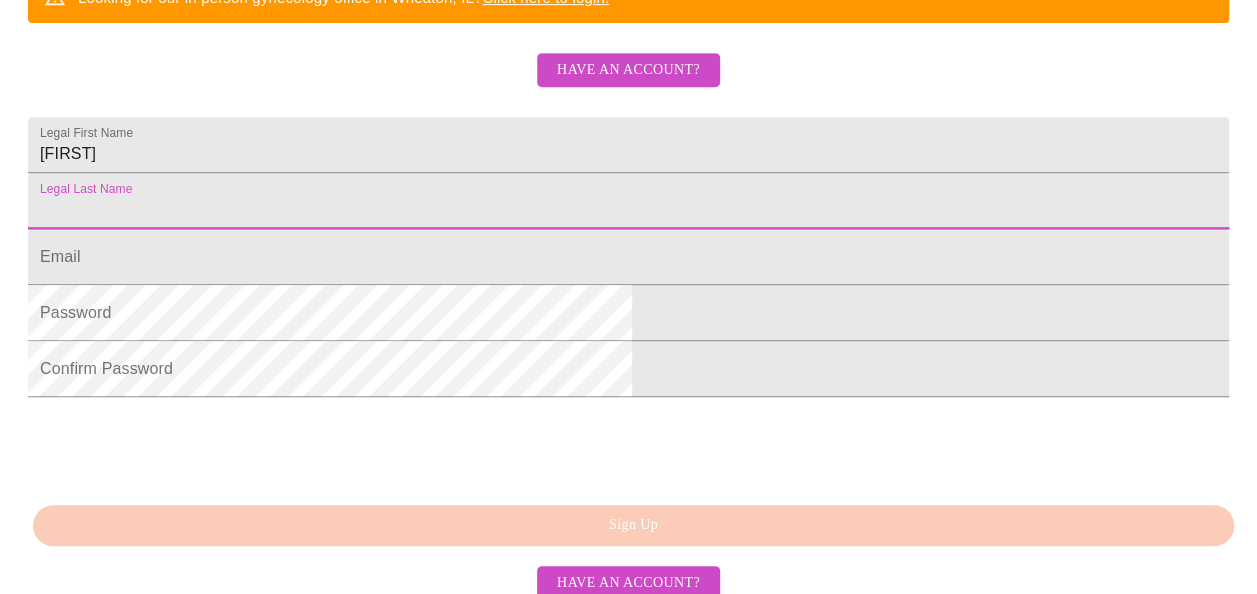 click on "Legal First Name" at bounding box center (628, 201) 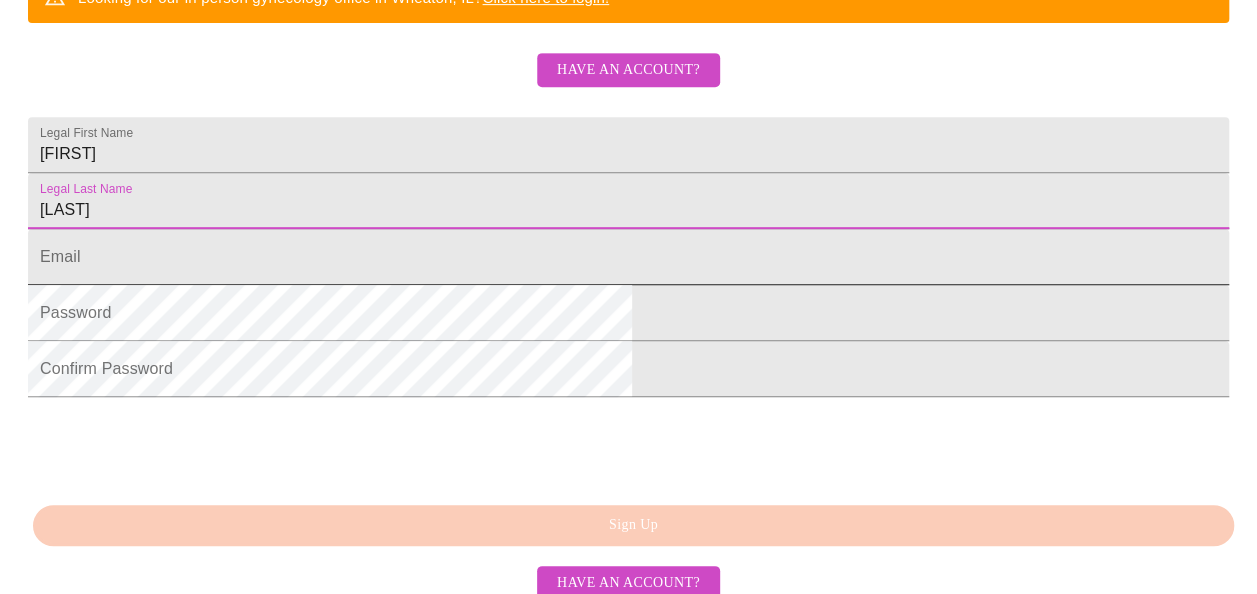 type on "[LAST]" 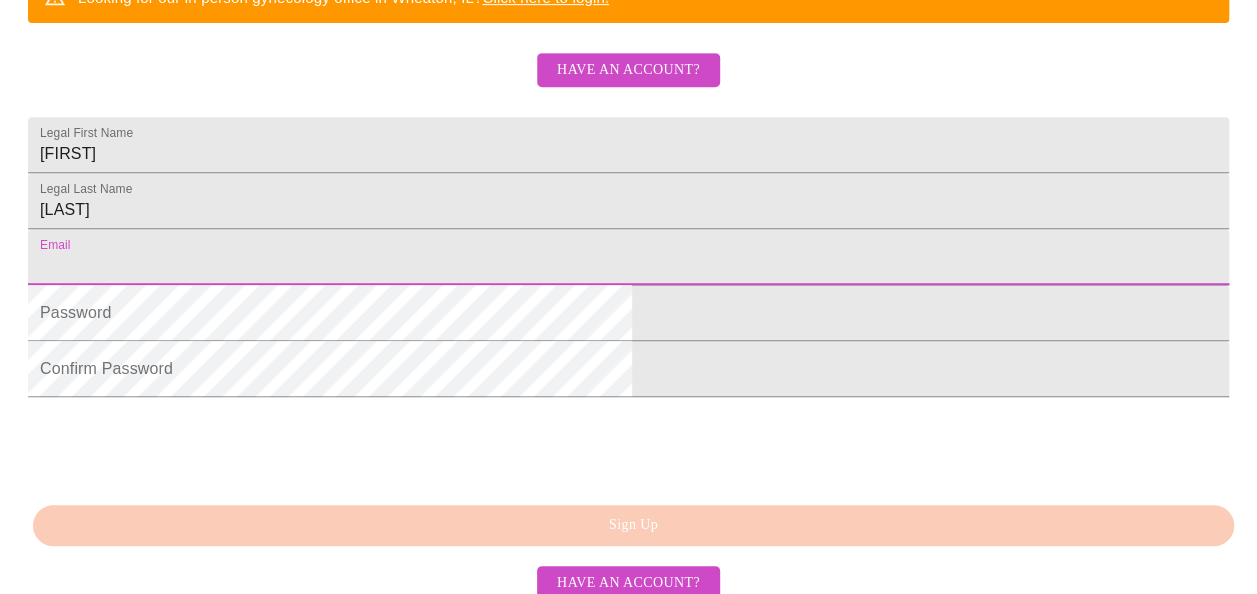 type on "[EMAIL]" 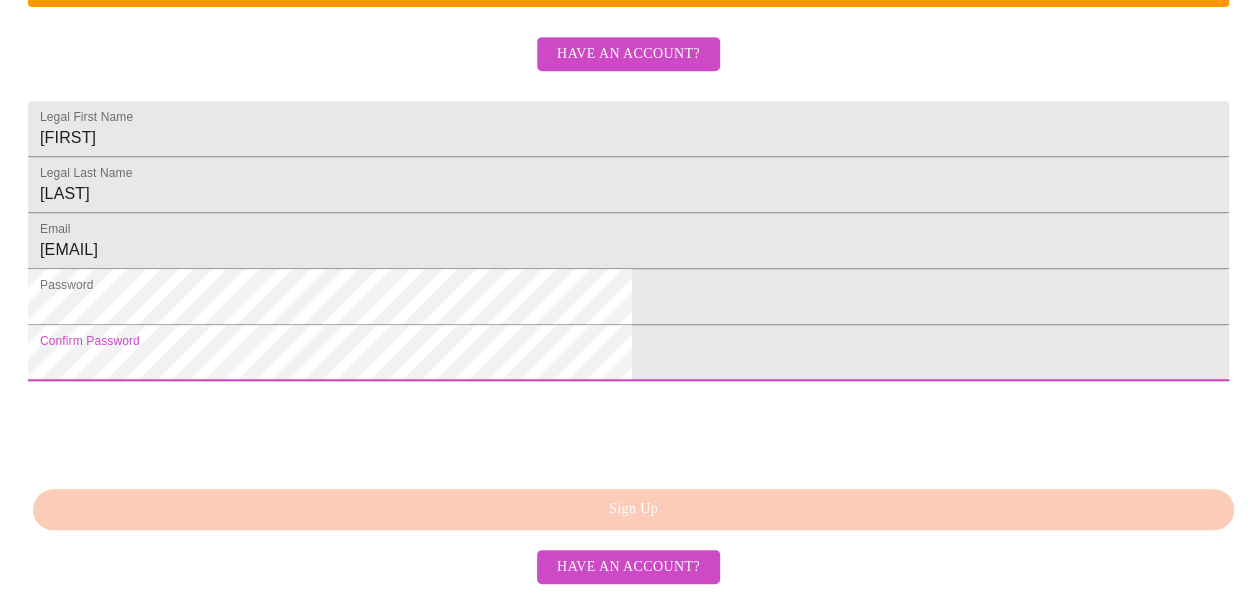 scroll, scrollTop: 602, scrollLeft: 0, axis: vertical 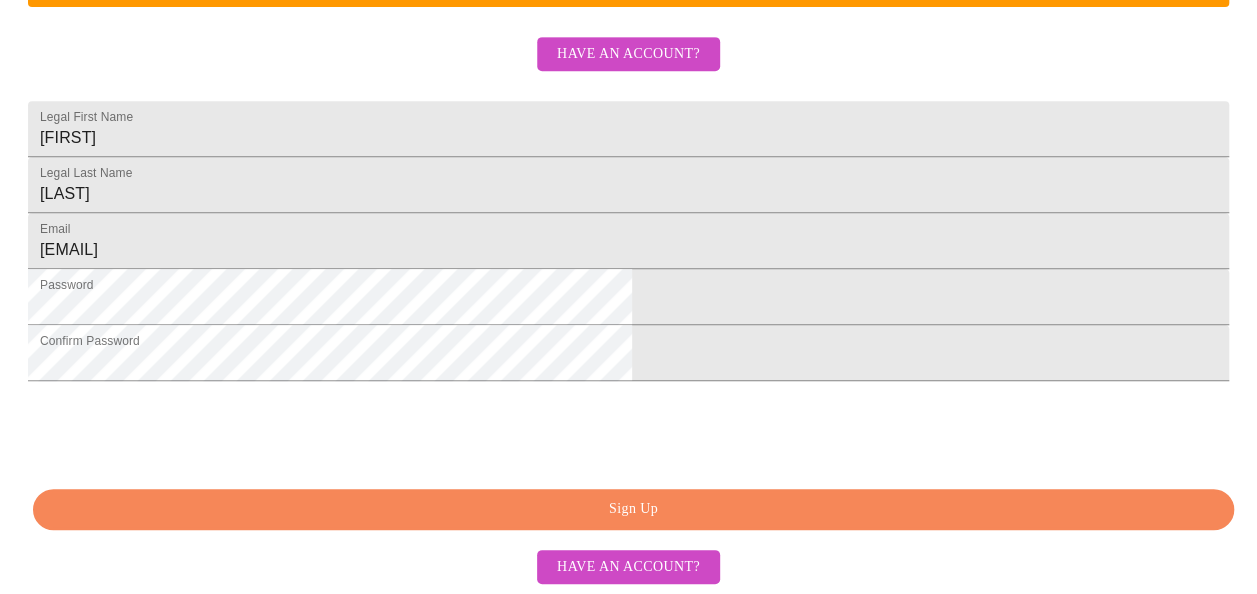 click on "Sign Up" at bounding box center (633, 509) 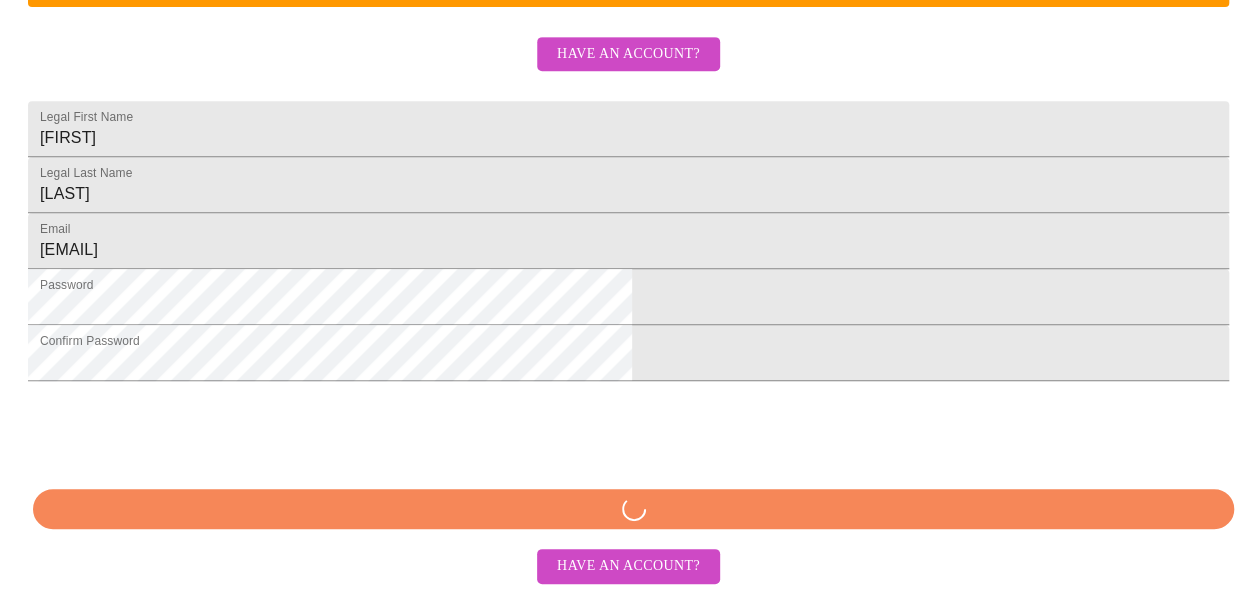 scroll, scrollTop: 602, scrollLeft: 0, axis: vertical 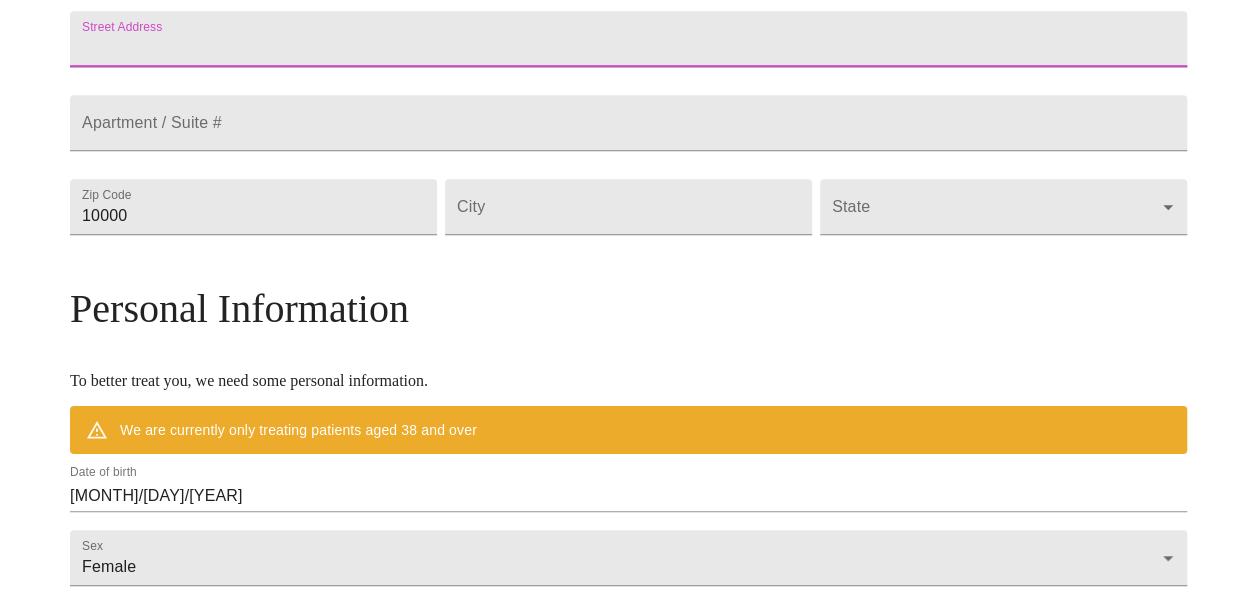 click on "Street Address" at bounding box center [628, 39] 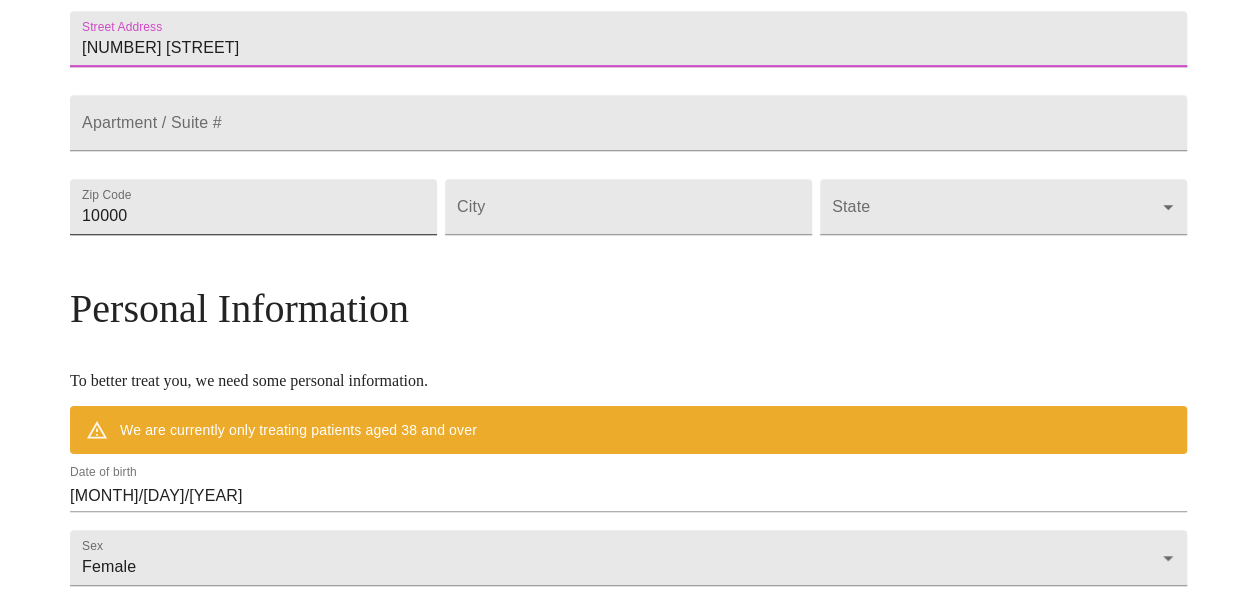 type on "[NUMBER] [STREET]" 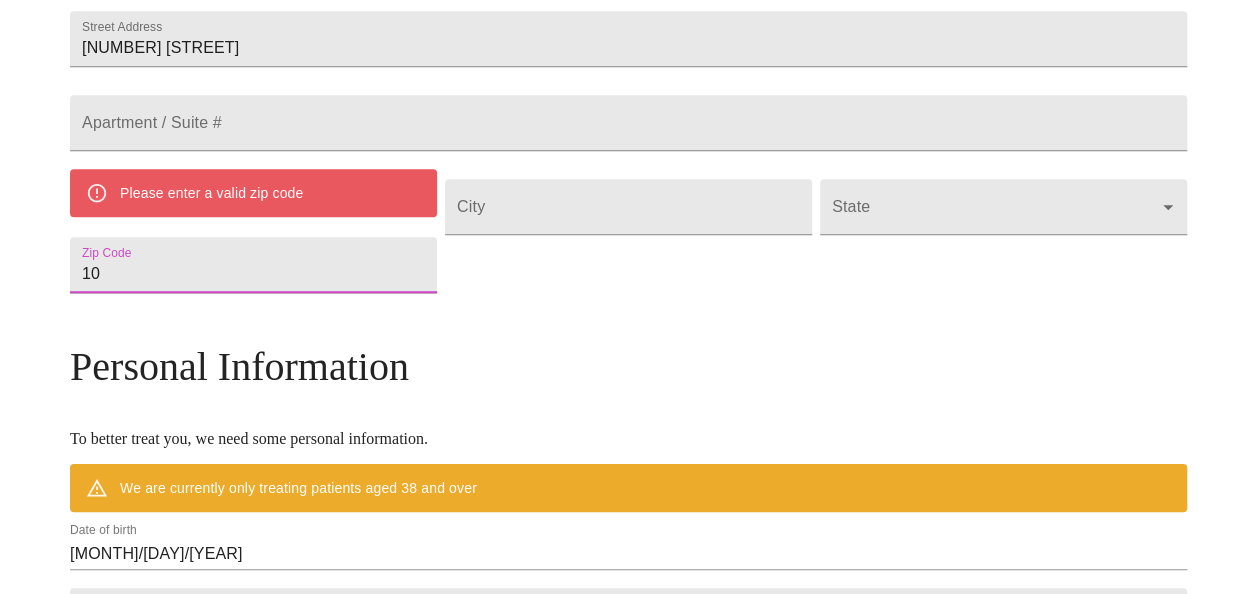 type on "1" 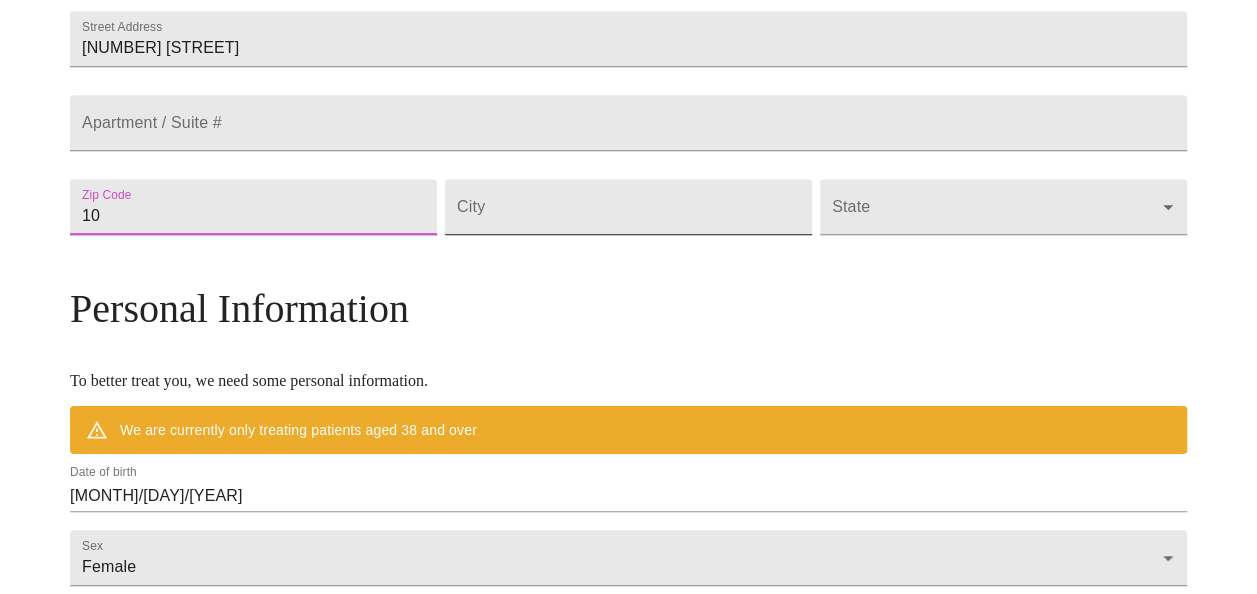 type on "[POSTAL_CODE]" 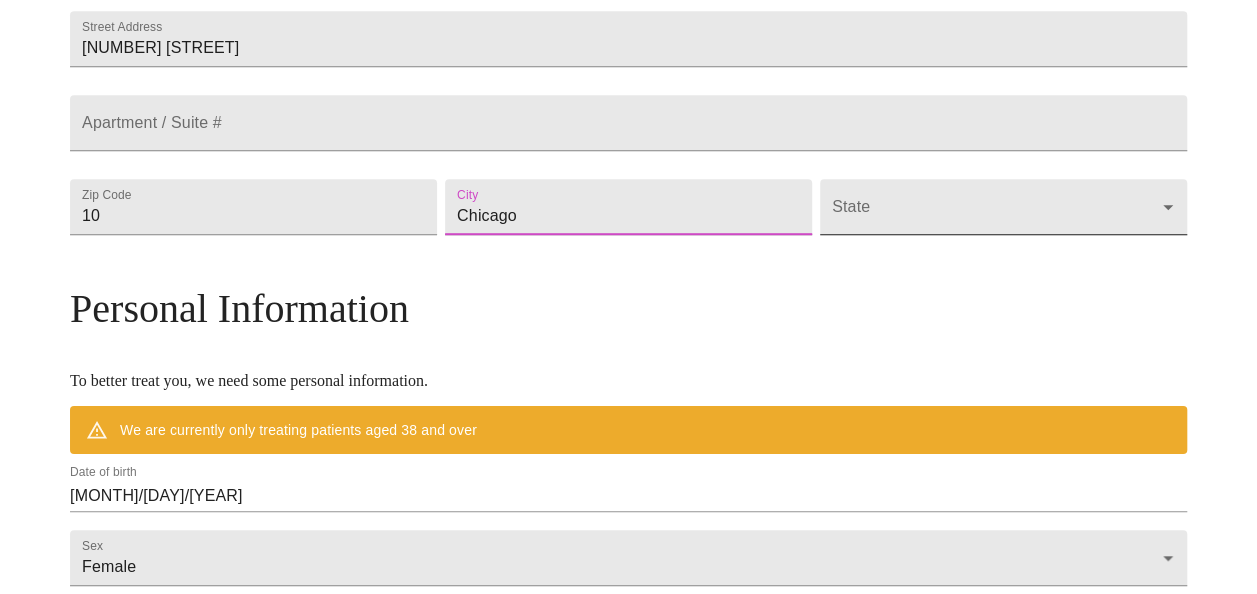 type on "Chicago" 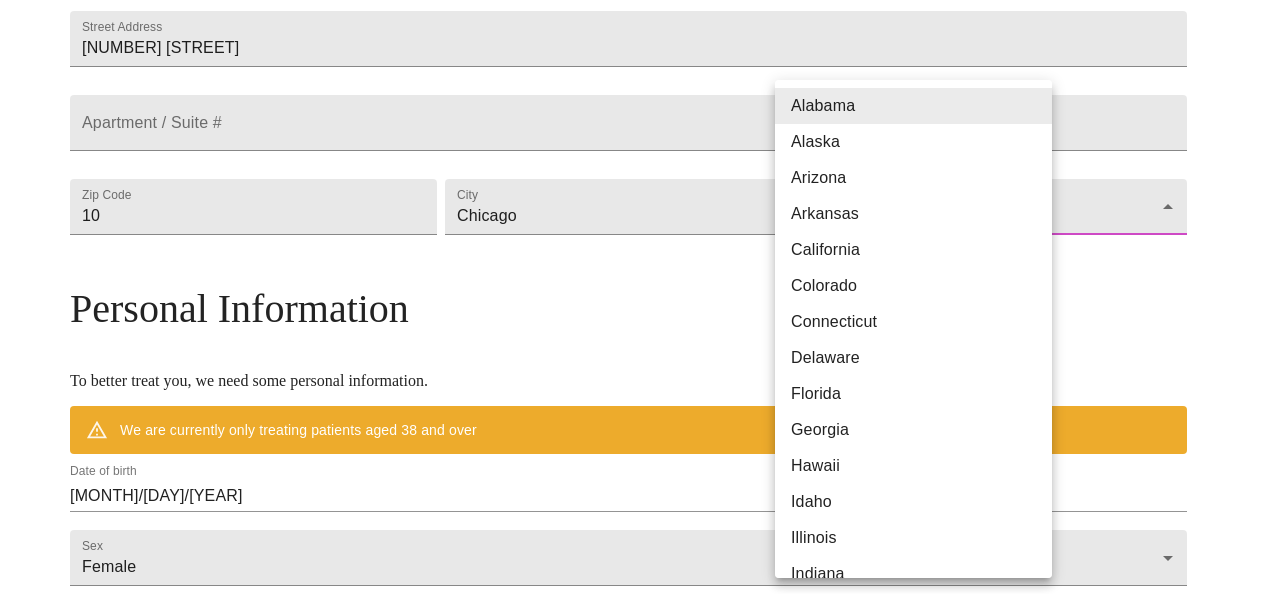 click on "Illinois" at bounding box center [921, 538] 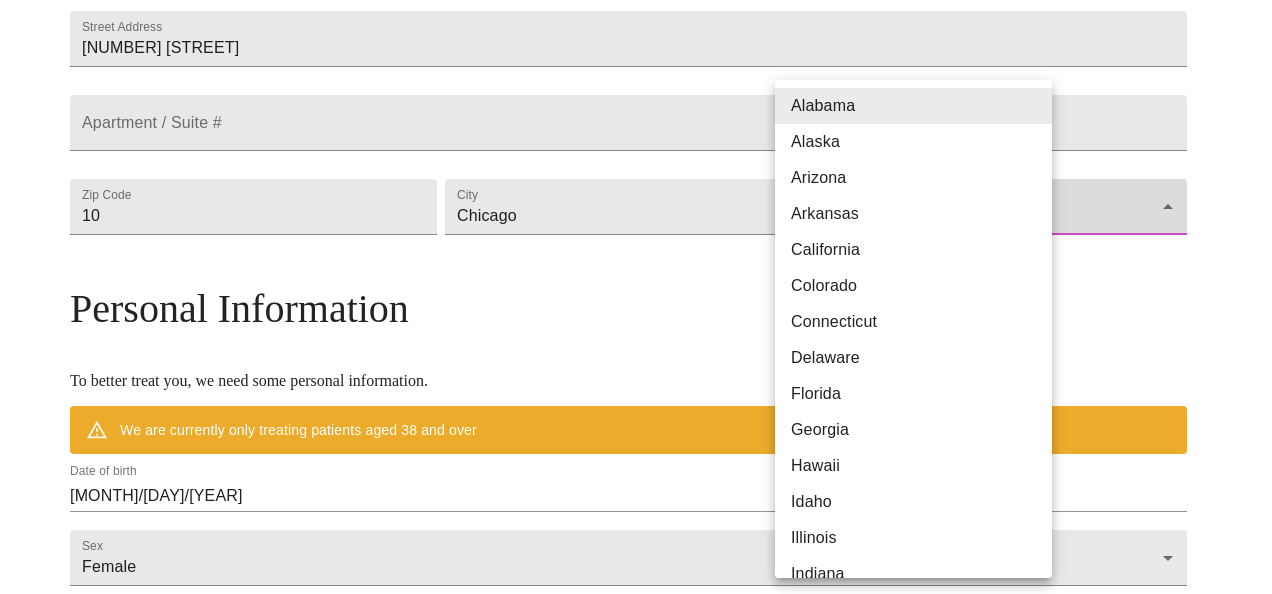 type on "Illinois" 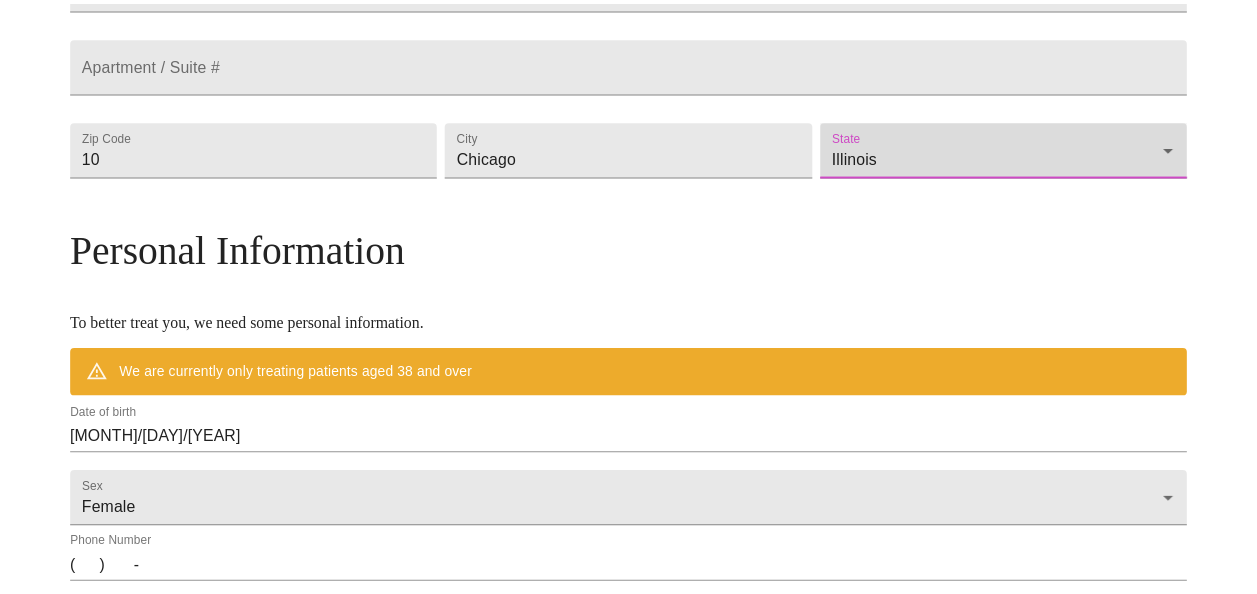 scroll, scrollTop: 486, scrollLeft: 0, axis: vertical 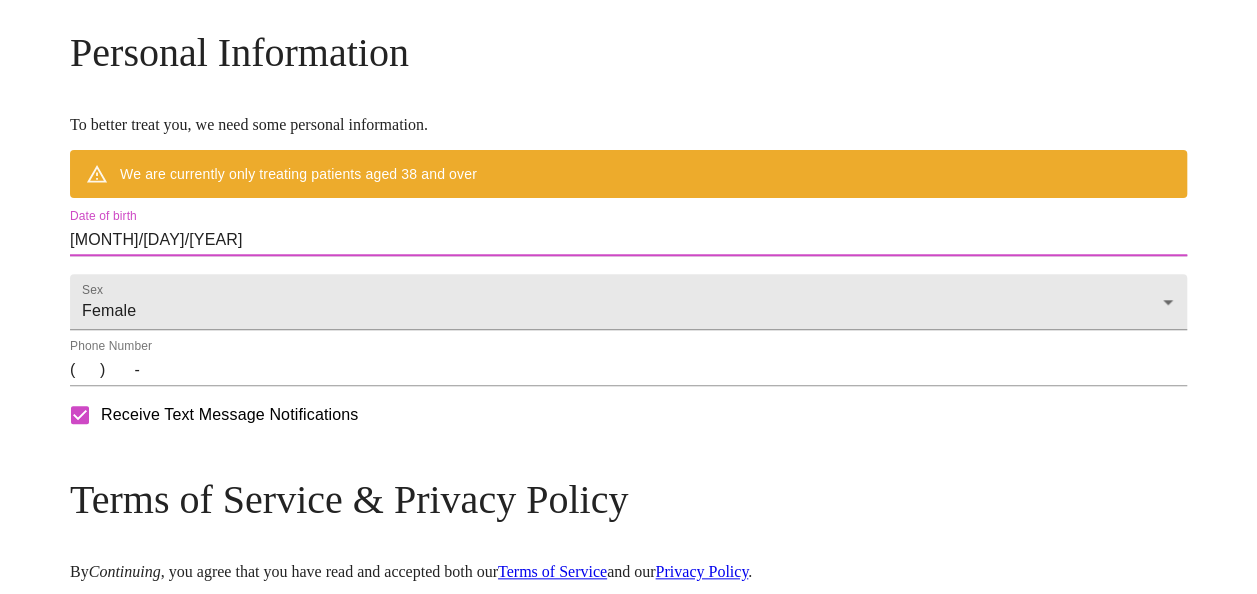 click on "[MONTH]/[DAY]/[YEAR]" at bounding box center (628, 240) 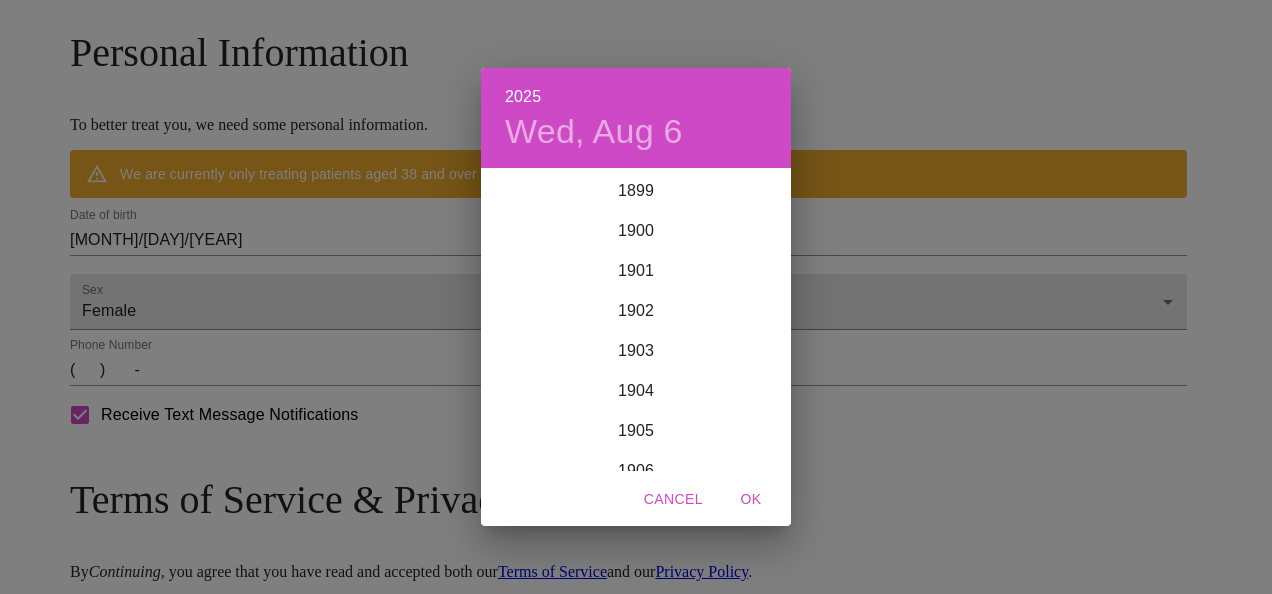 scroll, scrollTop: 4920, scrollLeft: 0, axis: vertical 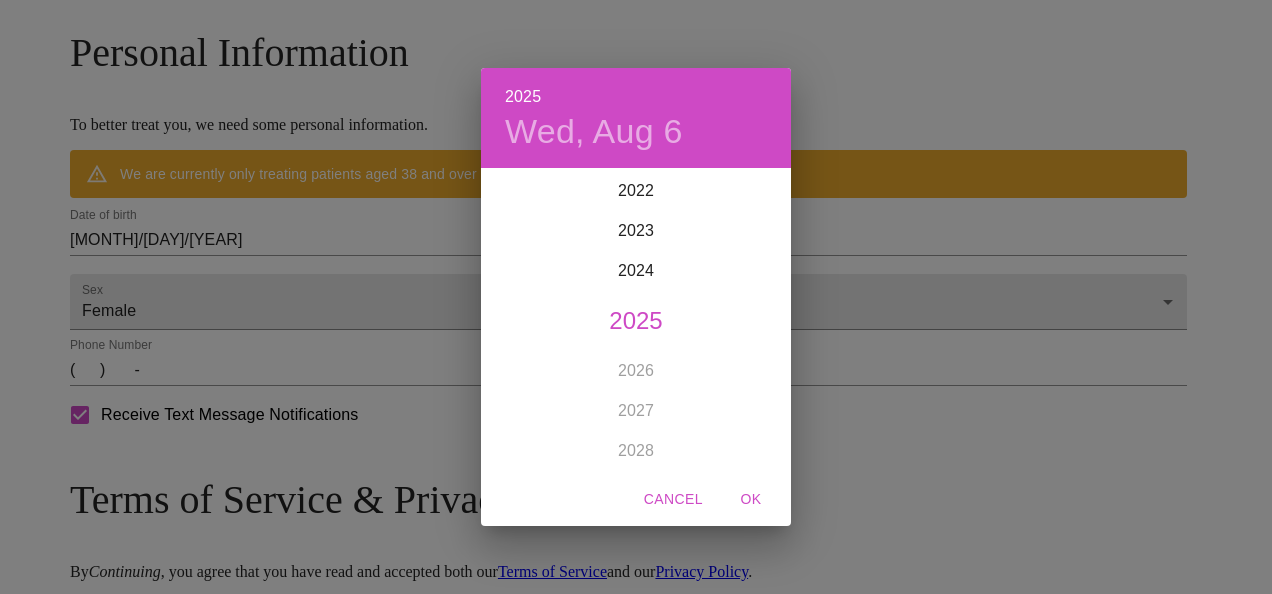 click on "Wed, Aug 6" at bounding box center [594, 132] 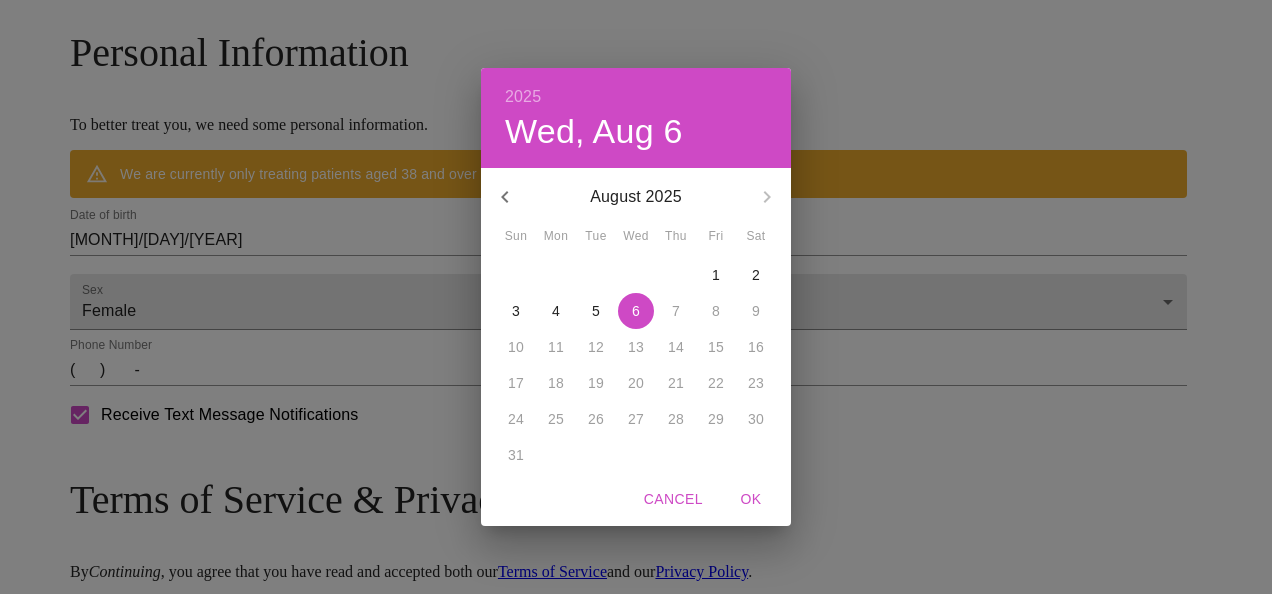 click 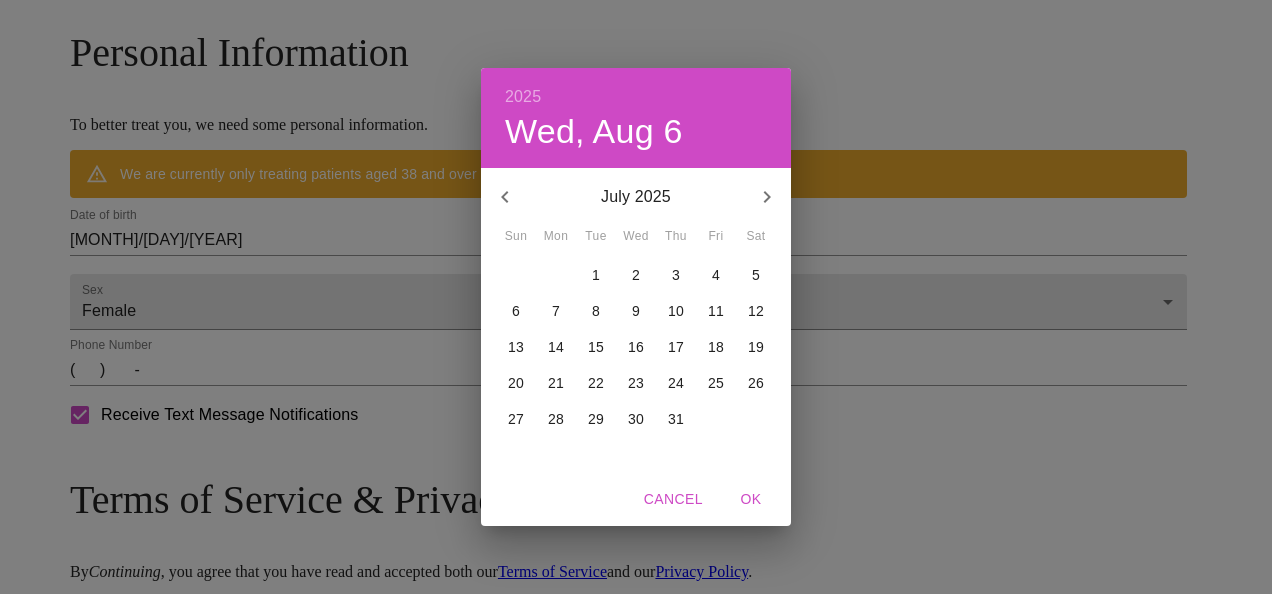 click on "2025 Wed, Aug 6 July 2025 Sun Mon Tue Wed Thu Fri Sat 29 30 1 2 3 4 5 6 7 8 9 10 11 12 13 14 15 16 17 18 19 20 21 22 23 24 25 26 27 28 29 30 31 1 2 Cancel OK" at bounding box center [636, 297] 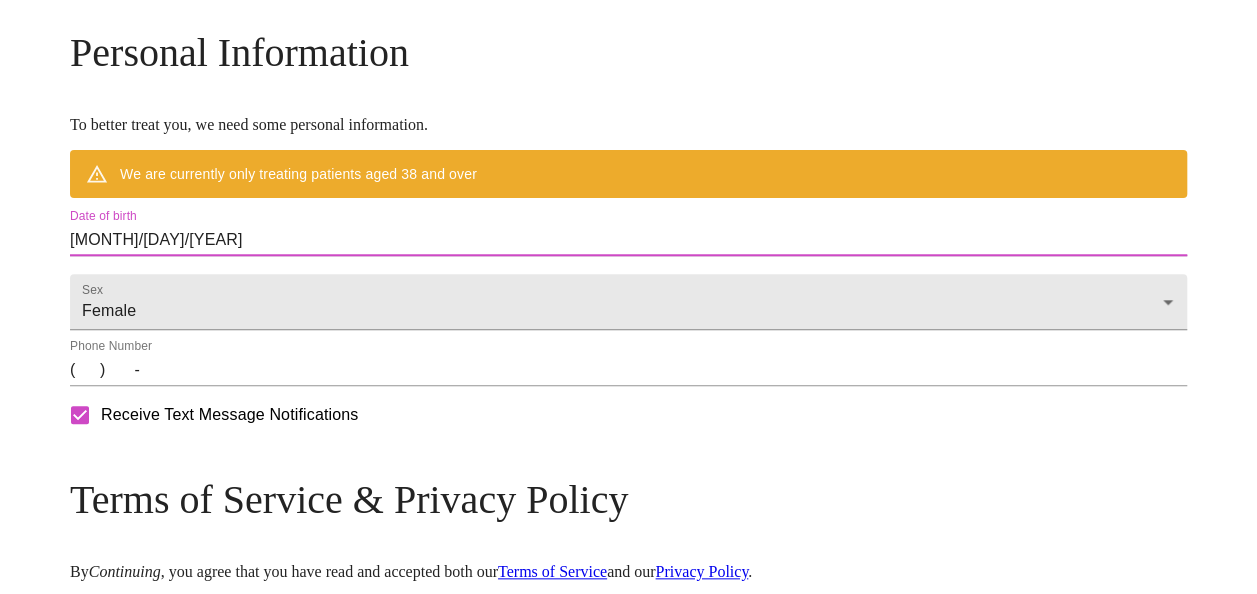click on "[MONTH]/[DAY]/[YEAR]" at bounding box center [628, 240] 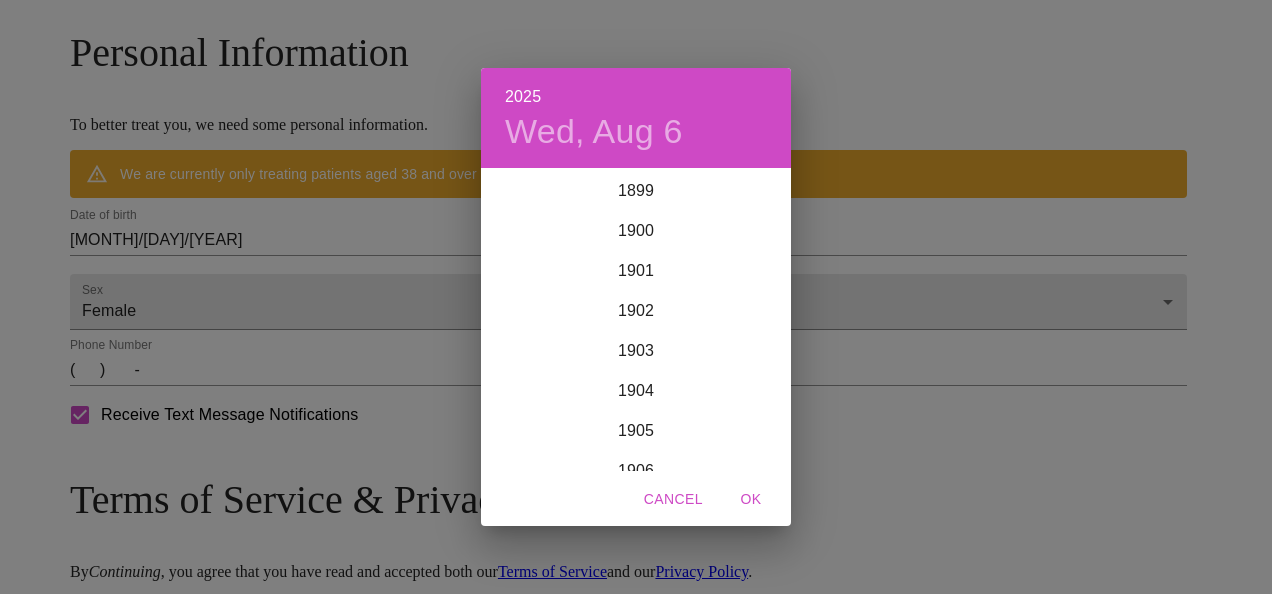 scroll, scrollTop: 4920, scrollLeft: 0, axis: vertical 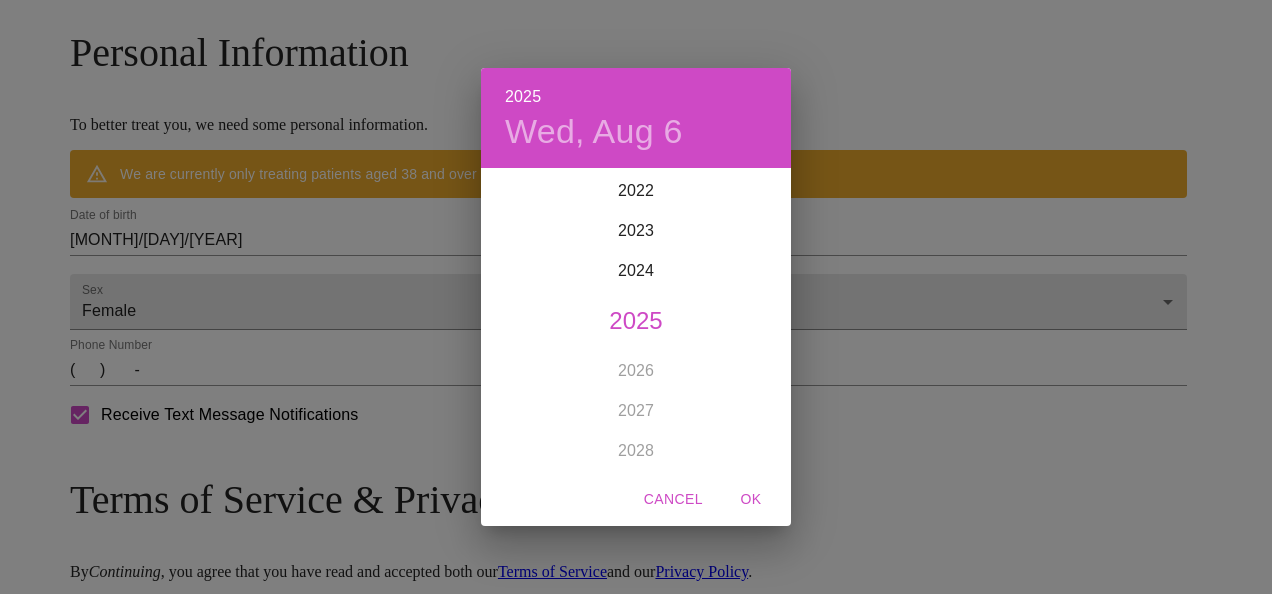 click on "Wed, Aug 6" at bounding box center (594, 132) 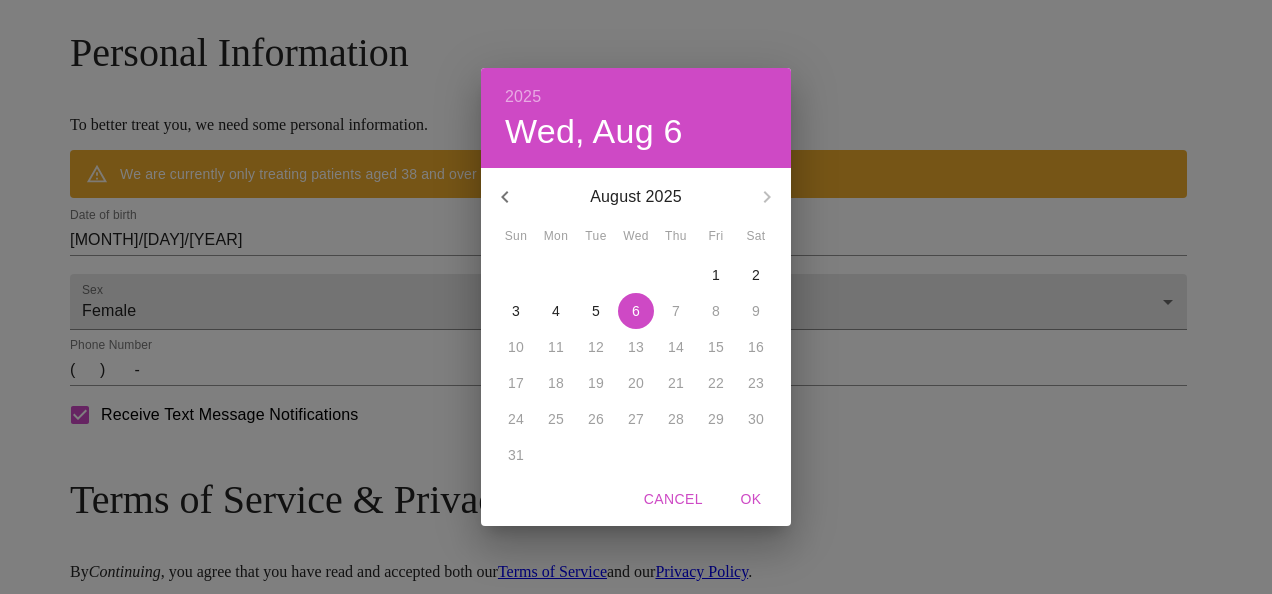 click on "August 2025" at bounding box center [636, 197] 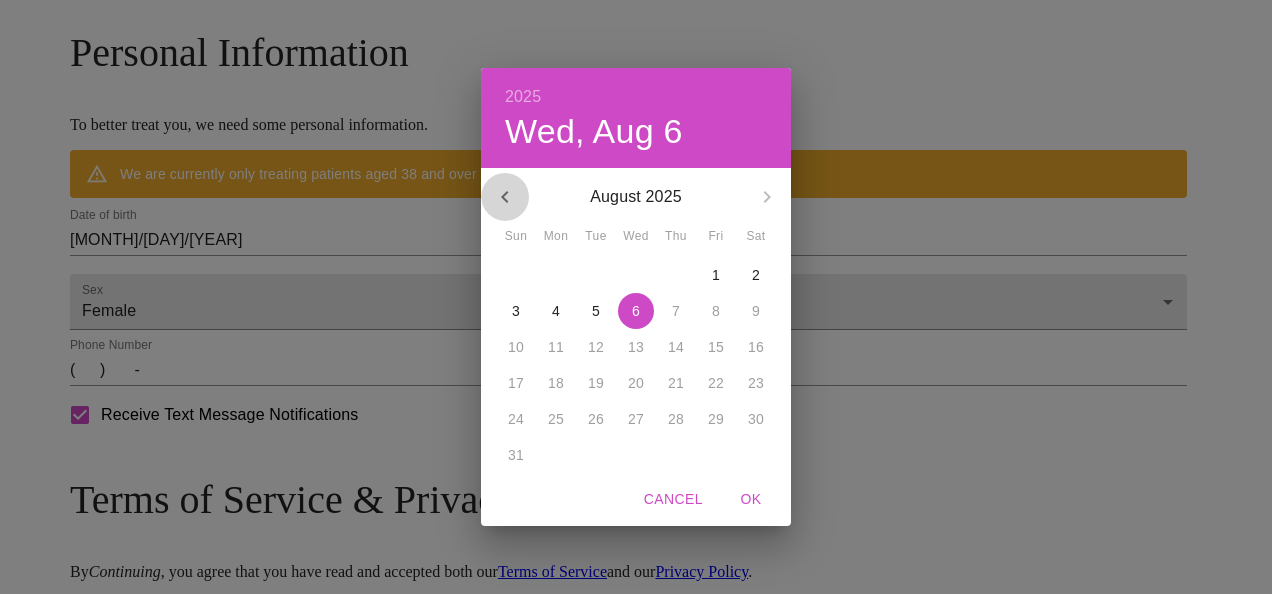 click 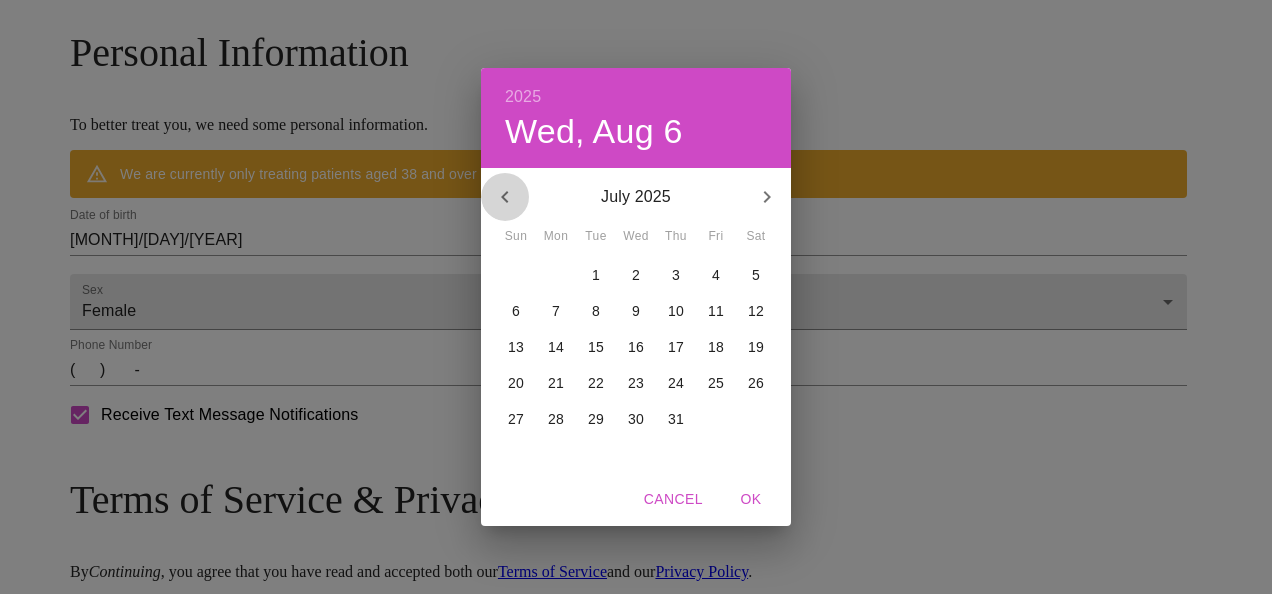 click 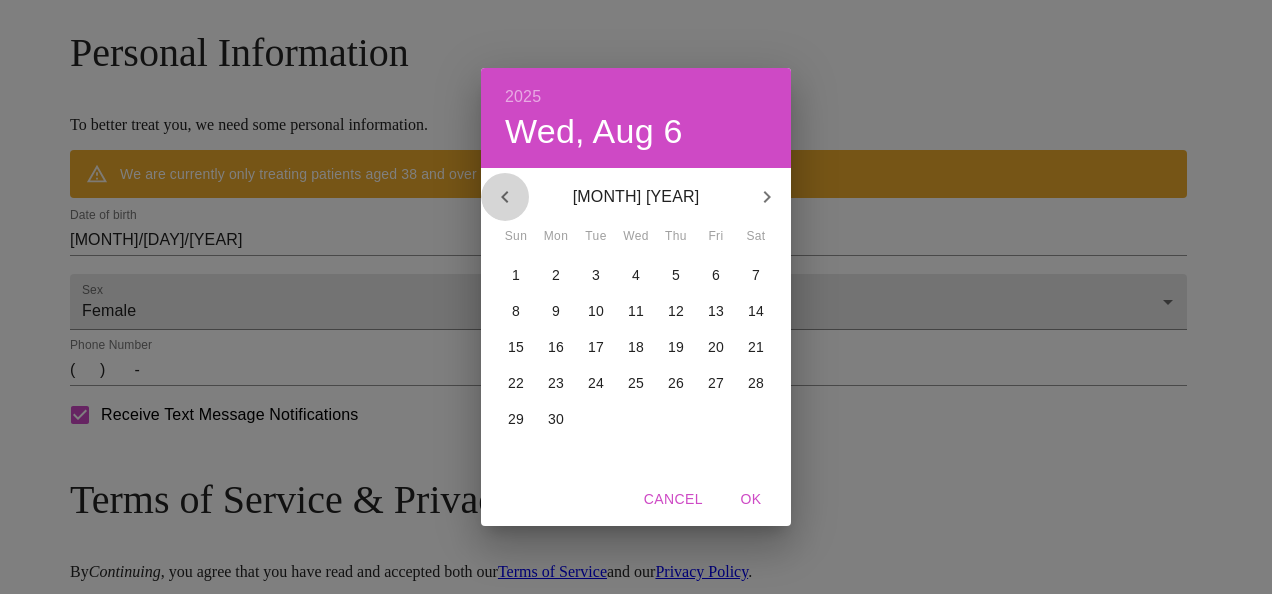 click 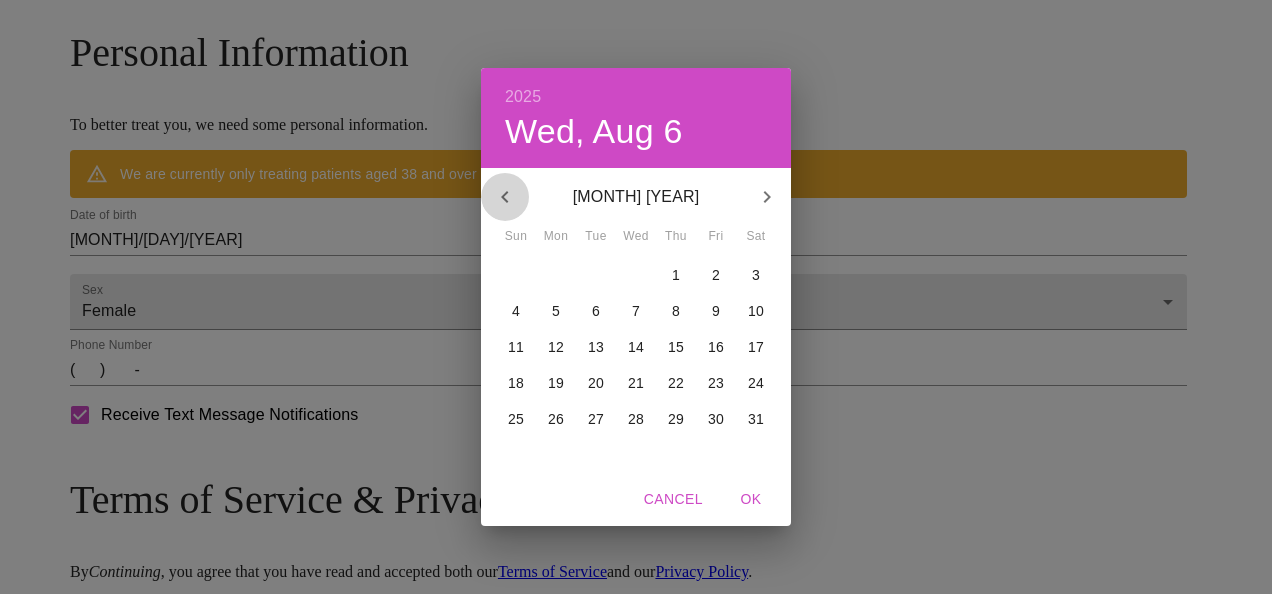 click 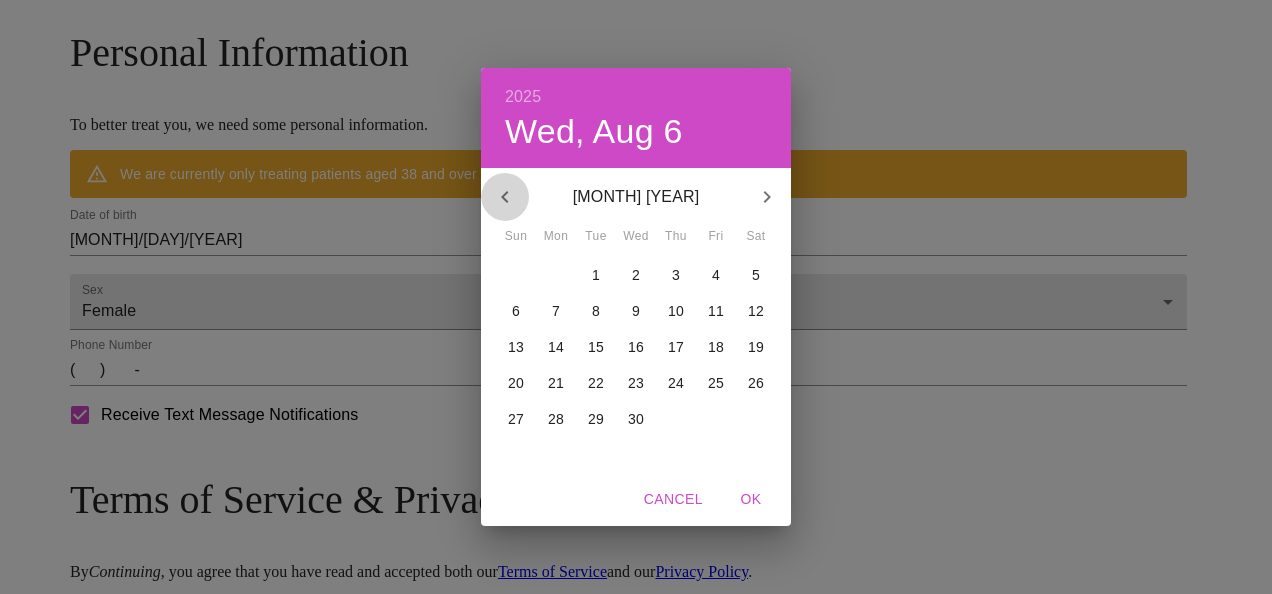 click 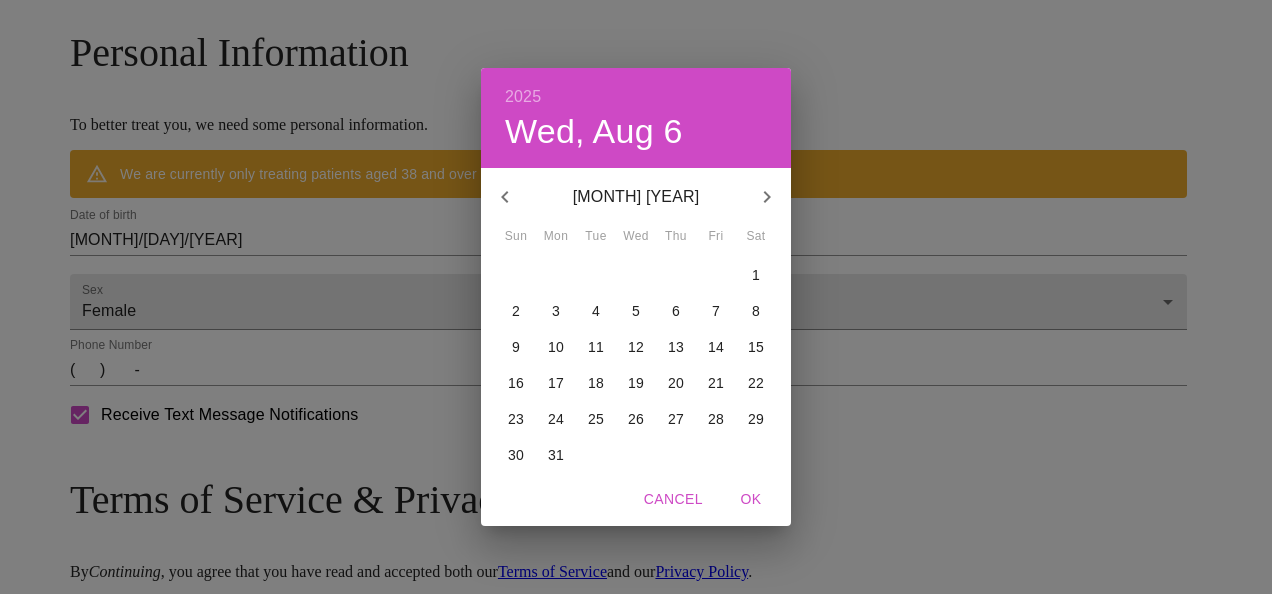 click 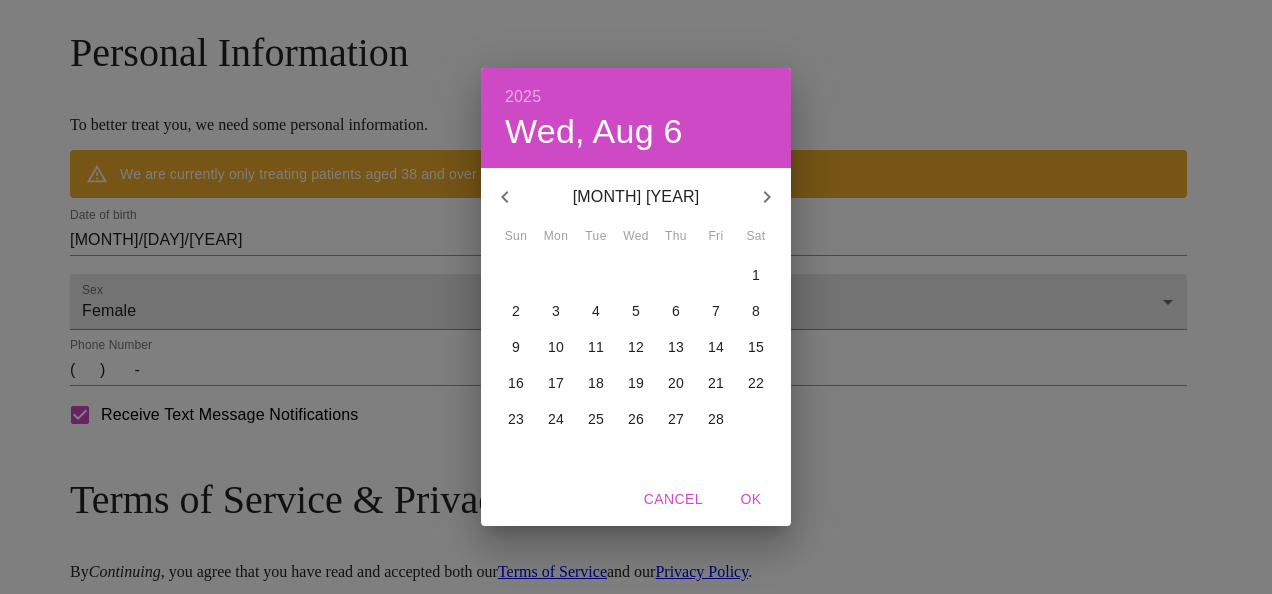 click 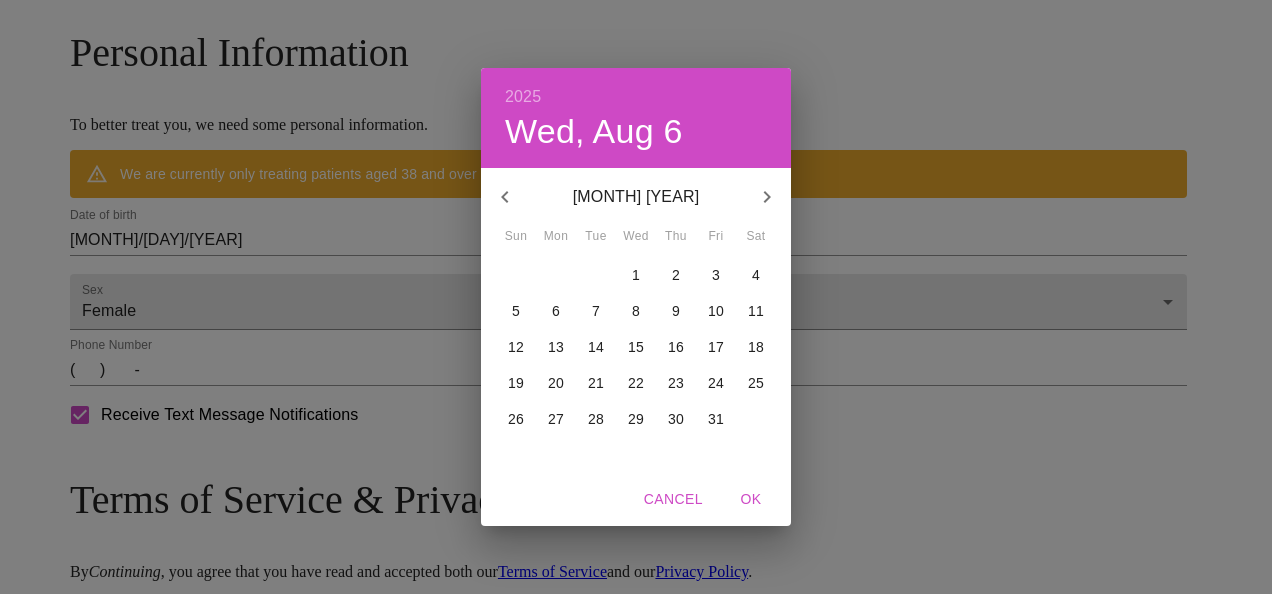 click 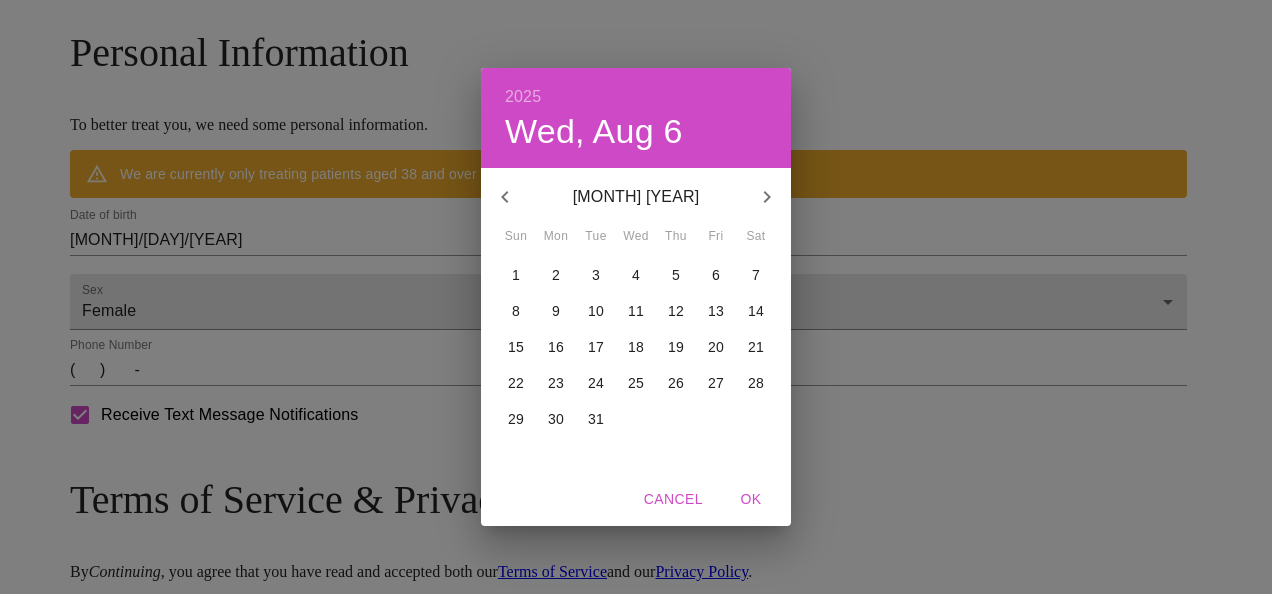 click 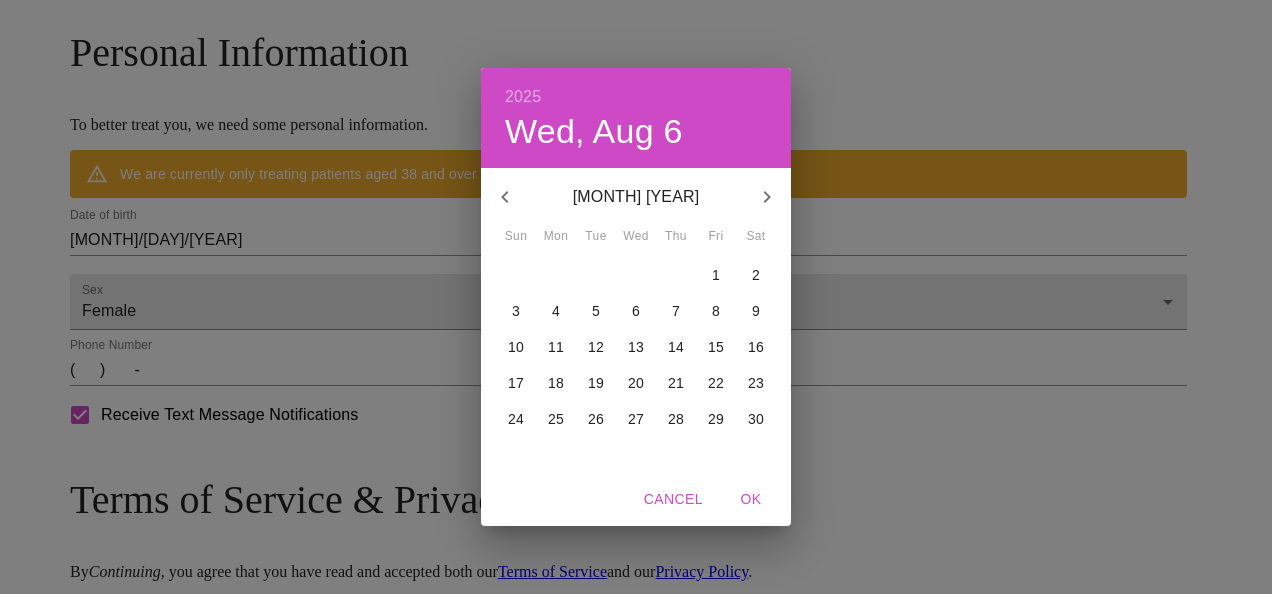 click 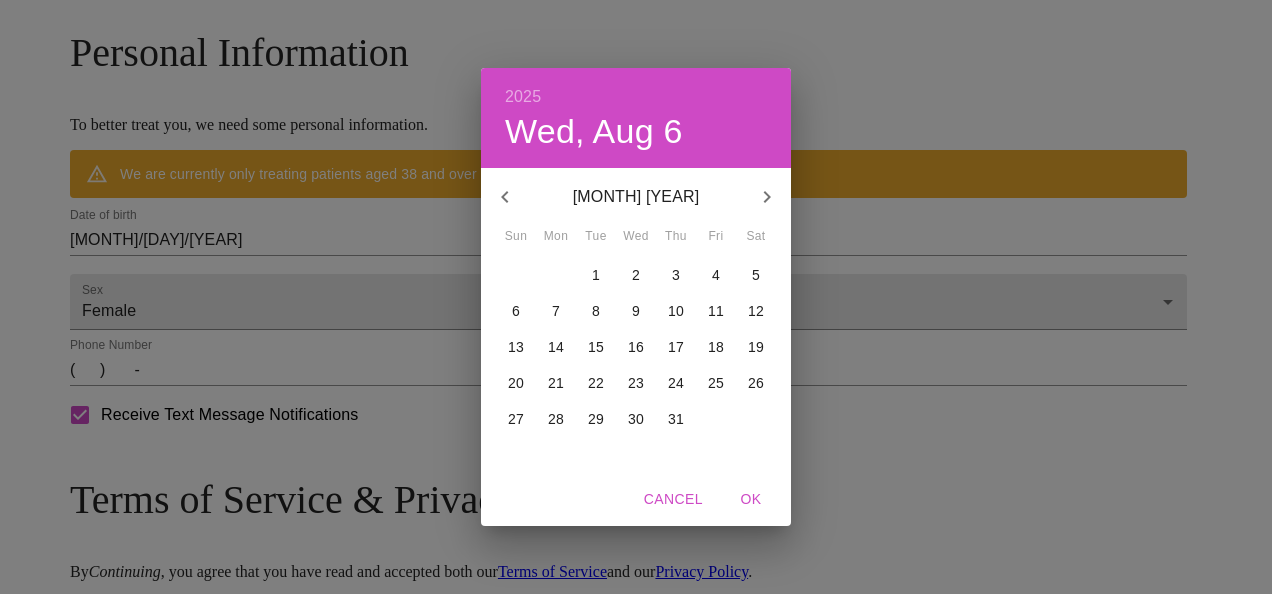 click 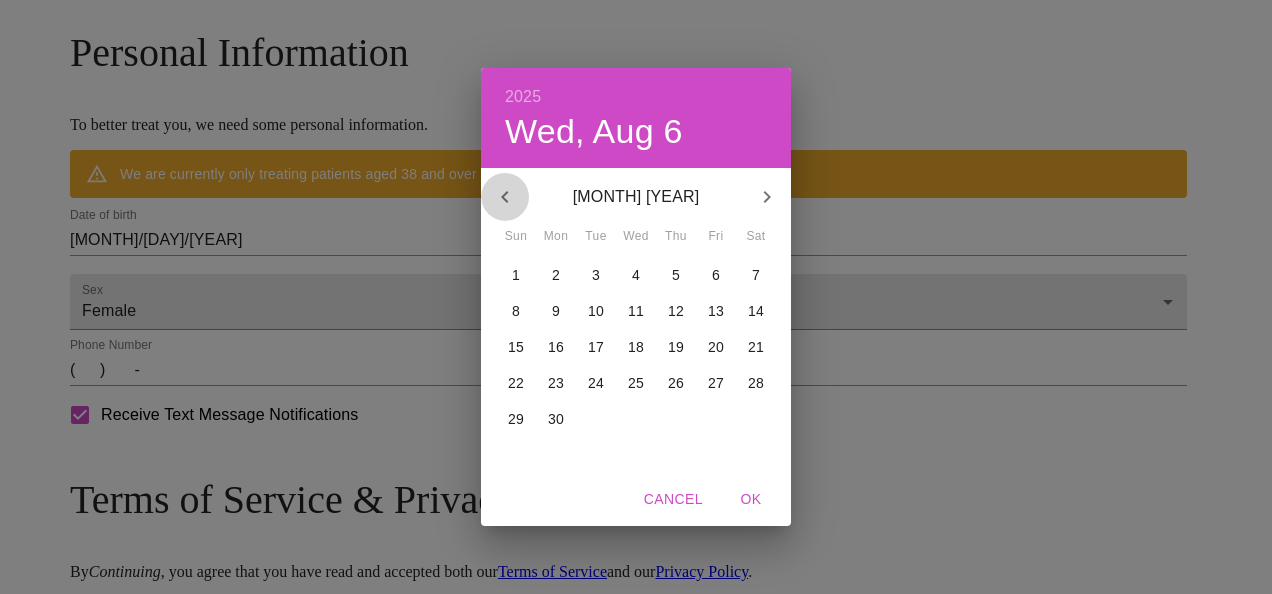 click 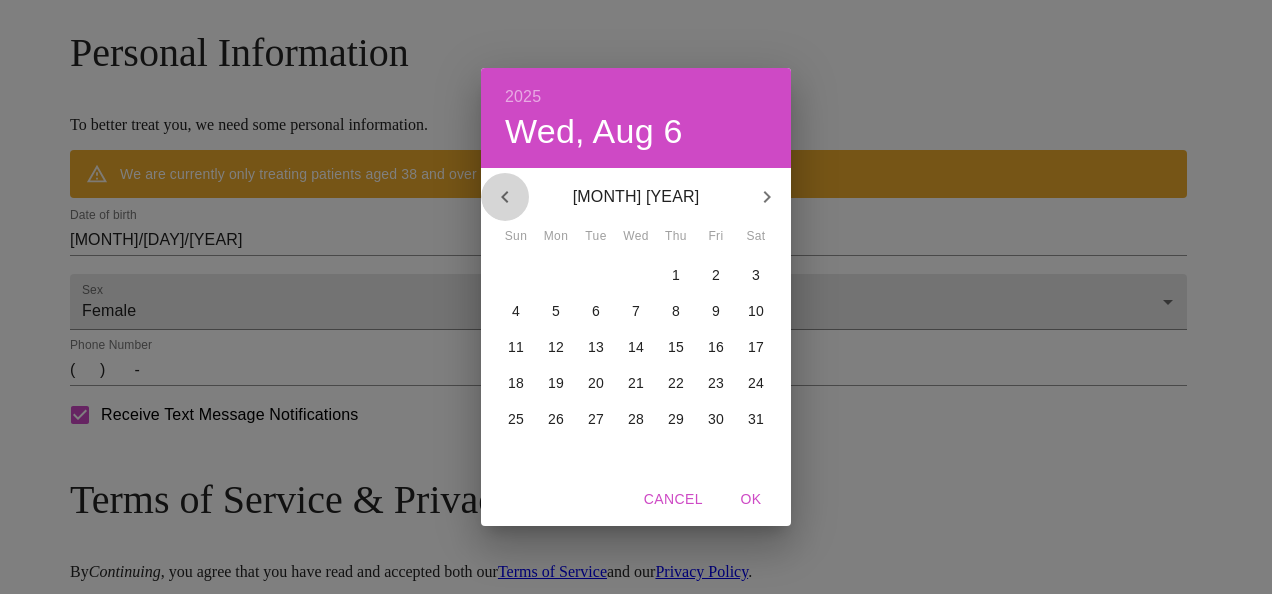 click 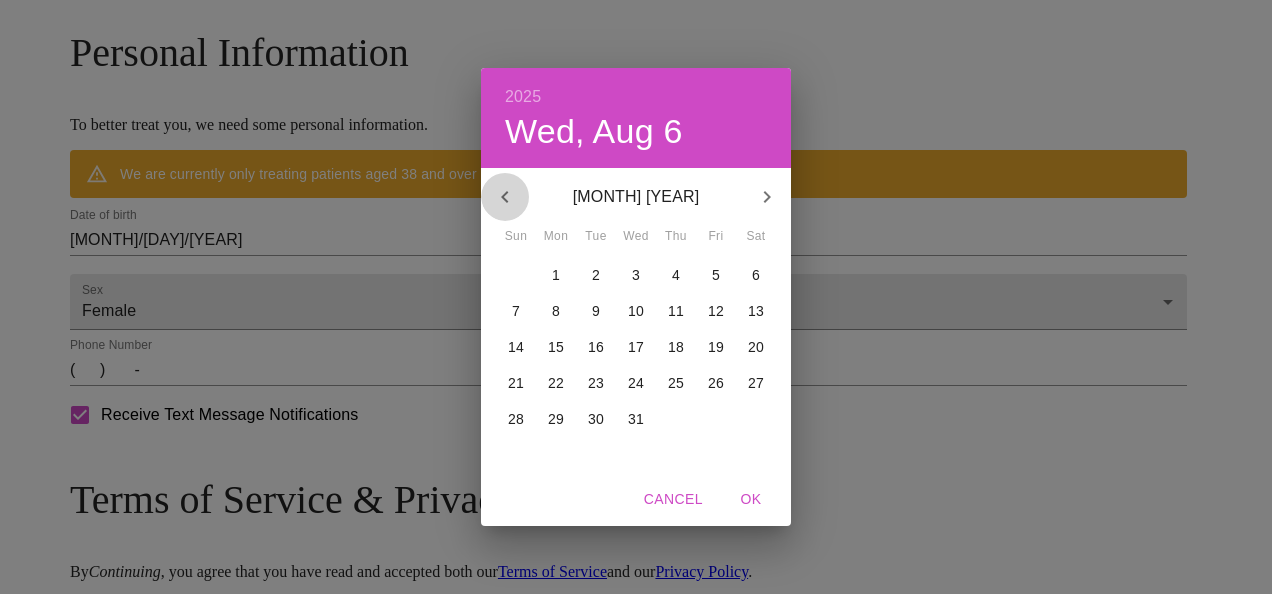 click 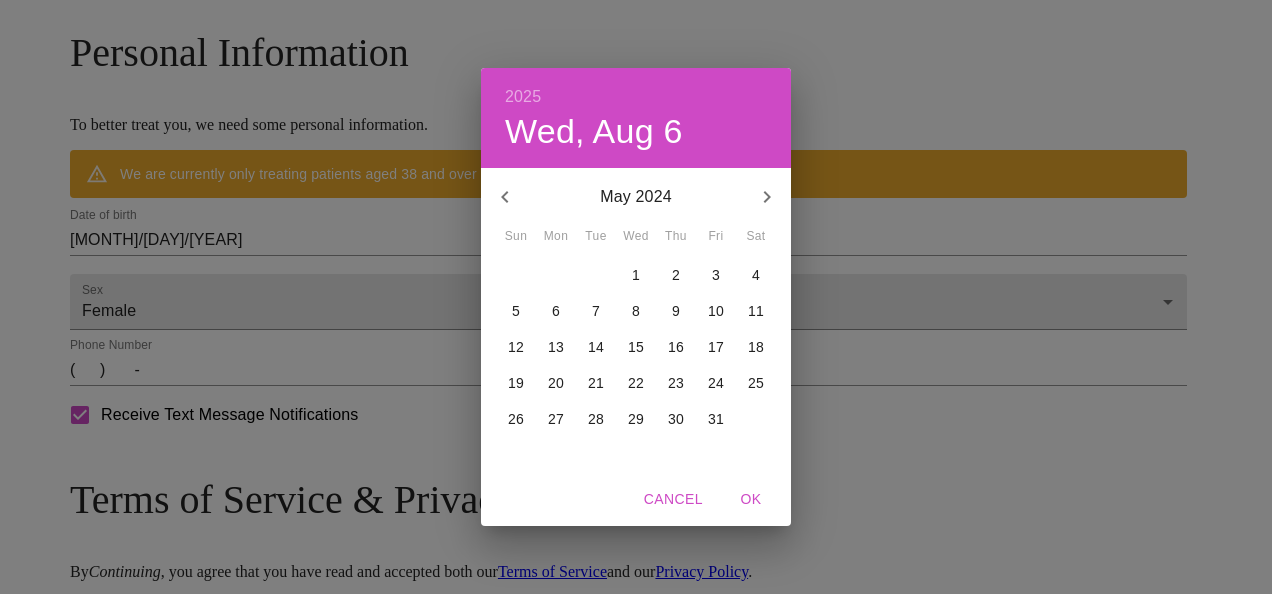 click 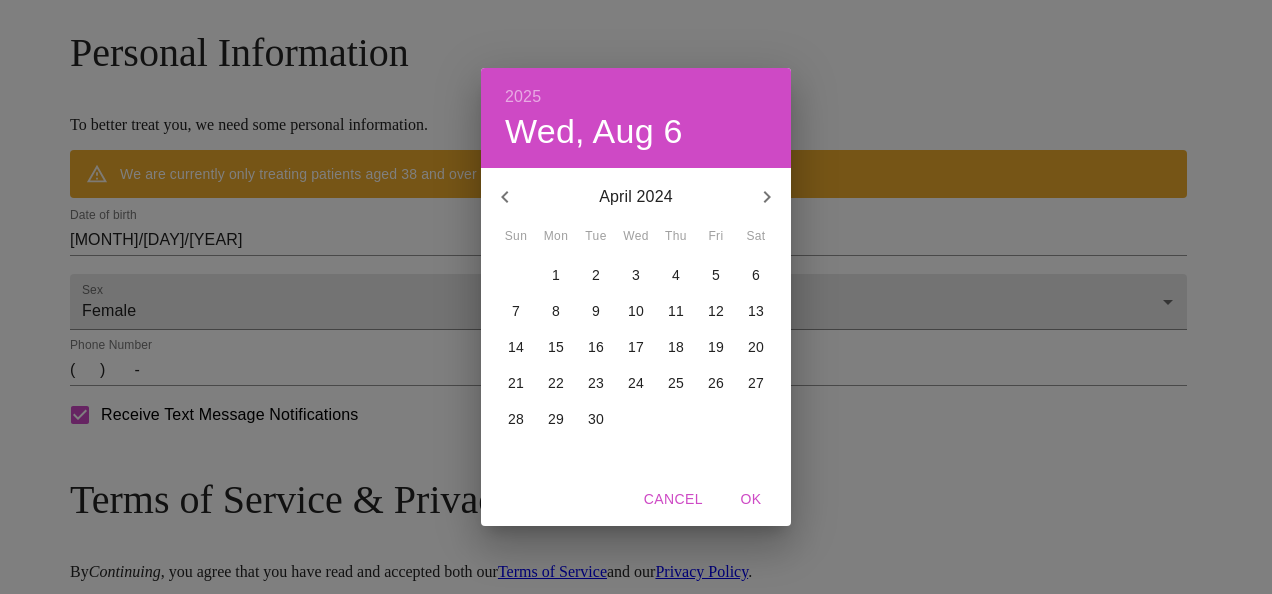 click 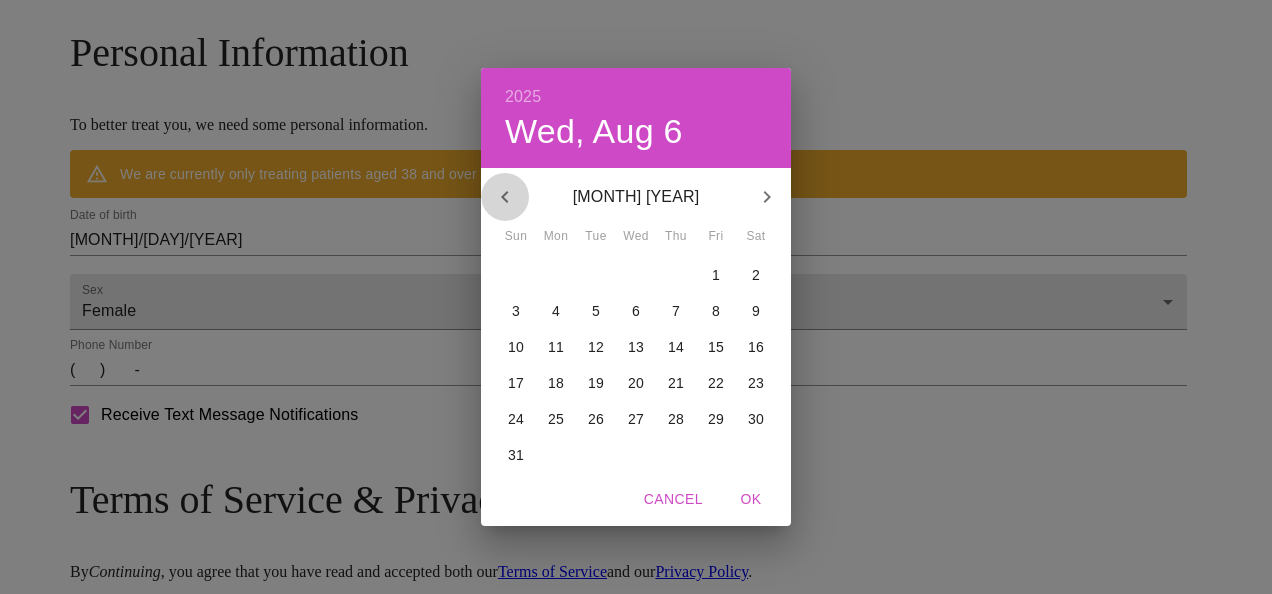 click 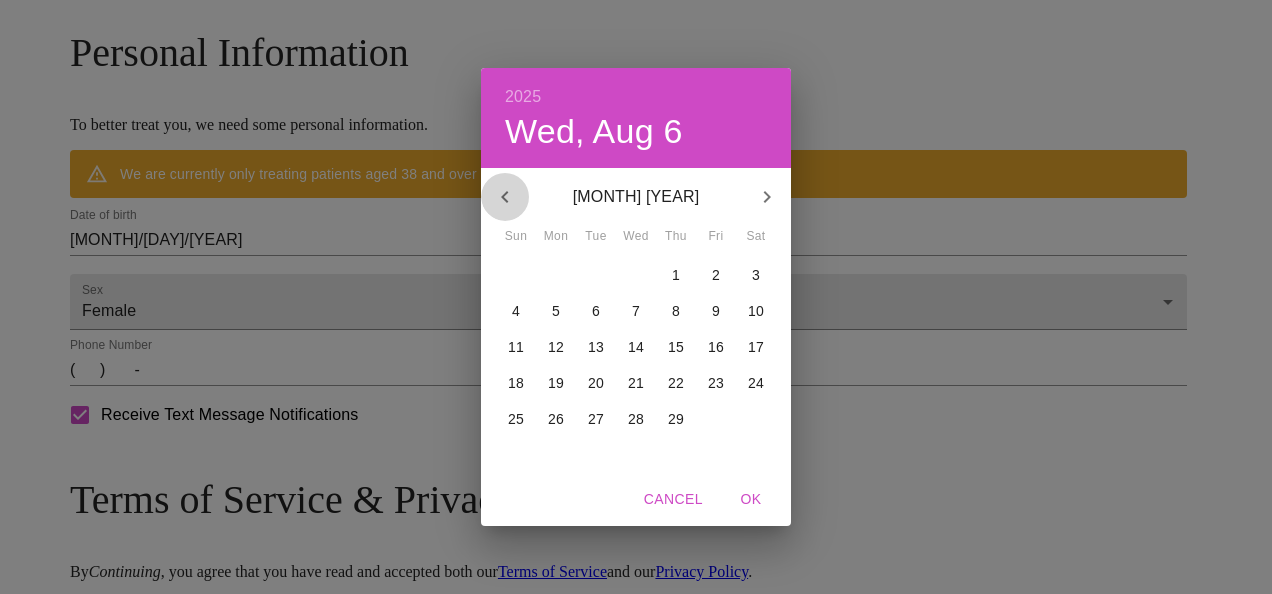 click 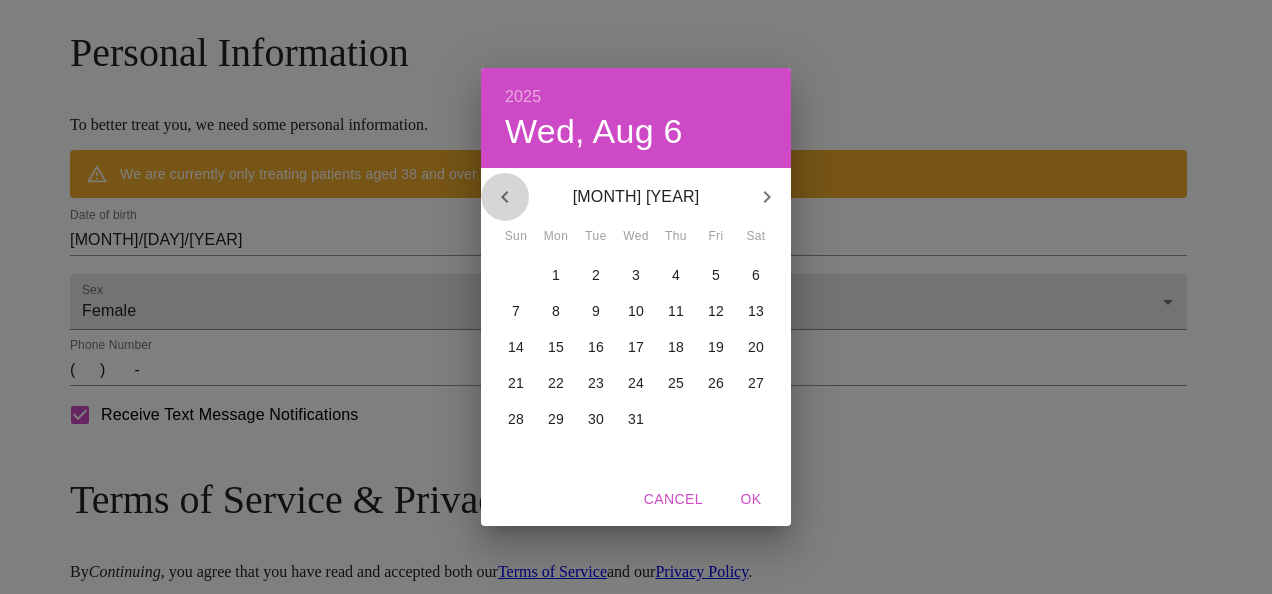 click 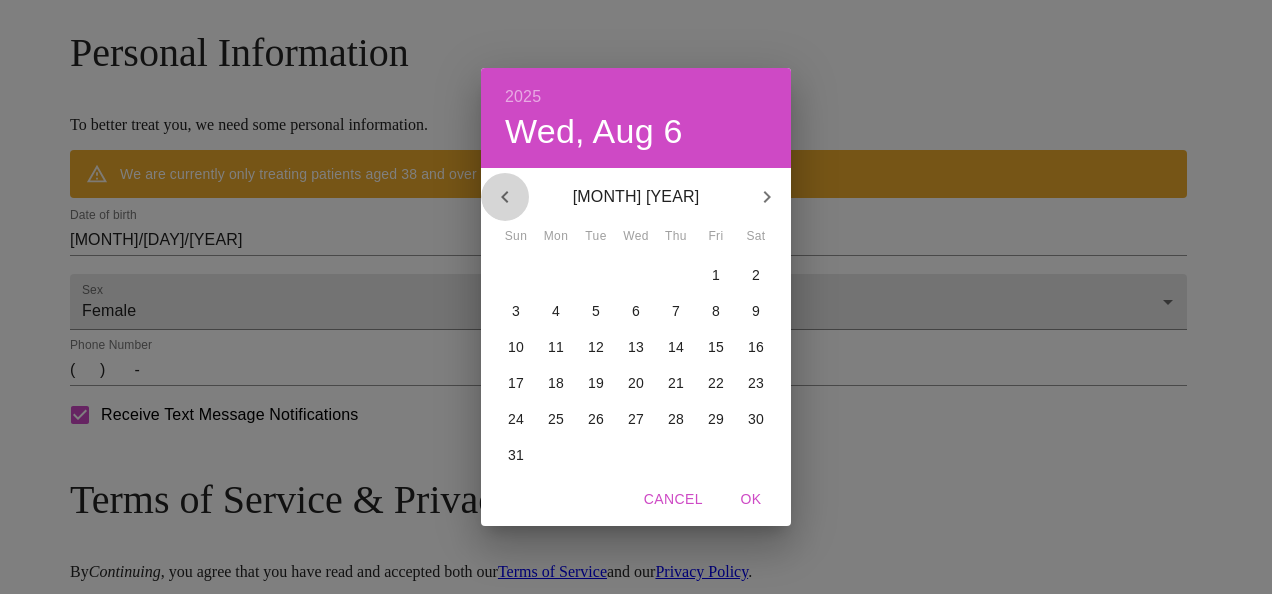click 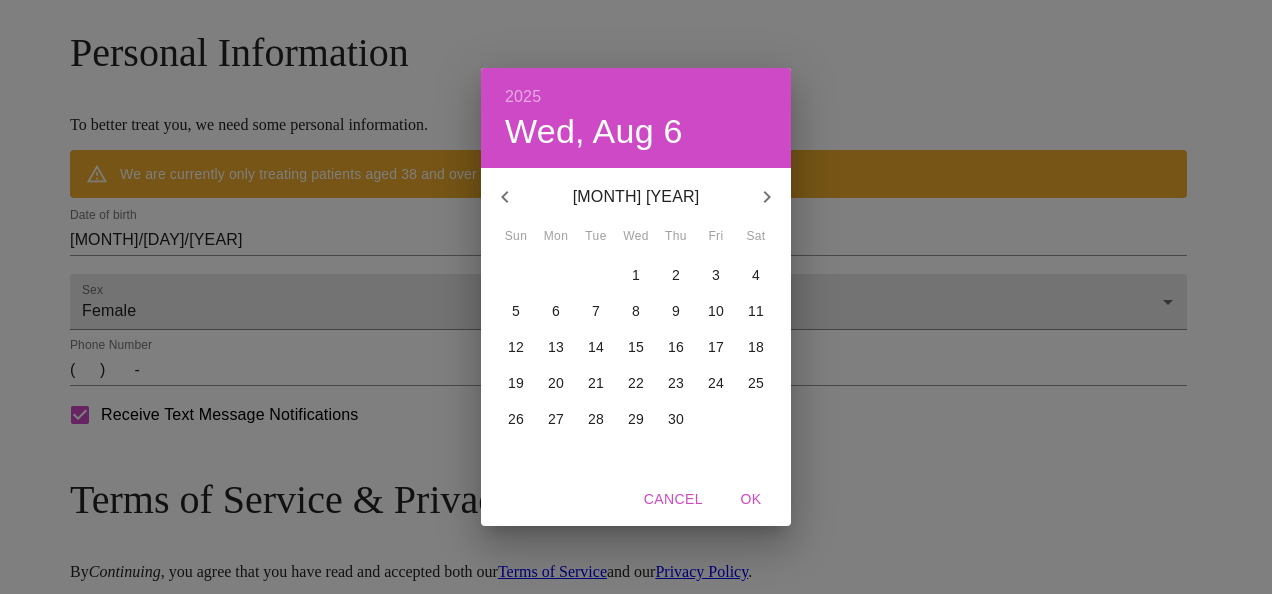 click on "[YEAR] [DAY_OF_WEEK], [MONTH] [DAY] [MONTH] [YEAR] [MONTH] [YEAR] Sun Mon Tue Wed Thu Fri Sat 29 30 31 1 2 3 4 5 6 7 8 9 10 11 12 13 14 15 16 17 18 19 20 21 22 23 24 25 26 27 28 29 30 1 2 26 27 28 29 30 1 2 3 4 5 6 7 8 9 10 11 12 13 14 15 16 17 18 19 20 21 22 23 24 25 26 27 28 29 30 31 1 2 3 4 5 6 Cancel OK" at bounding box center (636, 297) 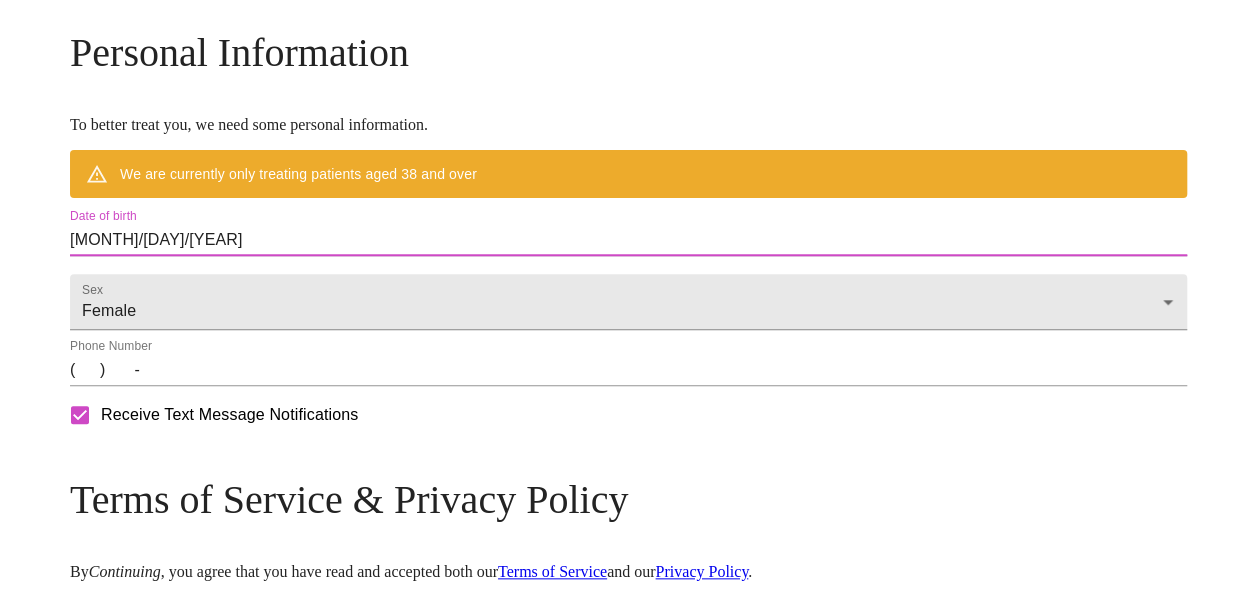click on "[MONTH]/[DAY]/[YEAR]" at bounding box center [628, 240] 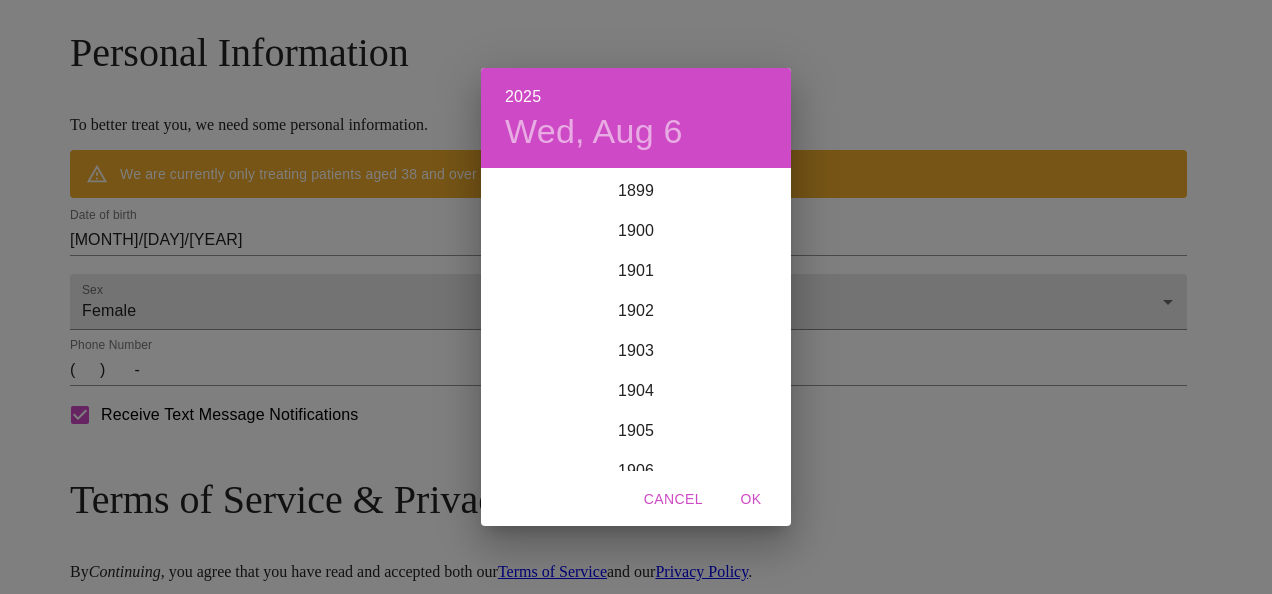 scroll, scrollTop: 4920, scrollLeft: 0, axis: vertical 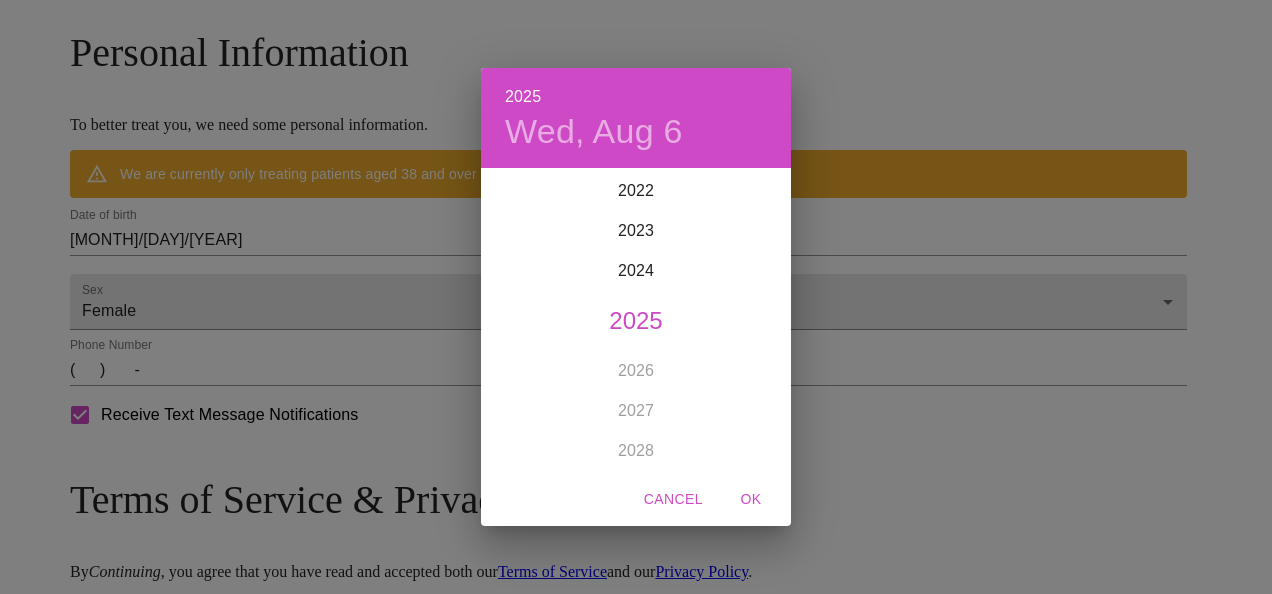 click on "2025 Wed, Aug 6 1899 1900 1901 1902 1903 1904 1905 1906 1907 1908 1909 1910 1911 1912 1913 1914 1915 1916 1917 1918 1919 1920 1921 1922 1923 1924 1925 1926 1927 1928 1929 1930 1931 1932 1933 1934 1935 1936 1937 1938 1939 1940 1941 1942 1943 1944 1945 1946 1947 1948 1949 1950 1951 1952 1953 1954 1955 1956 1957 1958 1959 1960 1961 1962 1963 1964 1965 1966 1967 1968 1969 1970 1971 1972 1973 1974 1975 1976 1977 1978 1979 1980 1981 1982 1983 1984 1985 1986 1987 1988 1989 1990 1991 1992 1993 1994 1995 1996 1997 1998 1999 2000 2001 2002 2003 2004 2005 2006 2007 2008 2009 2010 2011 2012 2013 2014 2015 2016 2017 2018 2019 2020 2021 2022 2023 2024 2025 2026 2027 2028 2029 2030 2031 2032 2033 2034 2035 2036 2037 2038 2039 2040 2041 2042 2043 2044 2045 2046 2047 2048 2049 2050 2051 2052 2053 2054 2055 2056 2057 2058 2059 2060 2061 2062 2063 2064 2065 2066 2067 2068 2069 2070 2071 2072 2073 2074 2075 2076 2077 2078 2079 2080 2081 2082 2083 2084 2085 2086 2087 2088 2089 2090 2091 2092 2093 2094 2095 2096 2097 2098 2099 OK" at bounding box center [636, 297] 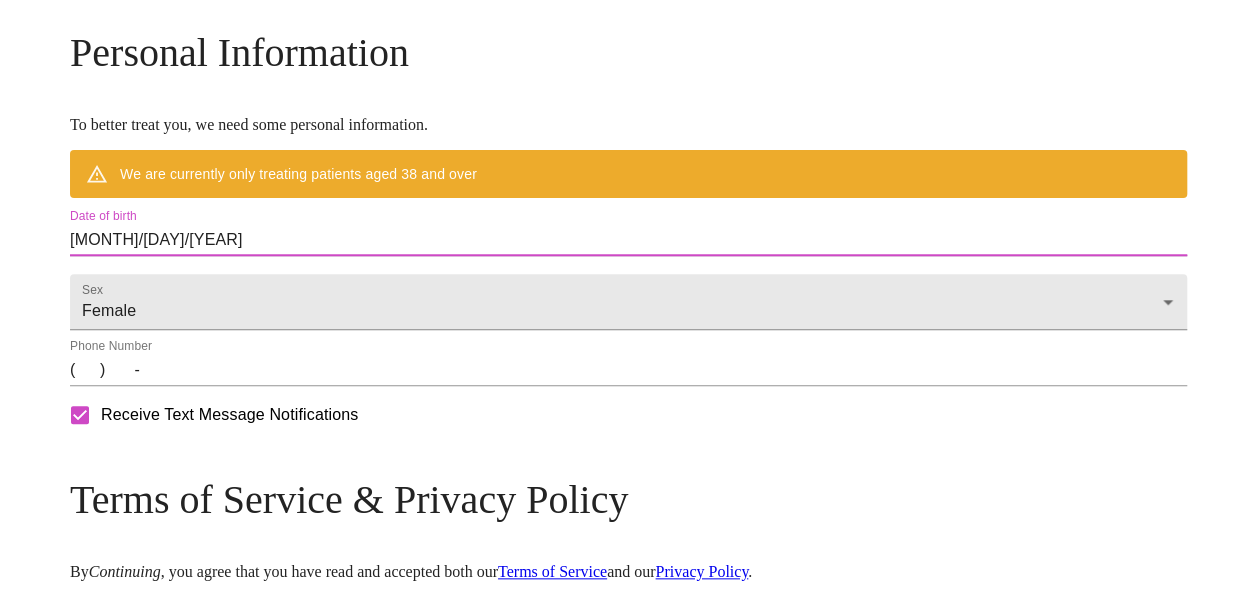 click on "Date of birth" at bounding box center [103, 216] 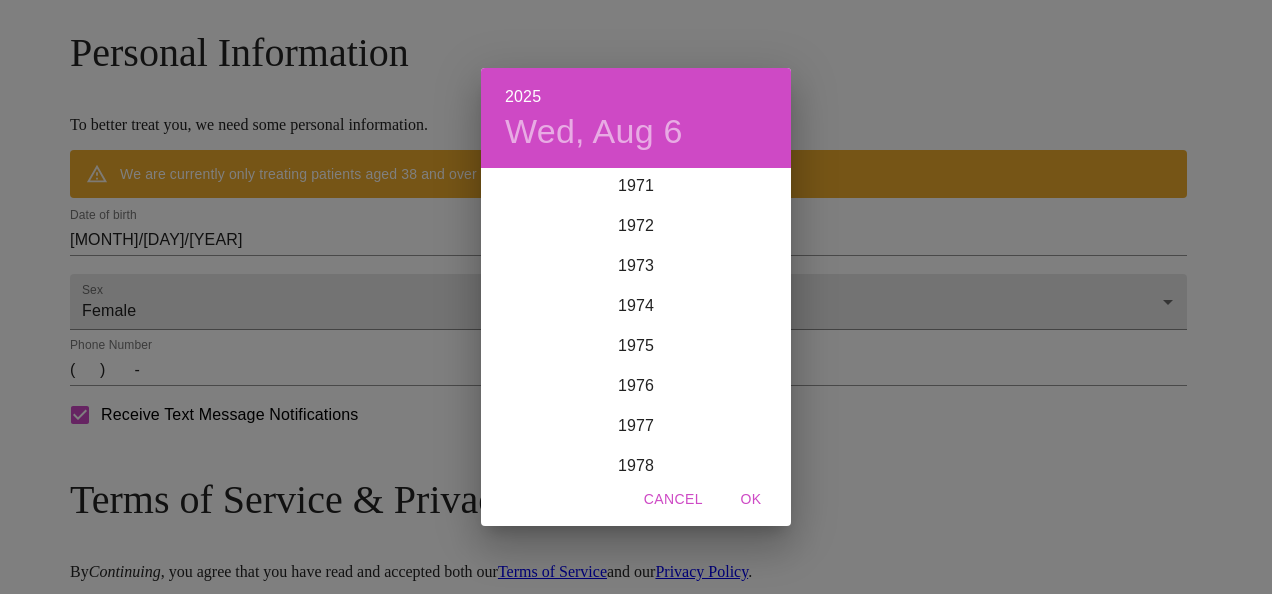 scroll, scrollTop: 2907, scrollLeft: 0, axis: vertical 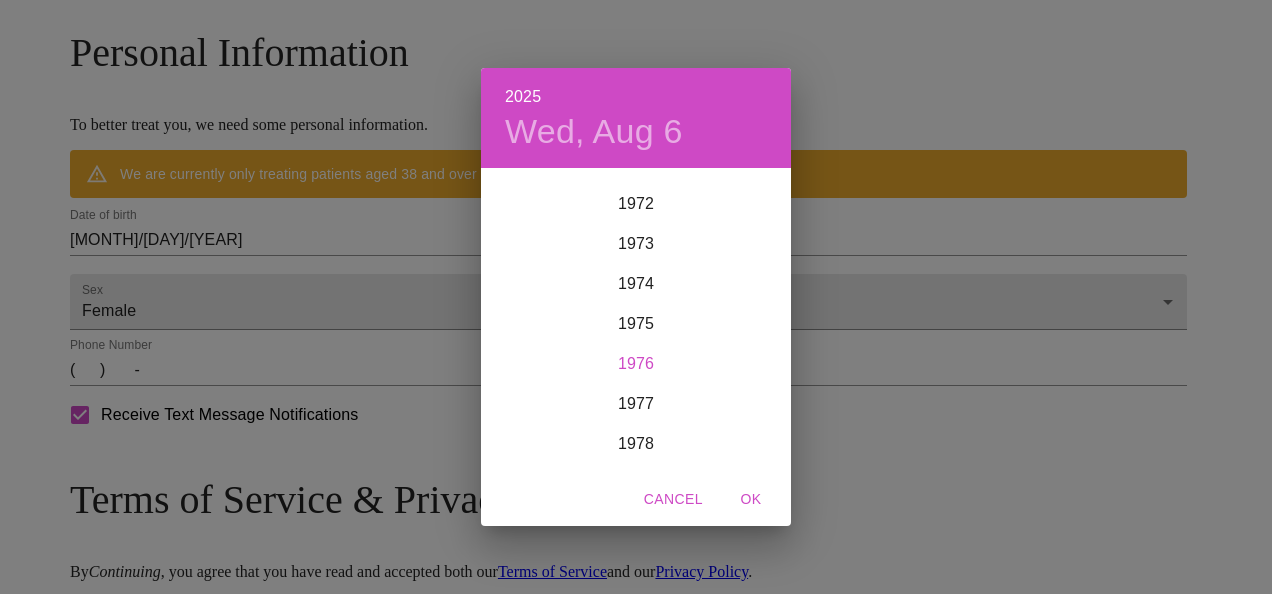 click on "1976" at bounding box center (636, 364) 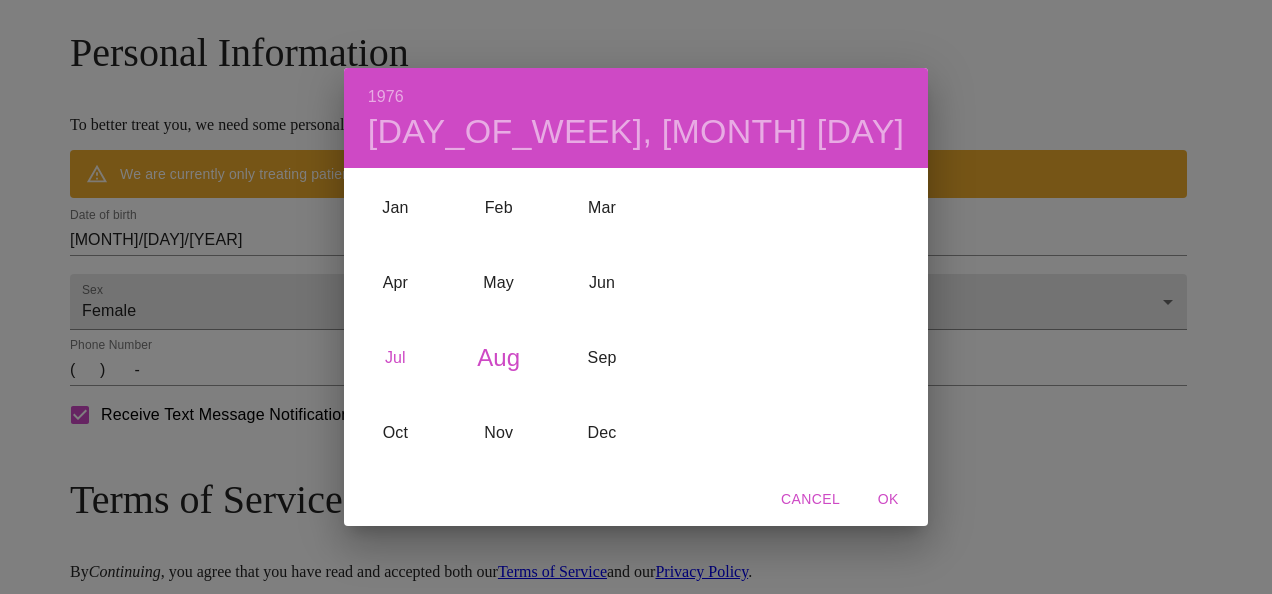 click on "Jul" at bounding box center [395, 358] 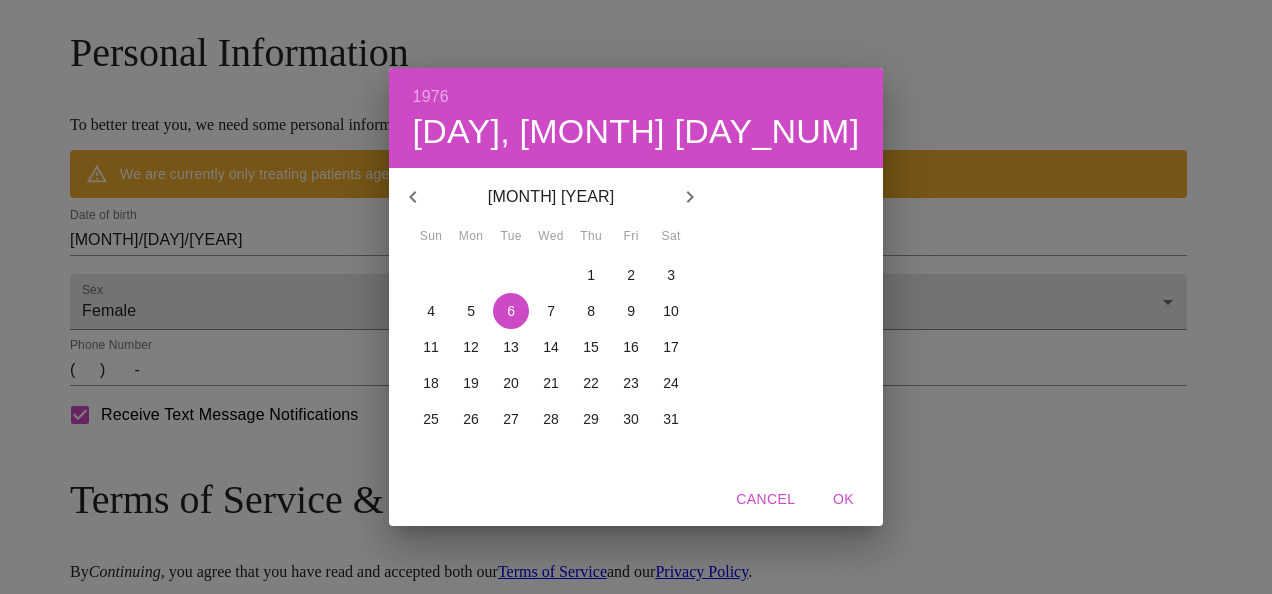 click on "30" at bounding box center (631, 419) 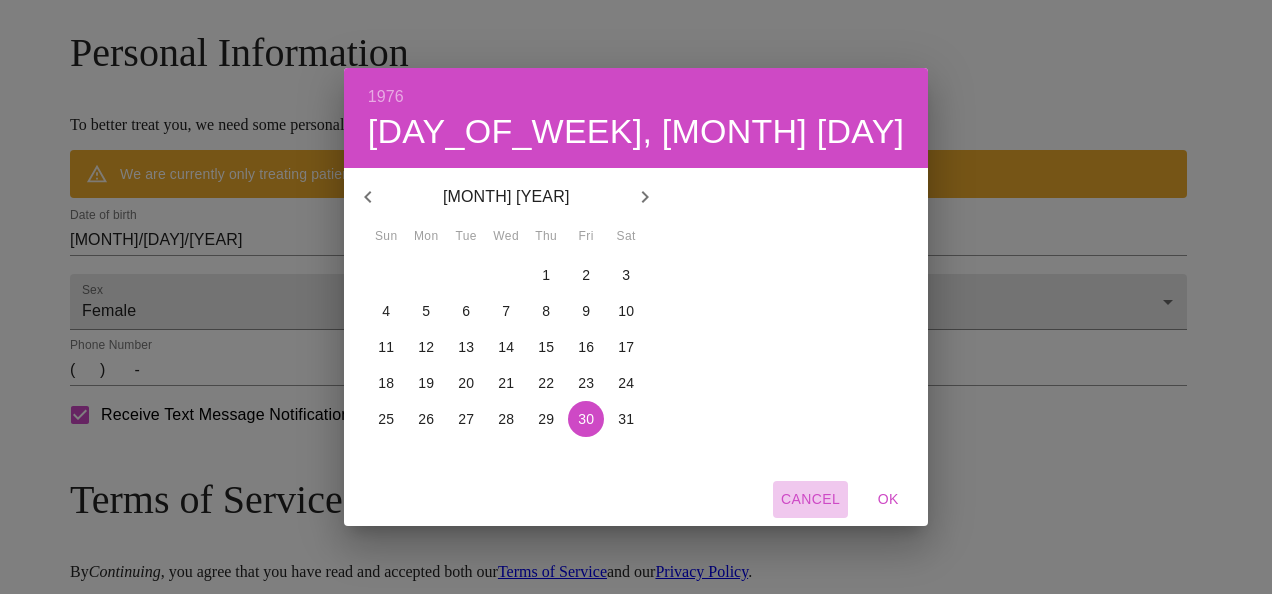 click on "Cancel" at bounding box center (810, 499) 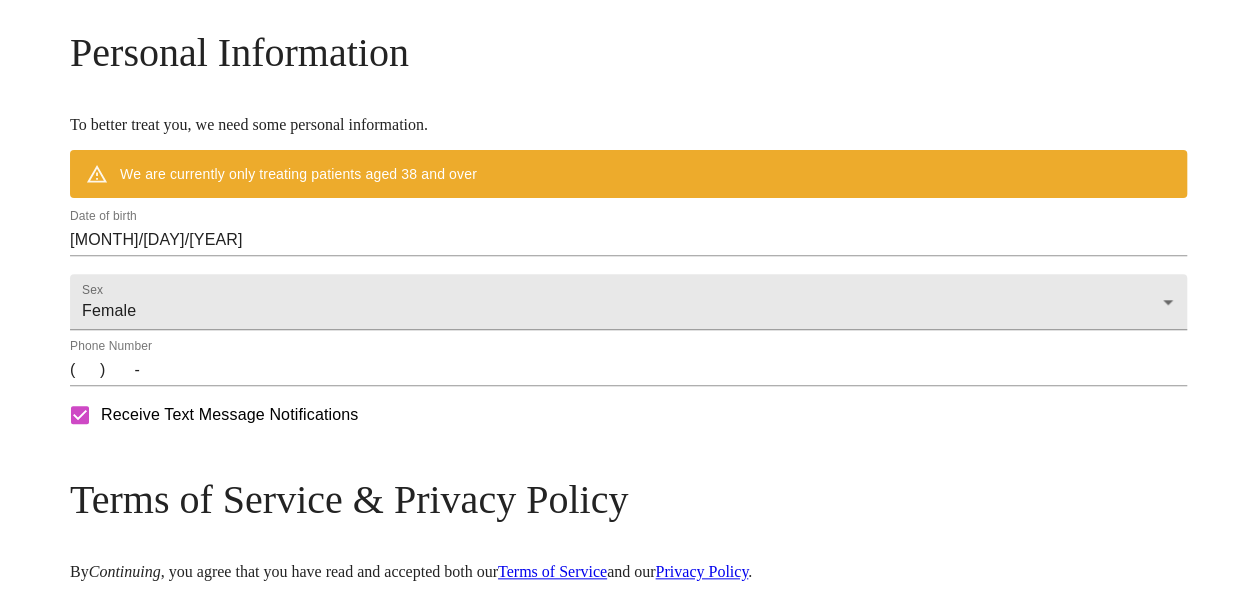 click on "[MONTH]/[DAY]/[YEAR]" at bounding box center [628, 240] 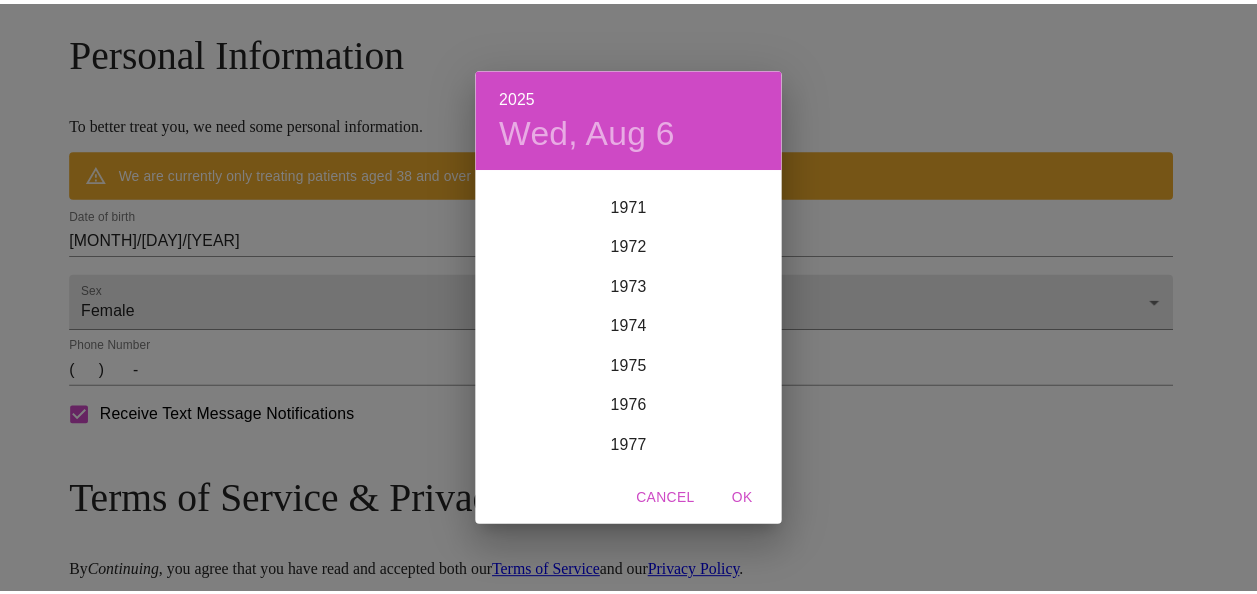 scroll, scrollTop: 2821, scrollLeft: 0, axis: vertical 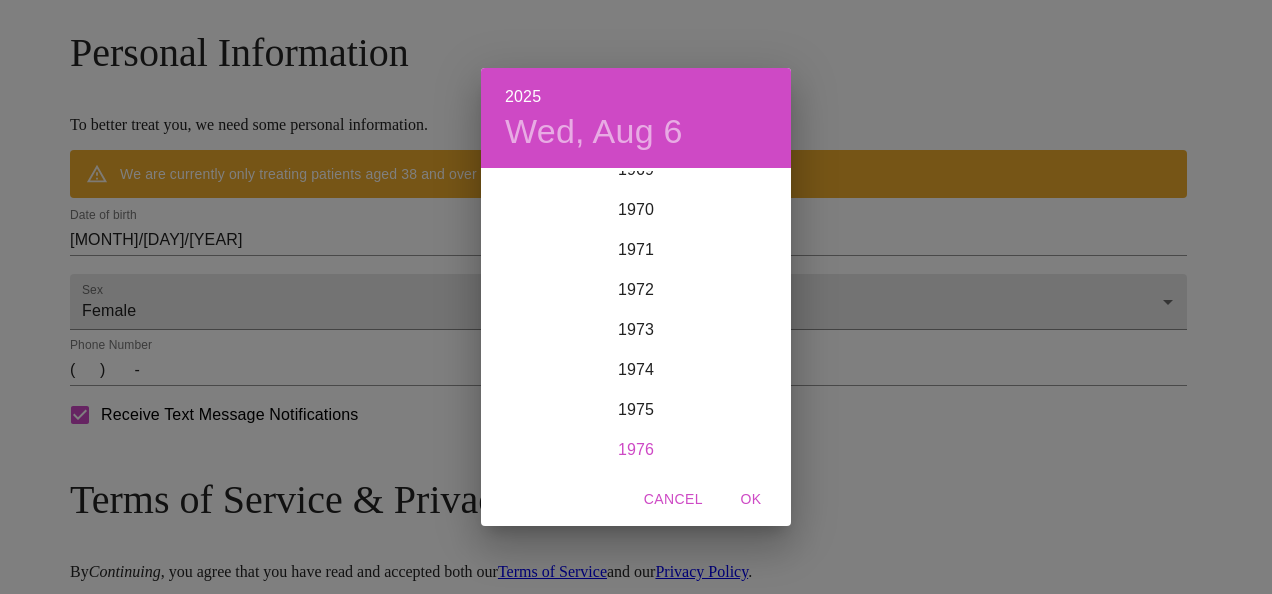 click on "1976" at bounding box center [636, 450] 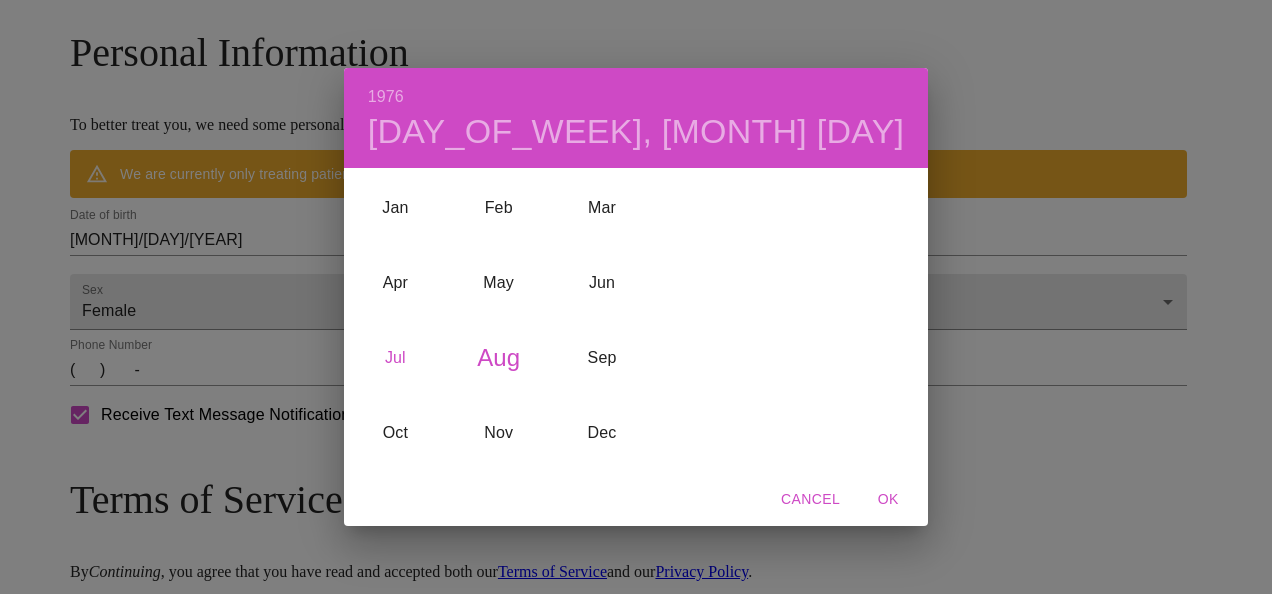 click on "Jul" at bounding box center [395, 358] 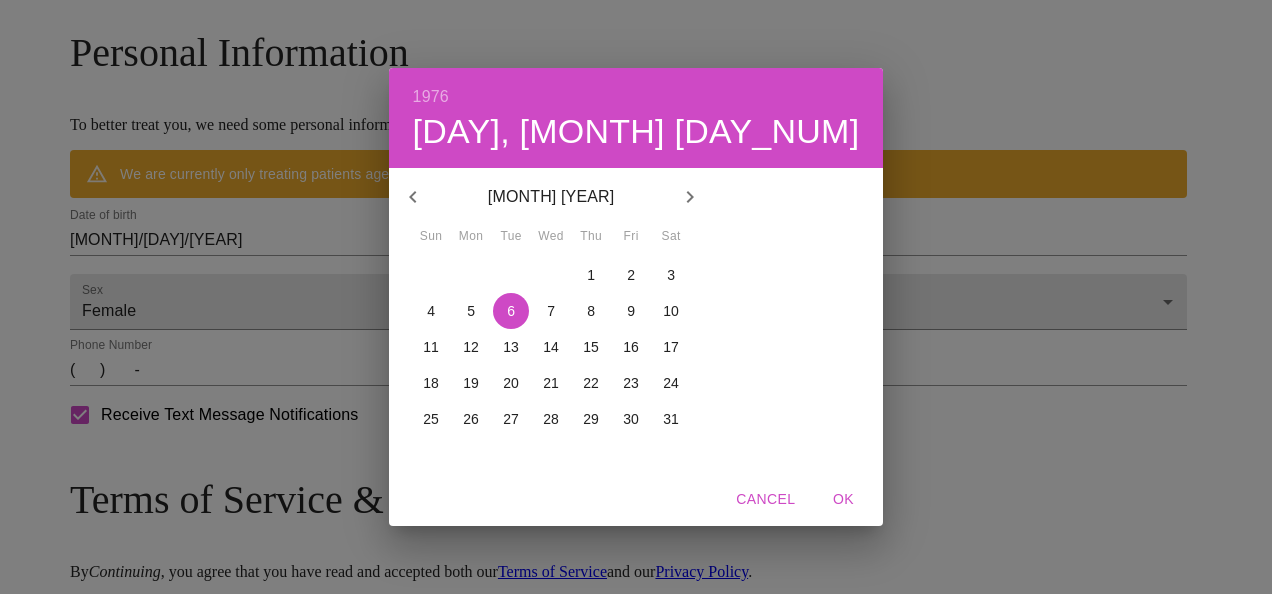 click on "30" at bounding box center [631, 419] 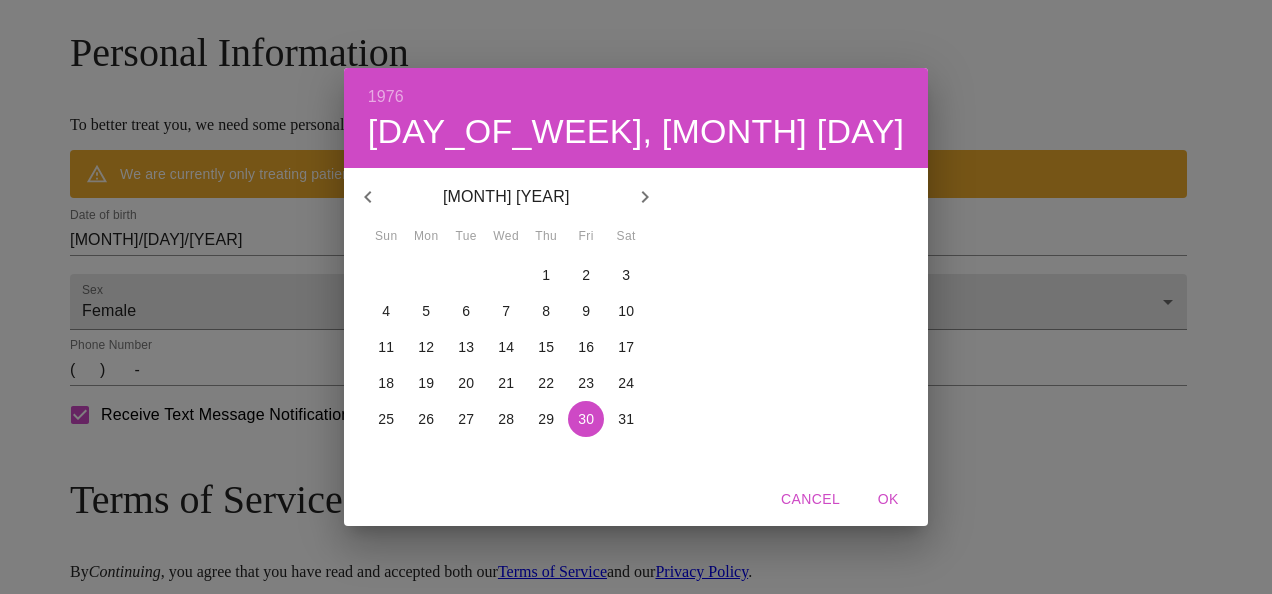 click on "OK" at bounding box center (888, 499) 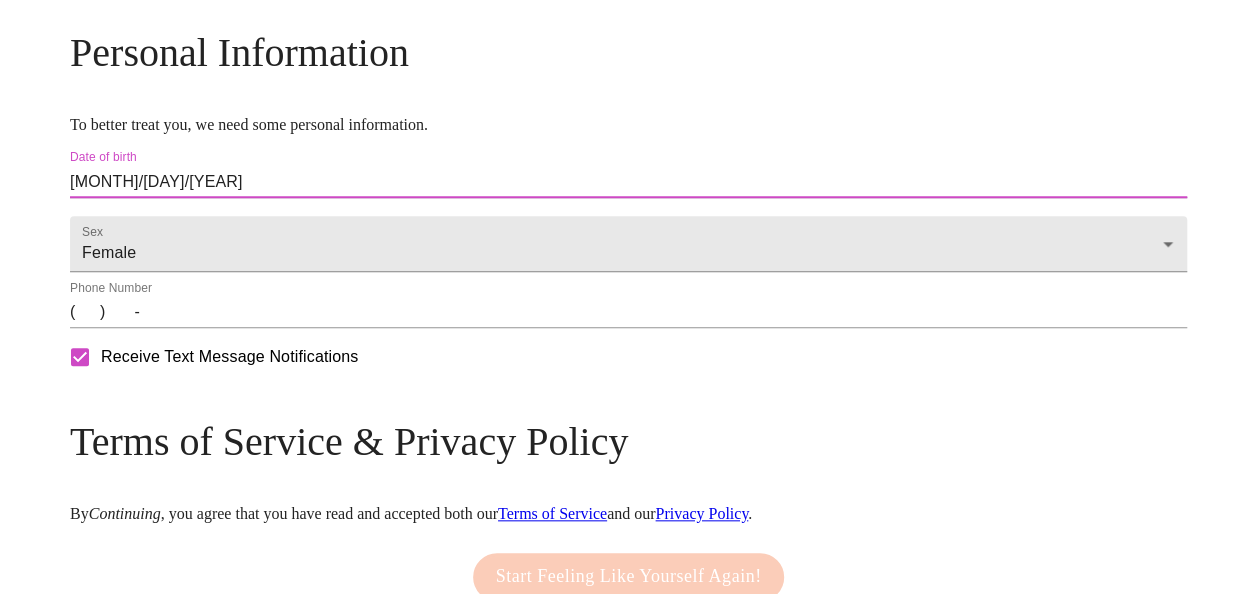 click on "(   )    -" at bounding box center [628, 312] 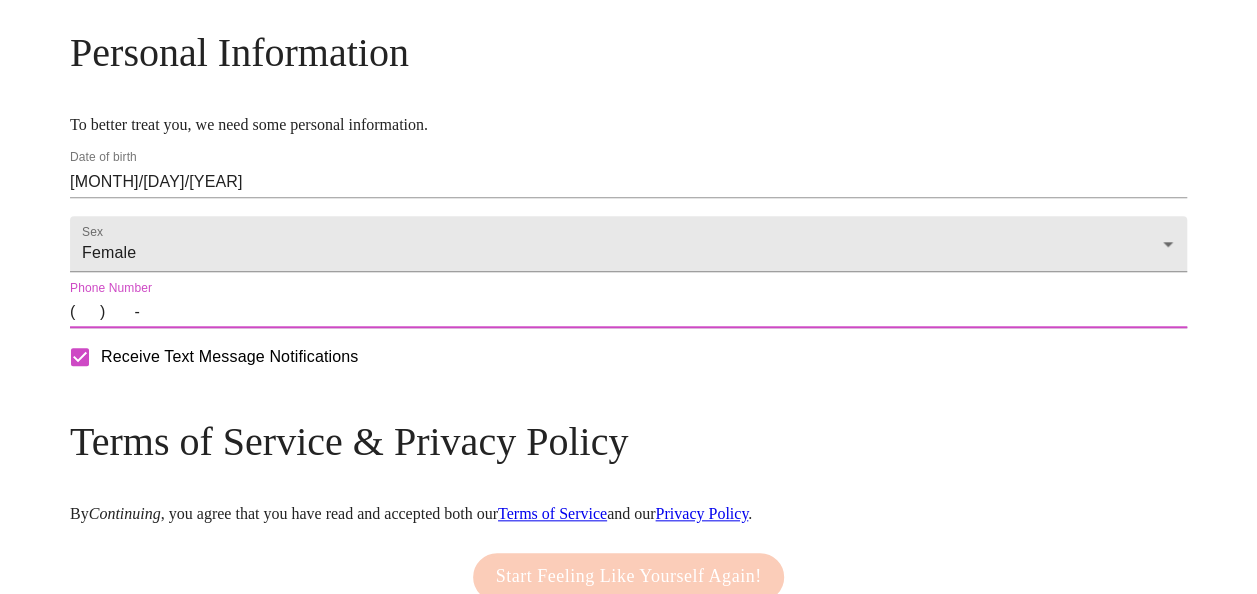 click on "(   )    -" at bounding box center (628, 312) 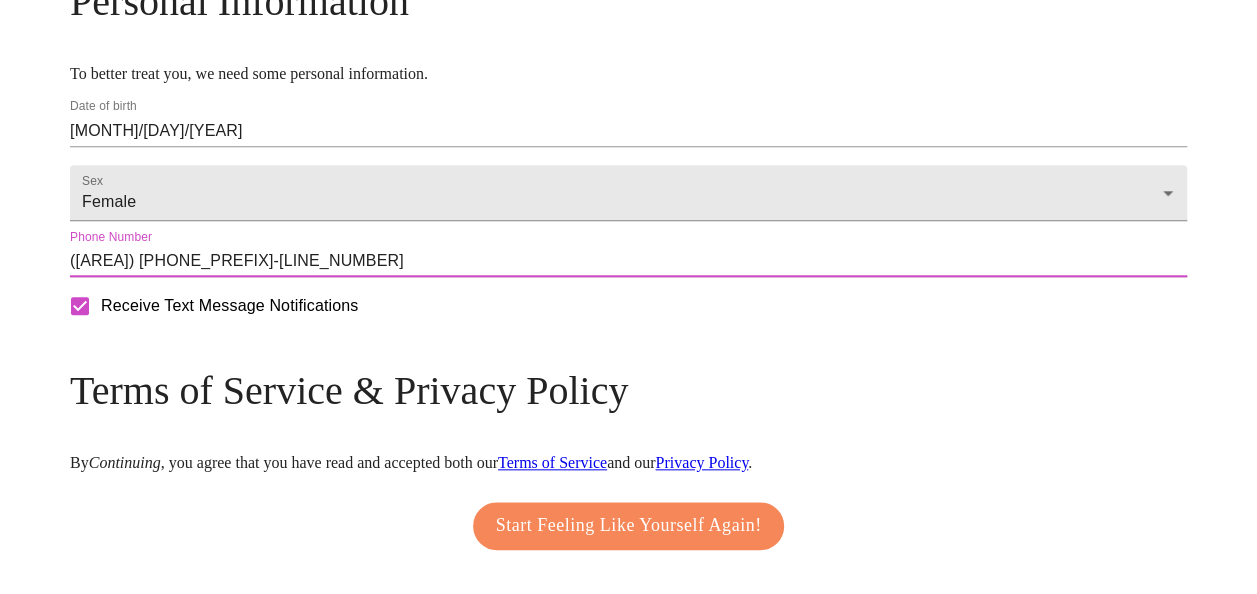 scroll, scrollTop: 944, scrollLeft: 0, axis: vertical 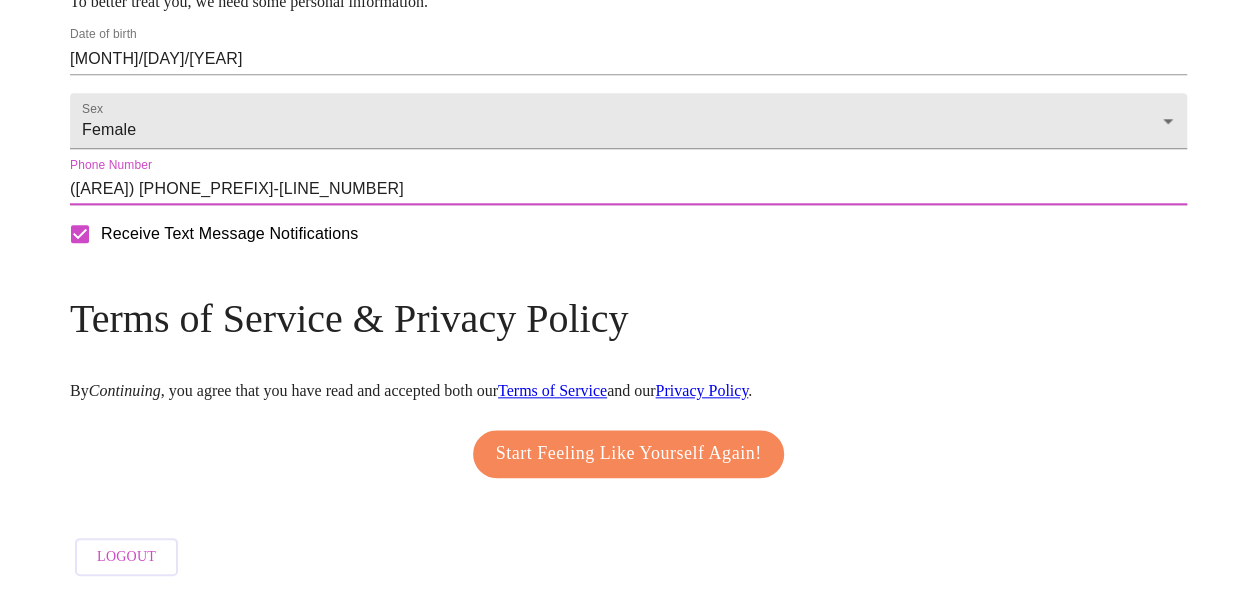 type on "([AREA]) [PHONE_PREFIX]-[LINE_NUMBER]" 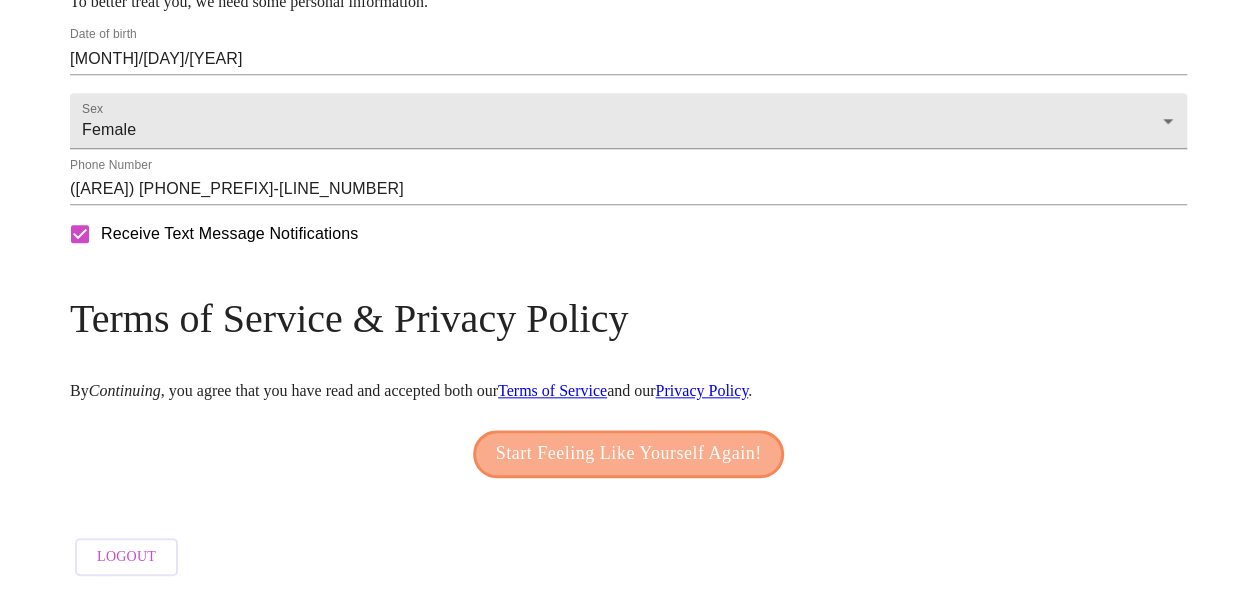 click on "Start Feeling Like Yourself Again!" at bounding box center (629, 454) 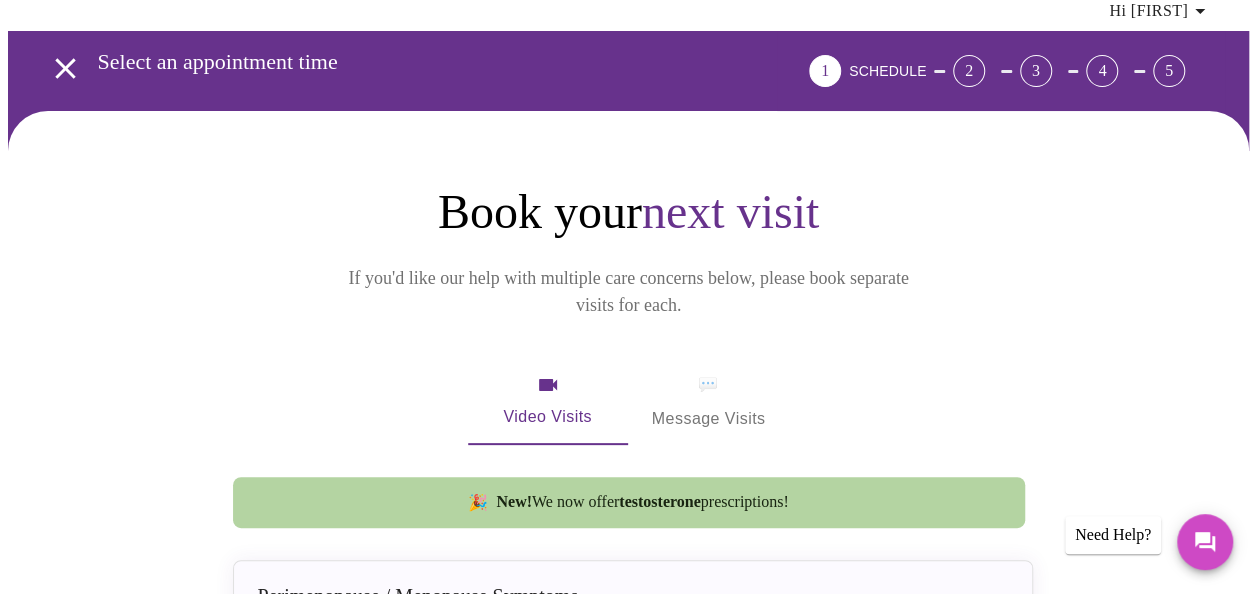 scroll, scrollTop: 76, scrollLeft: 0, axis: vertical 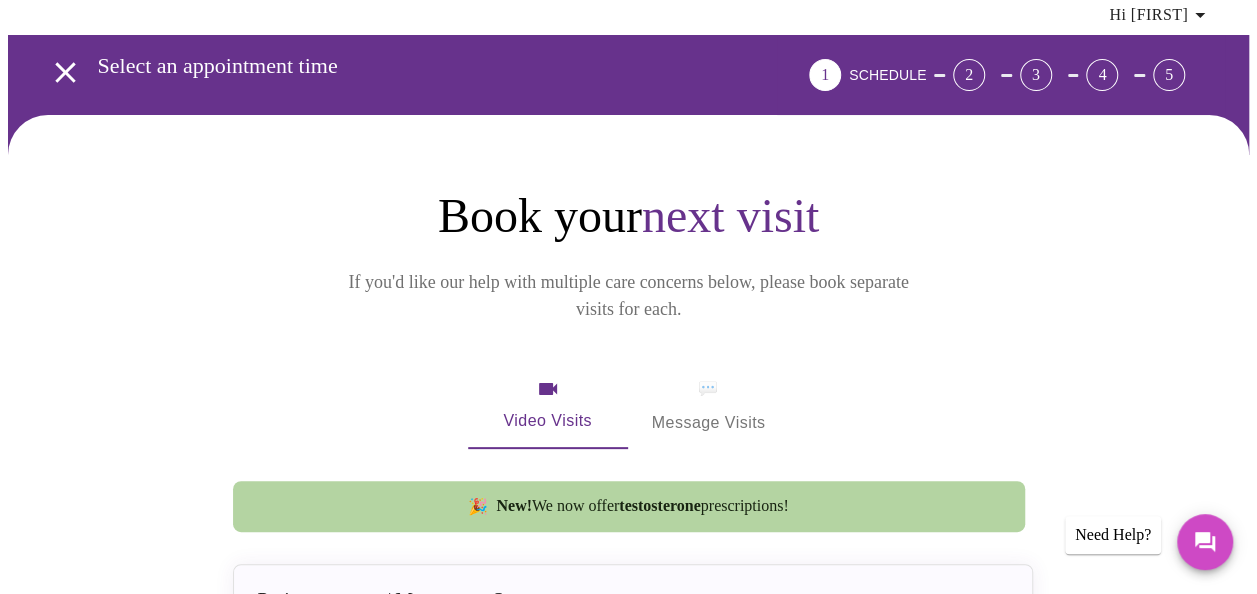 click on "Video Visits" at bounding box center [548, 406] 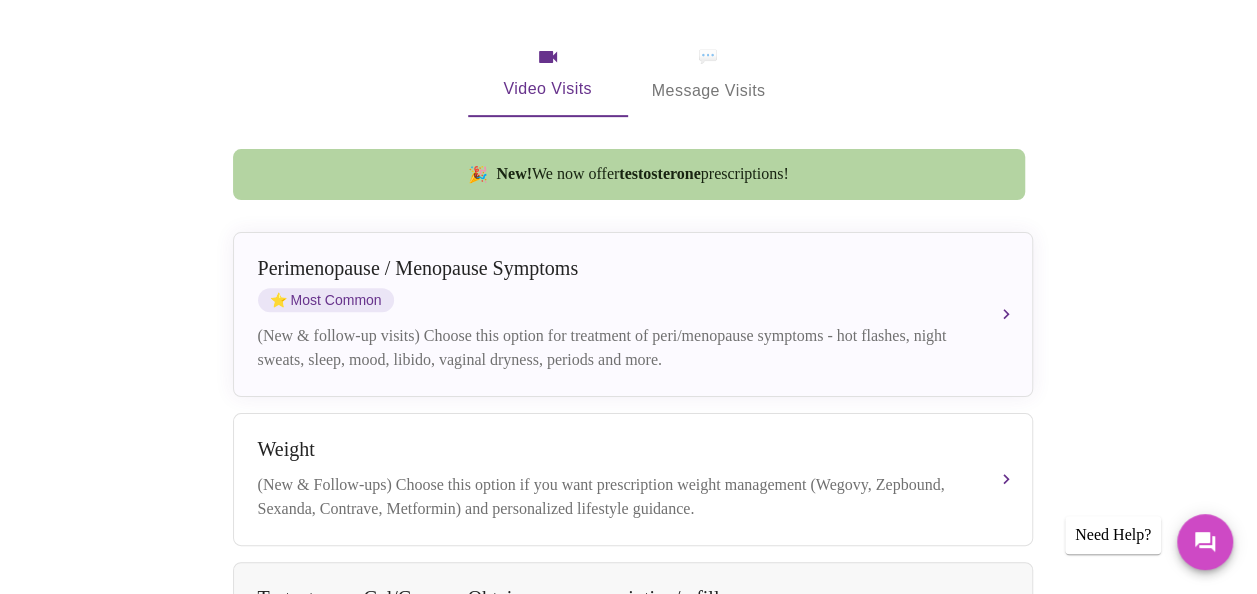 scroll, scrollTop: 305, scrollLeft: 0, axis: vertical 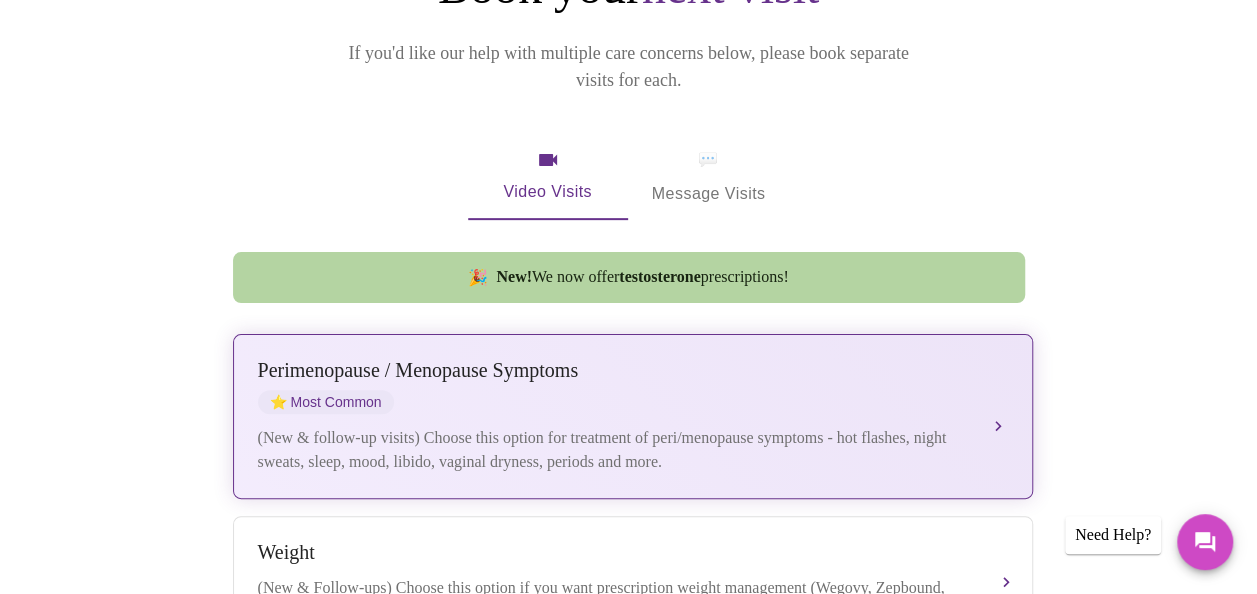 click on "Perimenopause / Menopause Symptoms  ⭐  Most Common" at bounding box center (613, 386) 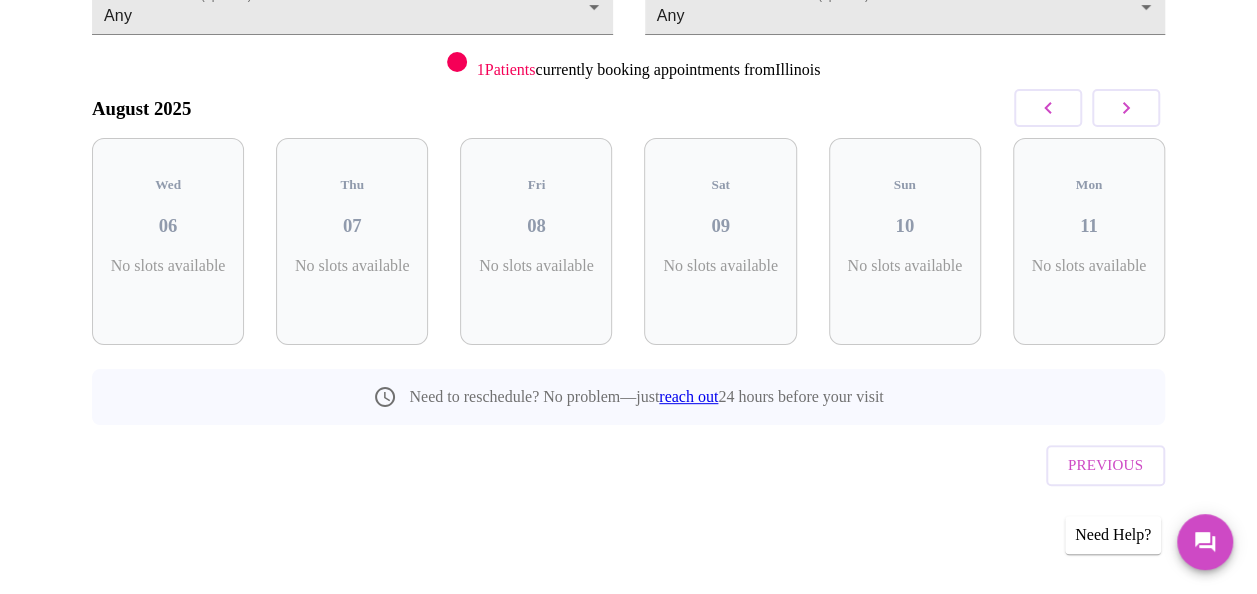 scroll, scrollTop: 192, scrollLeft: 0, axis: vertical 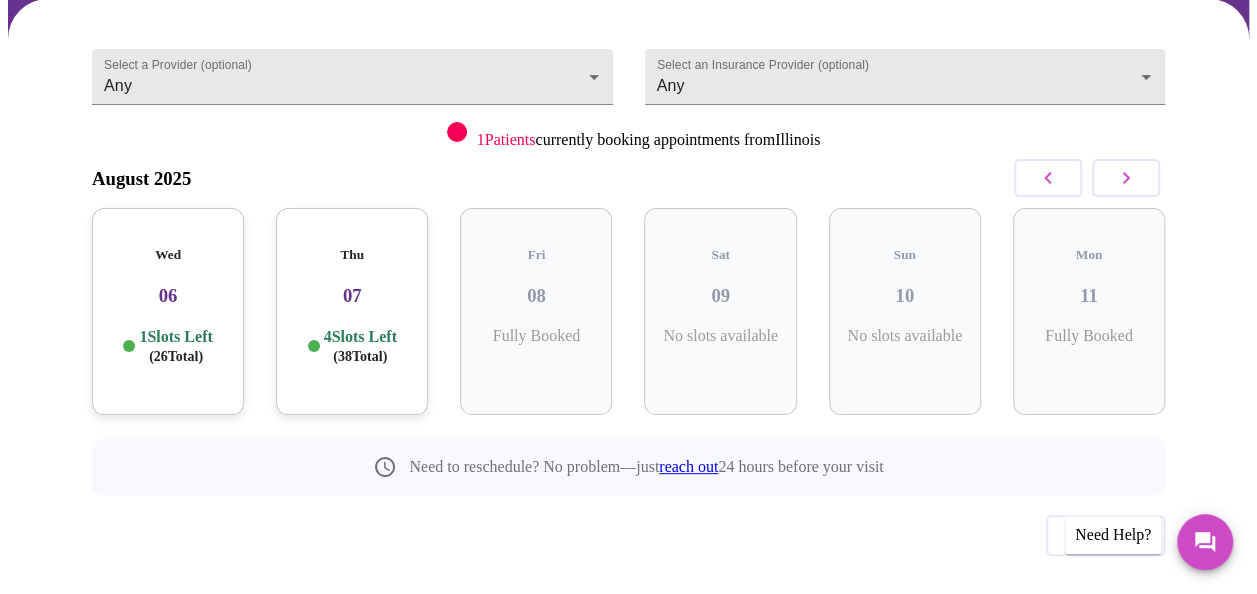 click 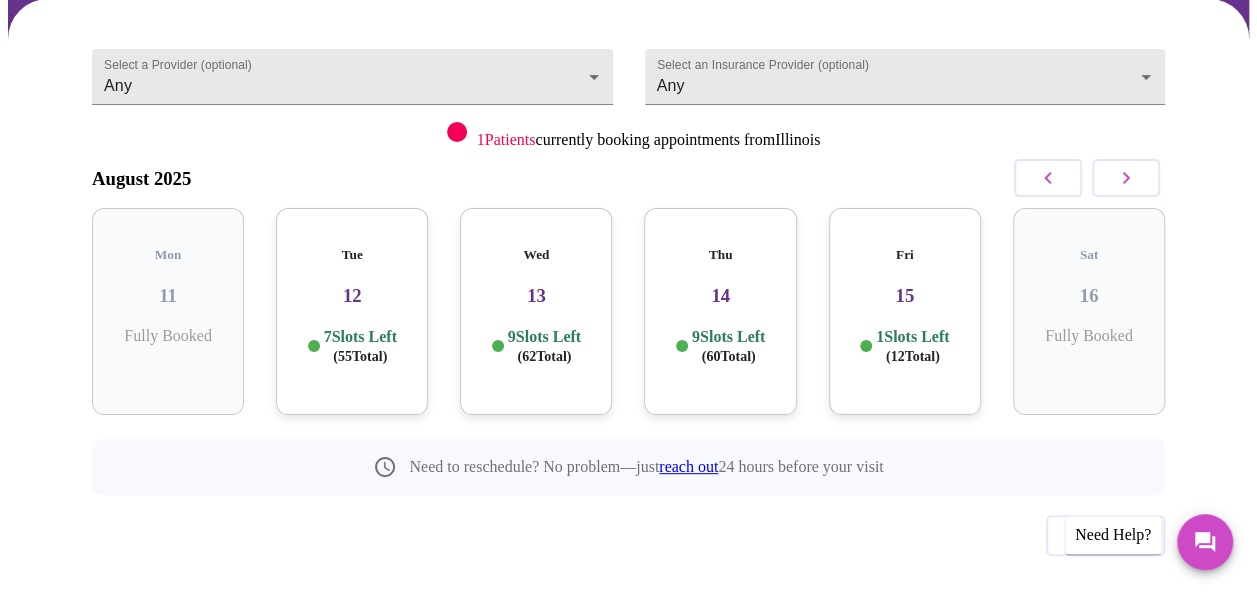 click 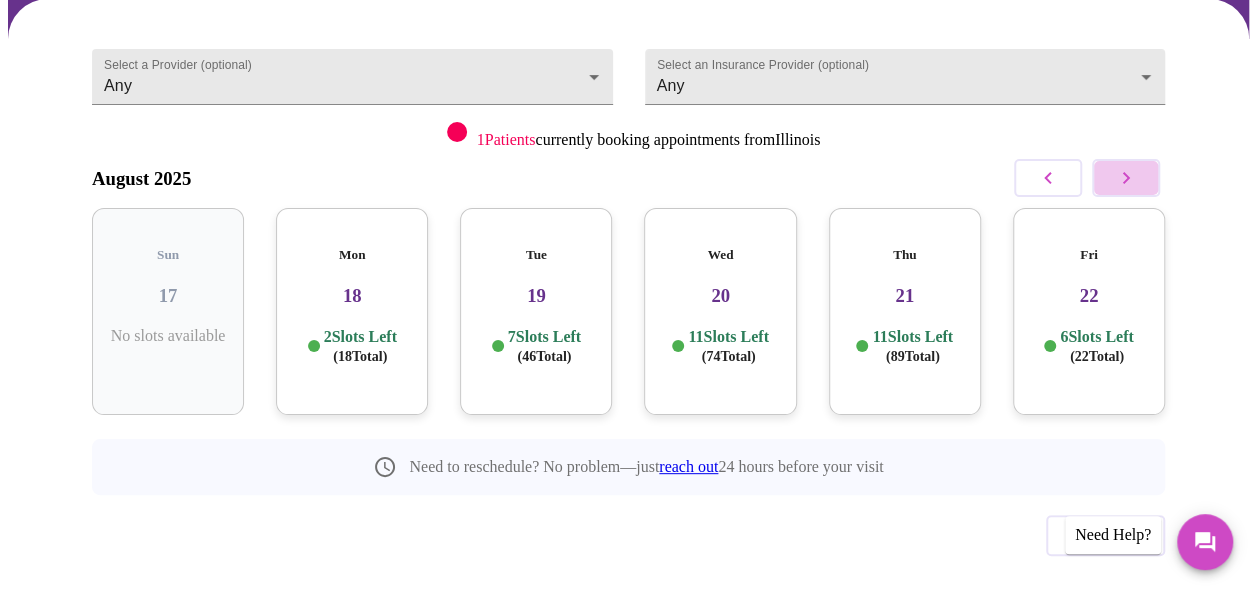 click 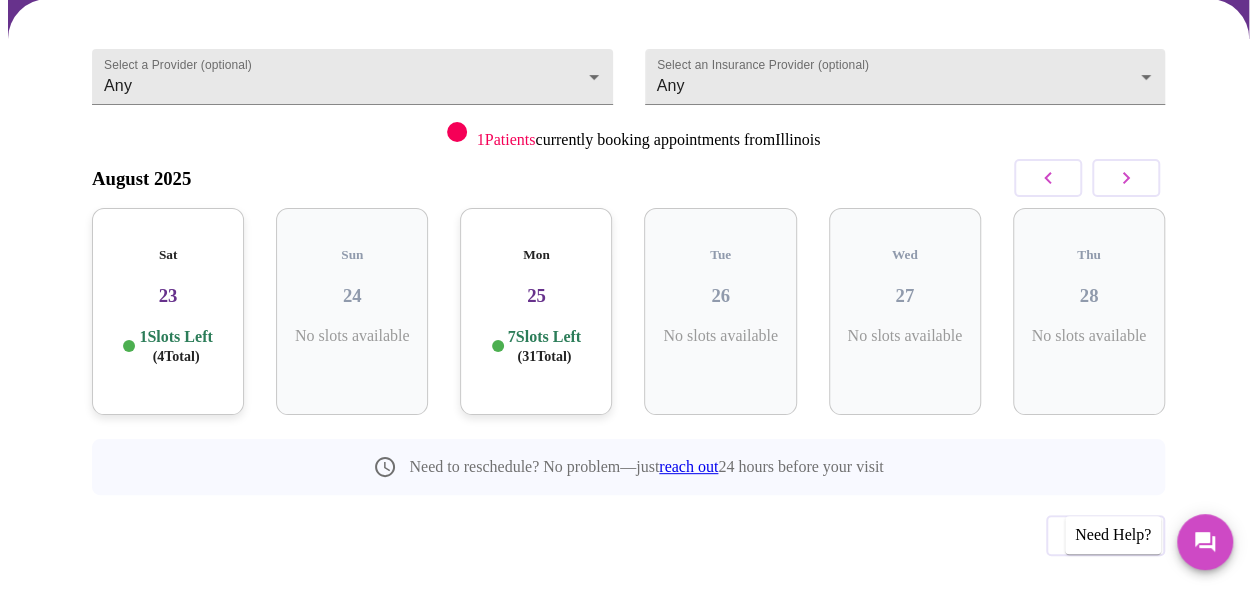 click 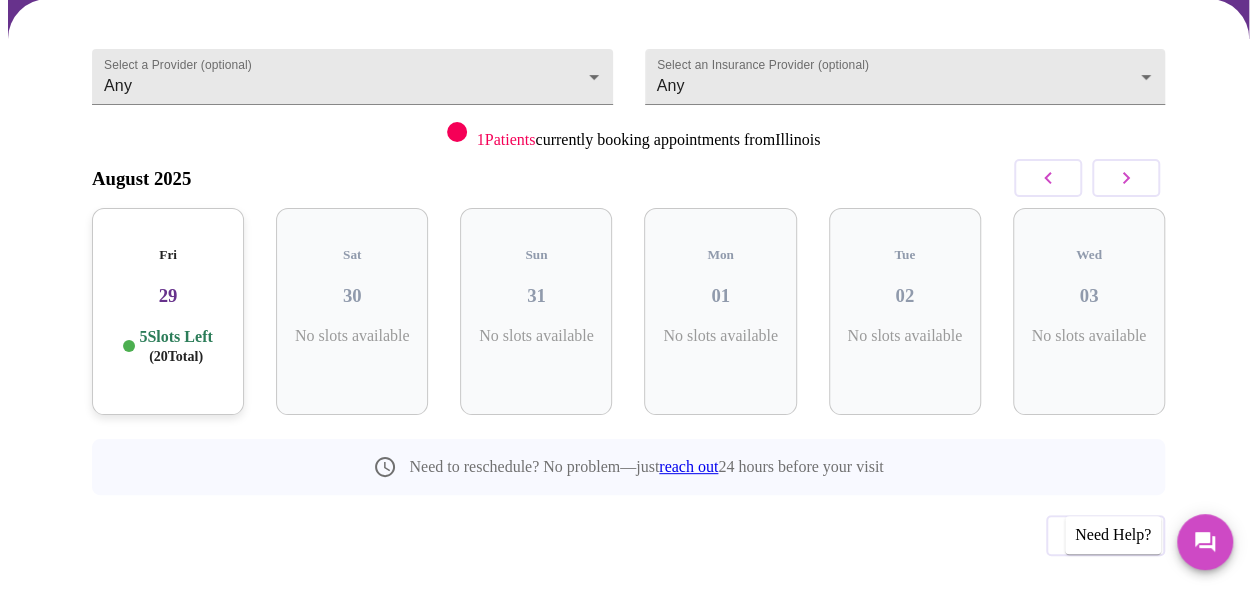 click 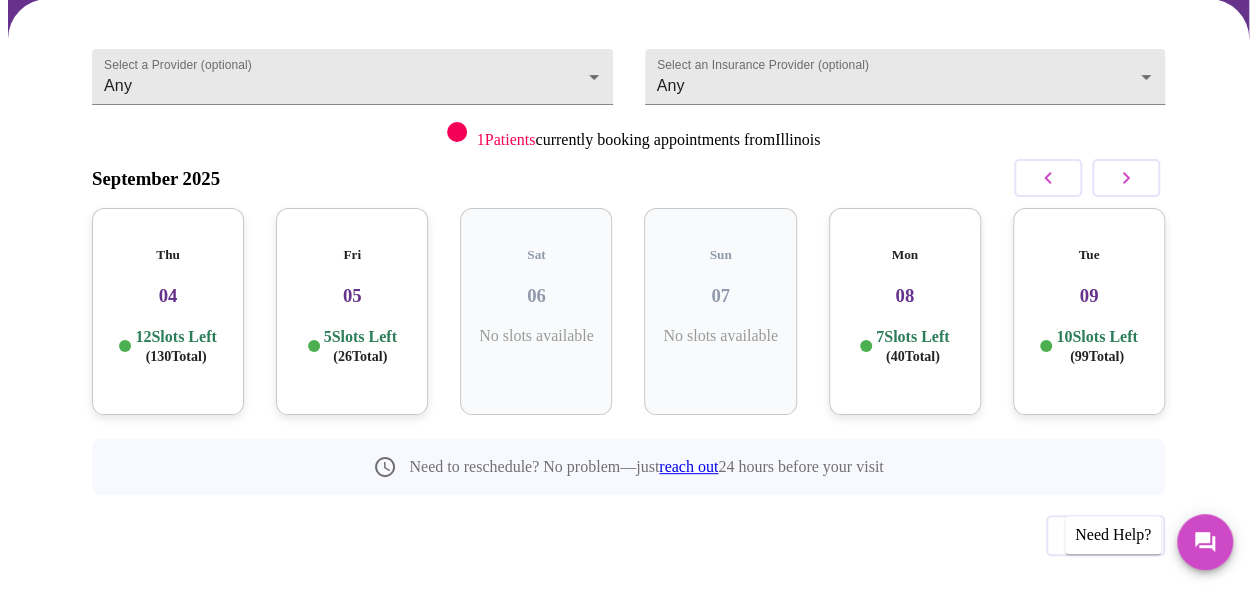 click on "12  Slots Left ( 130  Total)" at bounding box center [175, 346] 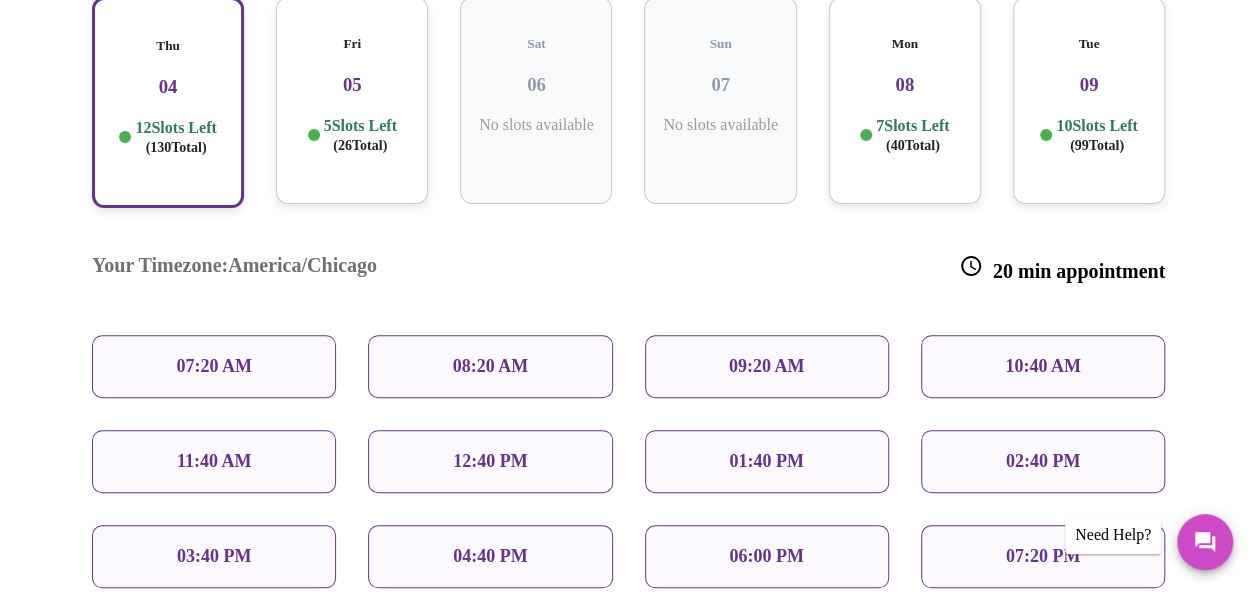 scroll, scrollTop: 402, scrollLeft: 0, axis: vertical 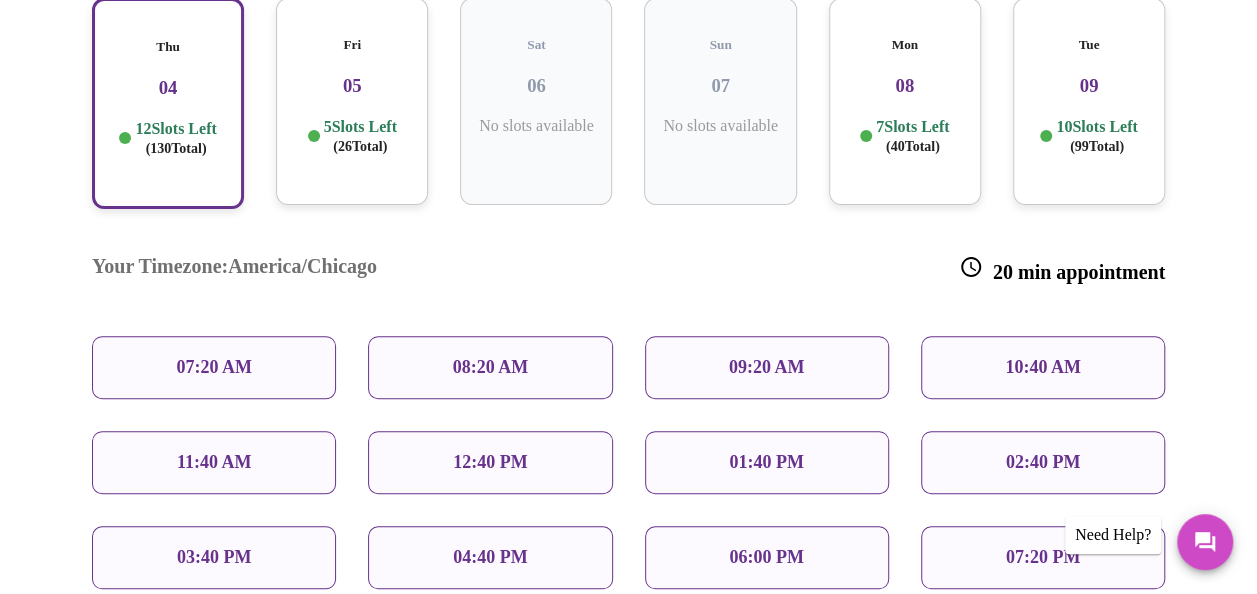 click on "09:20 AM" at bounding box center [767, 367] 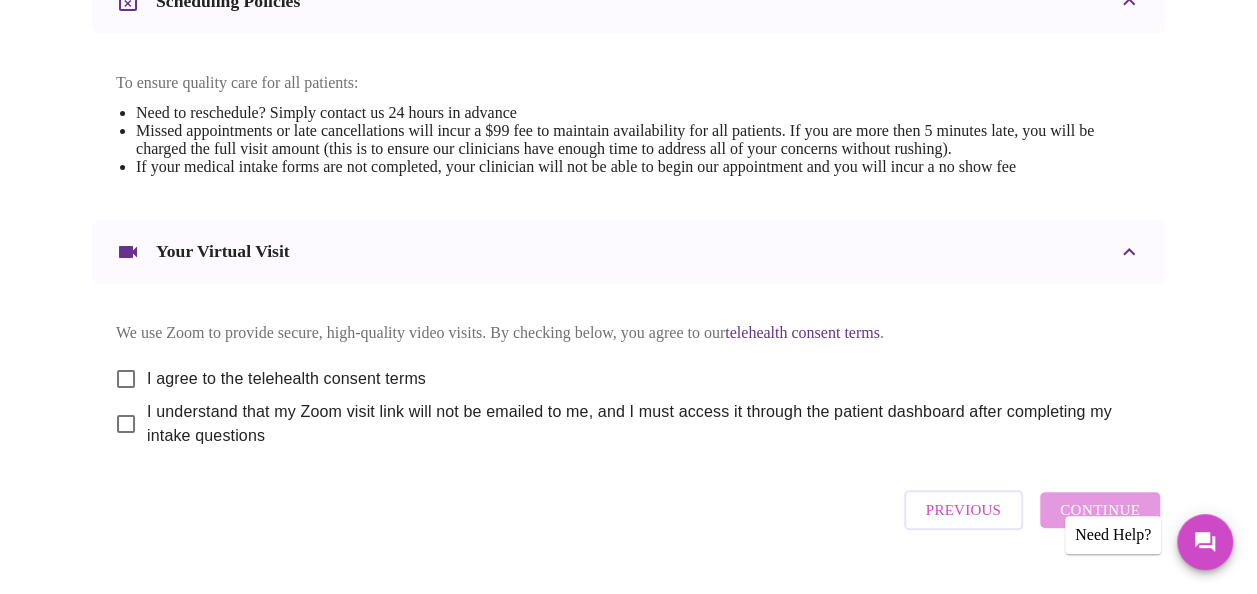 scroll, scrollTop: 861, scrollLeft: 0, axis: vertical 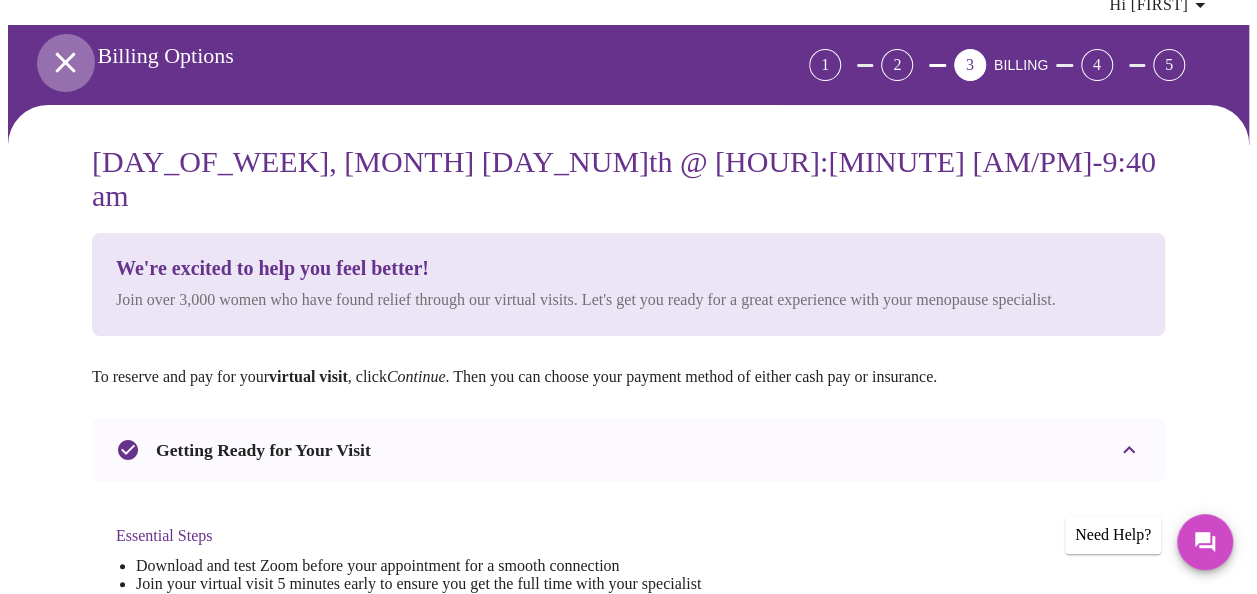 click 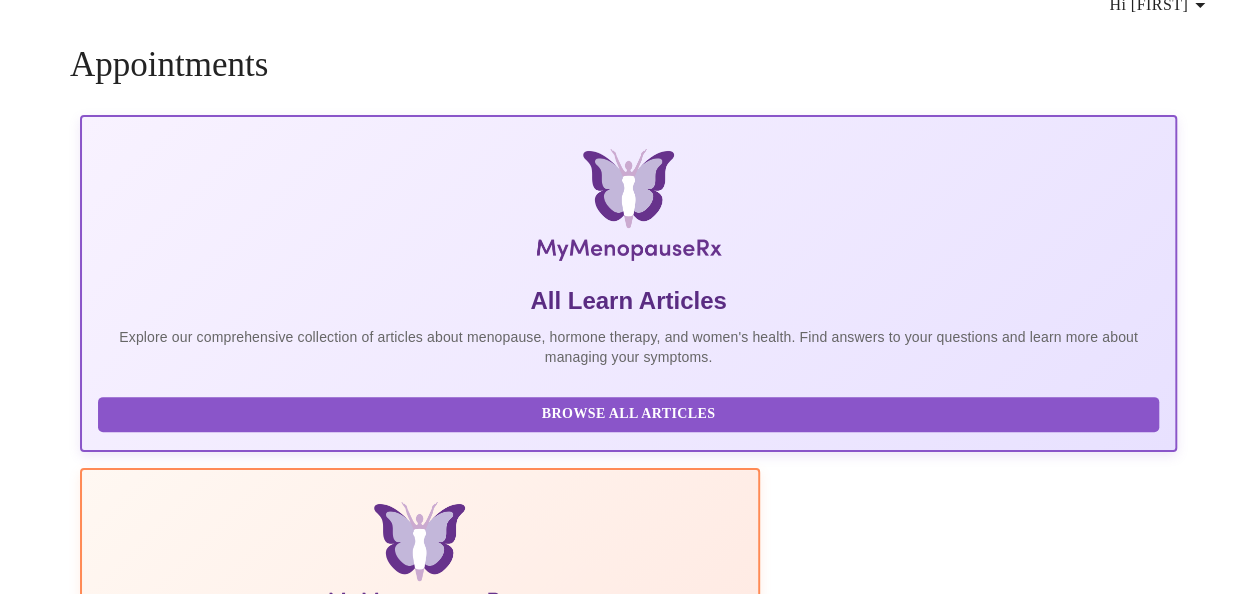 scroll, scrollTop: 86, scrollLeft: 0, axis: vertical 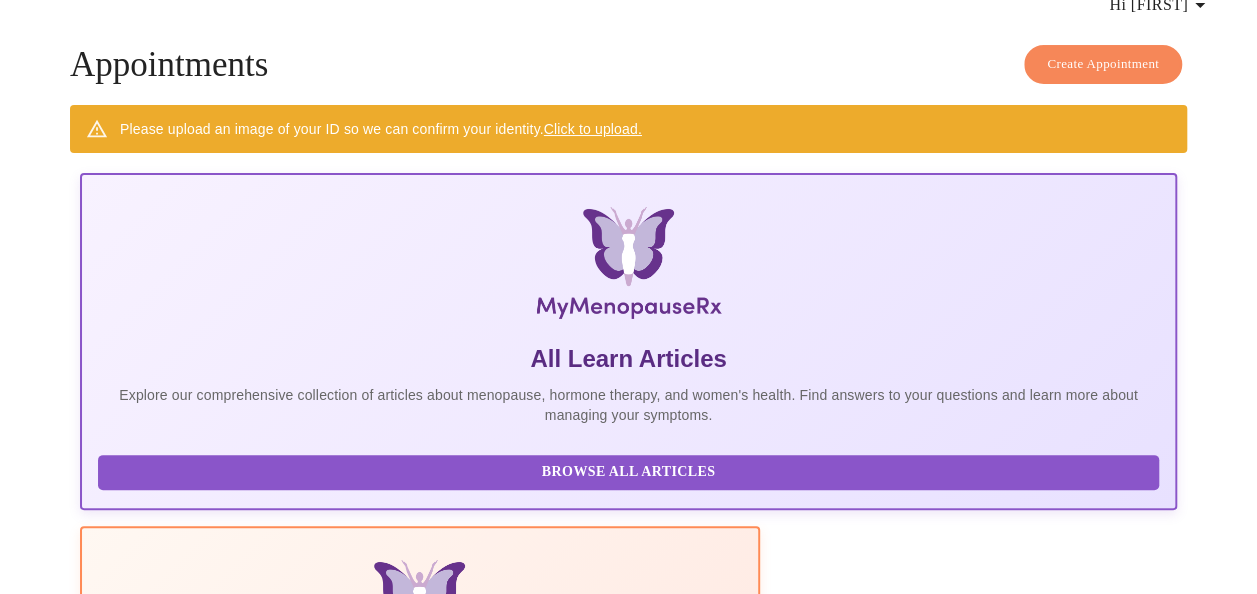 click on "Click to upload." at bounding box center [593, 129] 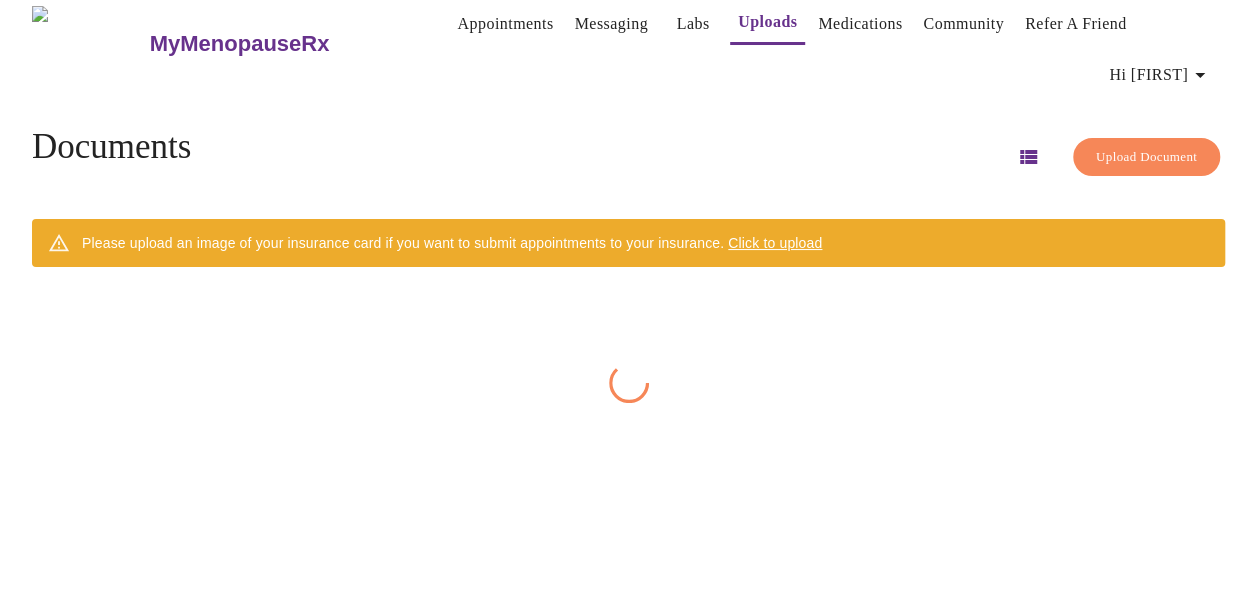 scroll, scrollTop: 0, scrollLeft: 0, axis: both 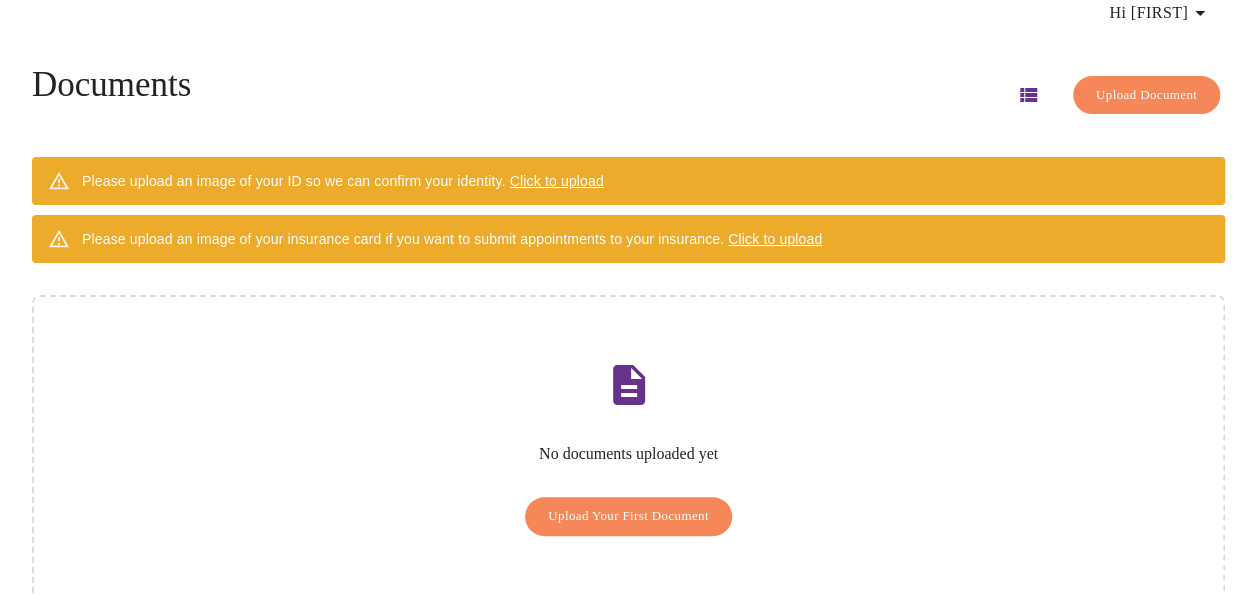 click on "Click to upload" at bounding box center (557, 181) 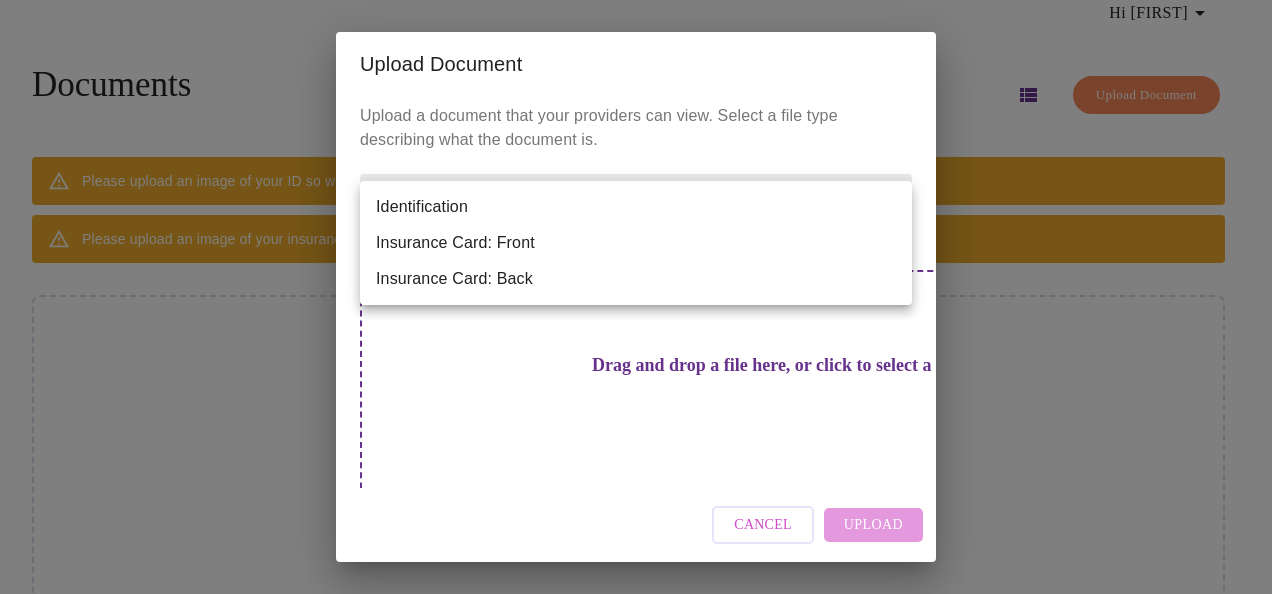 click on "MyMenopauseRx Appointments Messaging Labs Uploads Medications Community Refer a Friend Hi [FIRST]   Documents Upload Document Please upload an image of your insurance card if you want to submit appointments to your insurance.   Click to upload Identification [MONTH] [DAY], [YEAR] Identification [MONTH] [DAY], [YEAR] Settings Billing Invoices Log out Upload Document Upload a document that your providers can view. Select a file type describing what the document is. Document Name Identification Identification Drag and drop a file here, or click to select a file Cancel Upload" at bounding box center (636, 287) 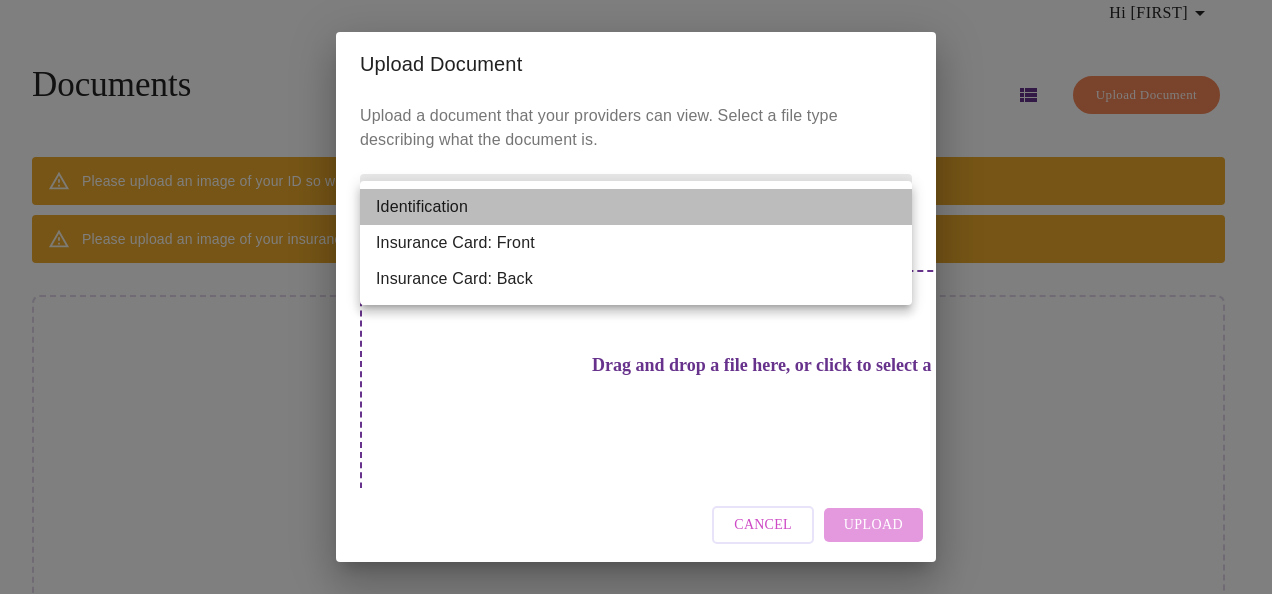 click on "Identification" at bounding box center (636, 207) 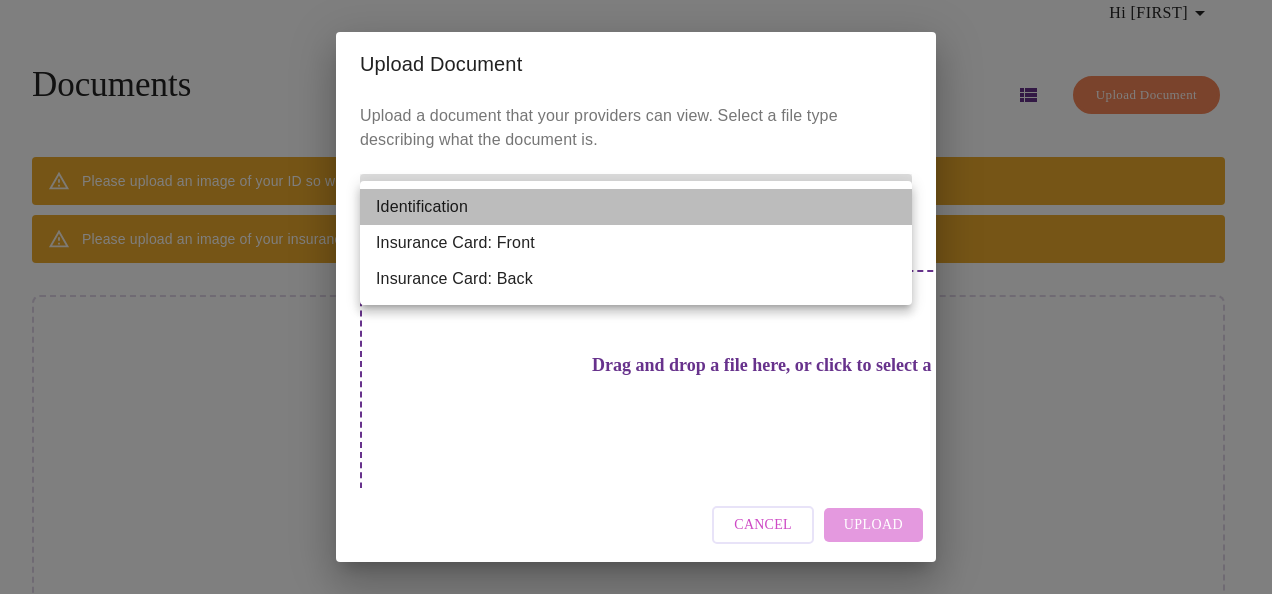 type on "Identification" 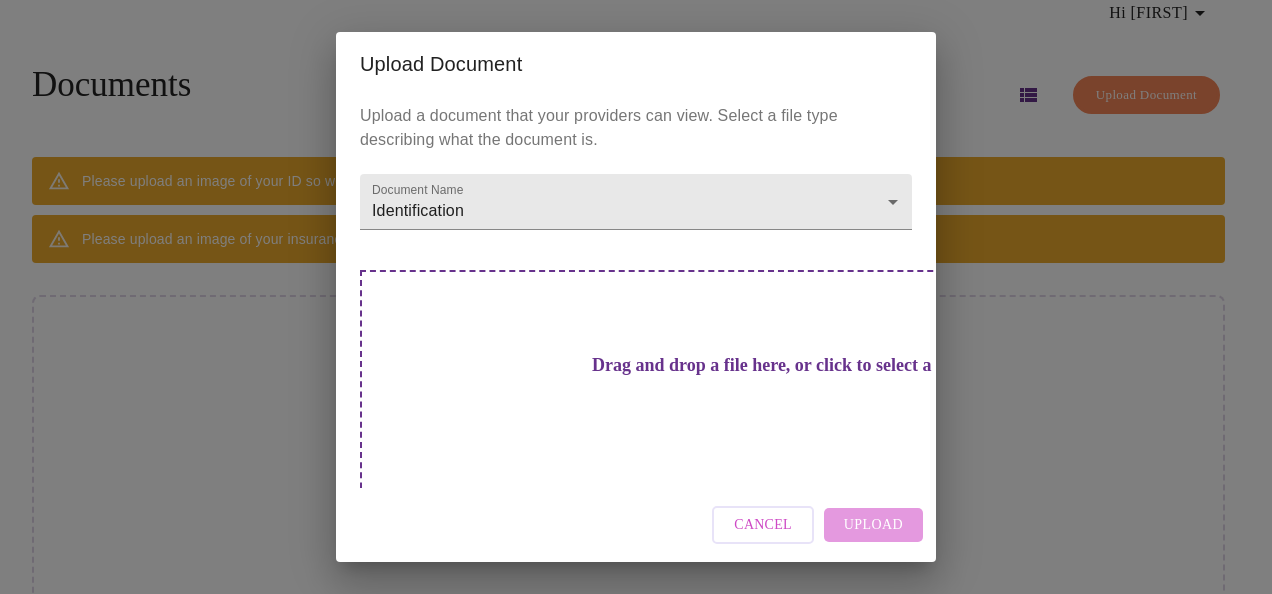 click on "Cancel Upload" at bounding box center (636, 525) 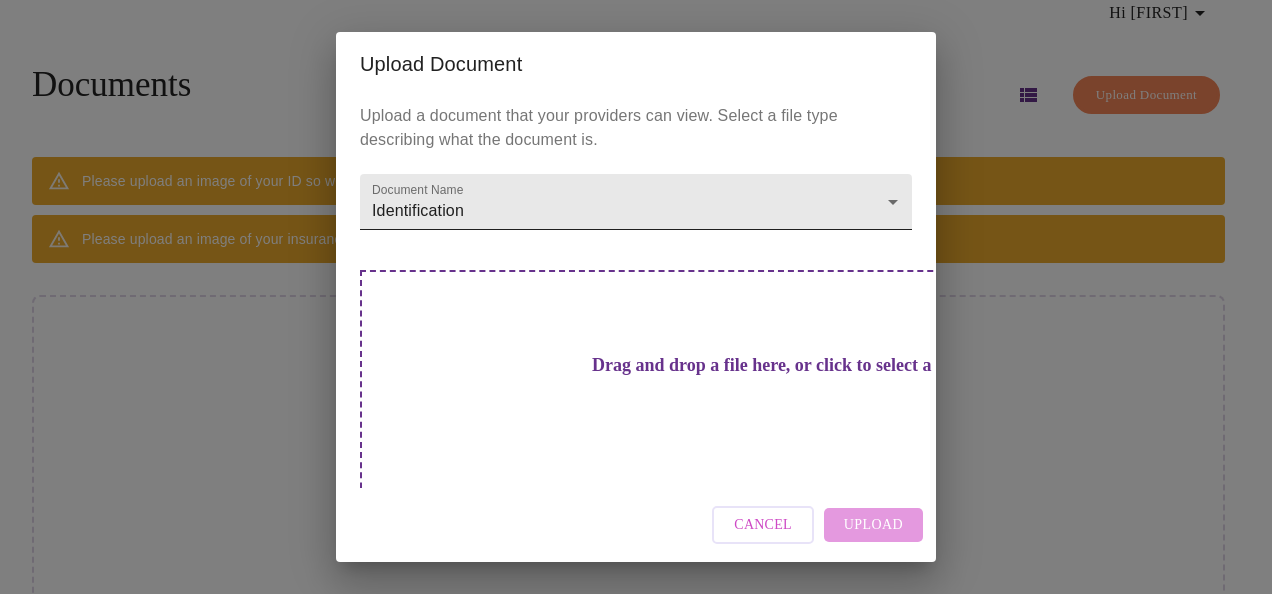 click on "MyMenopauseRx Appointments Messaging Labs Uploads Medications Community Refer a Friend Hi [FIRST]   Documents Upload Document Please upload an image of your ID so we can confirm your identity.   Click to upload Please upload an image of your insurance card if you want to submit appointments to your insurance.   Click to upload No documents uploaded yet Upload Your First Document Settings Billing Invoices Log out Upload Document Upload a document that your providers can view. Select a file type describing what the document is. Document Name Identification Identification Drag and drop a file here, or click to select a file Cancel Upload" at bounding box center (636, 287) 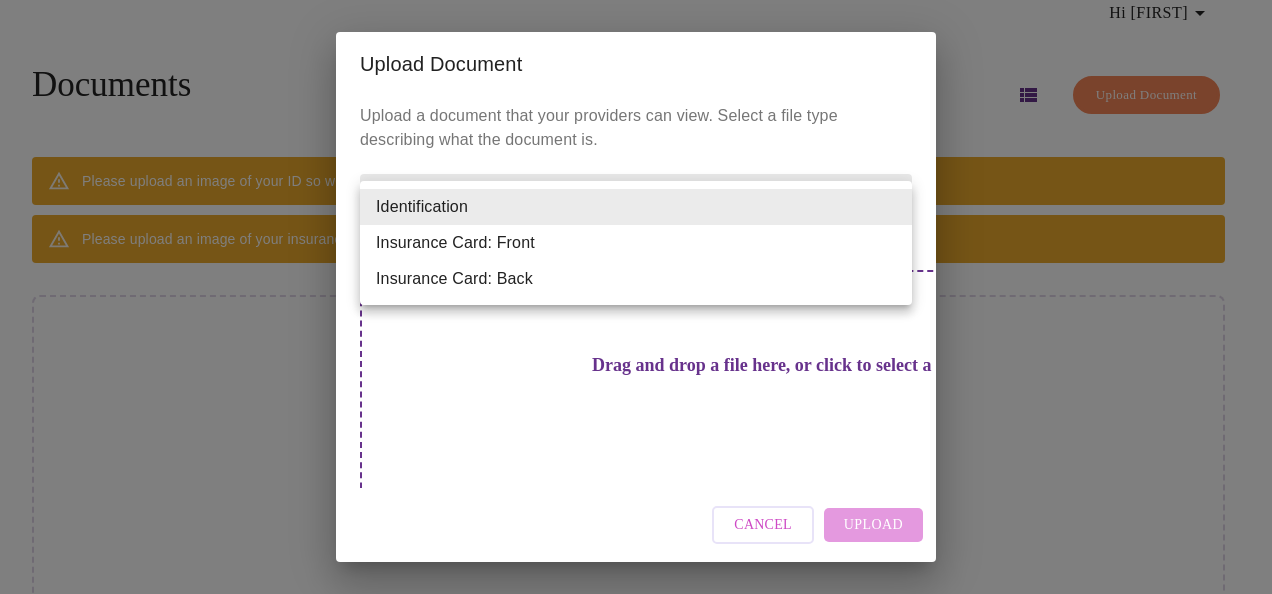 click at bounding box center (636, 297) 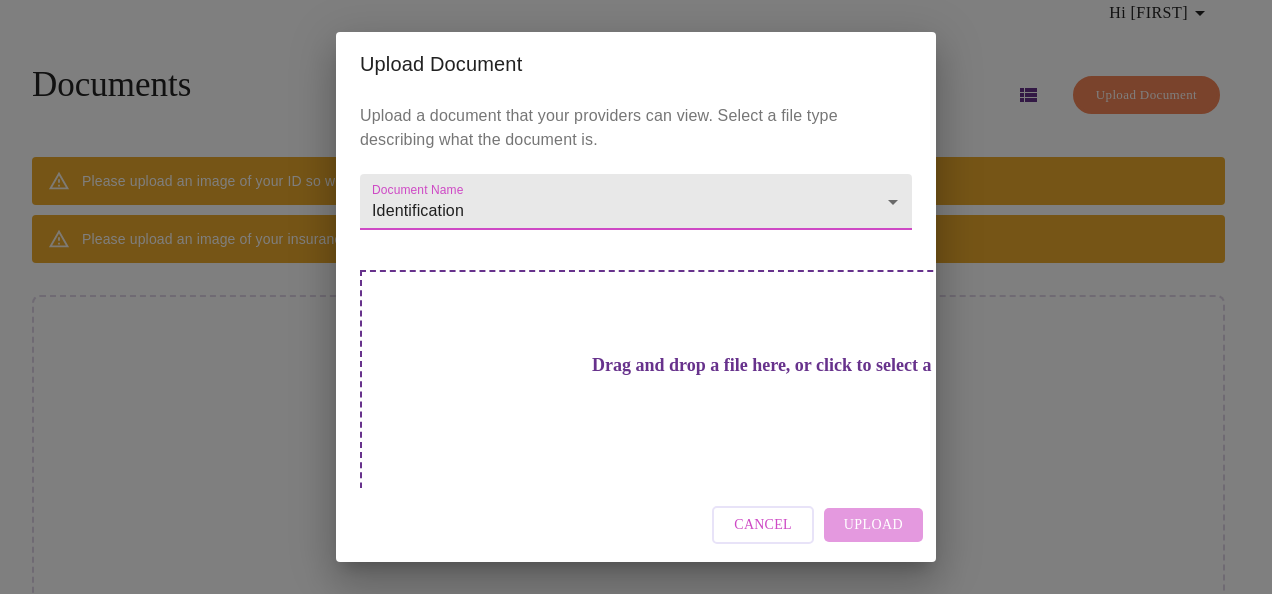 click on "Drag and drop a file here, or click to select a file" at bounding box center [776, 365] 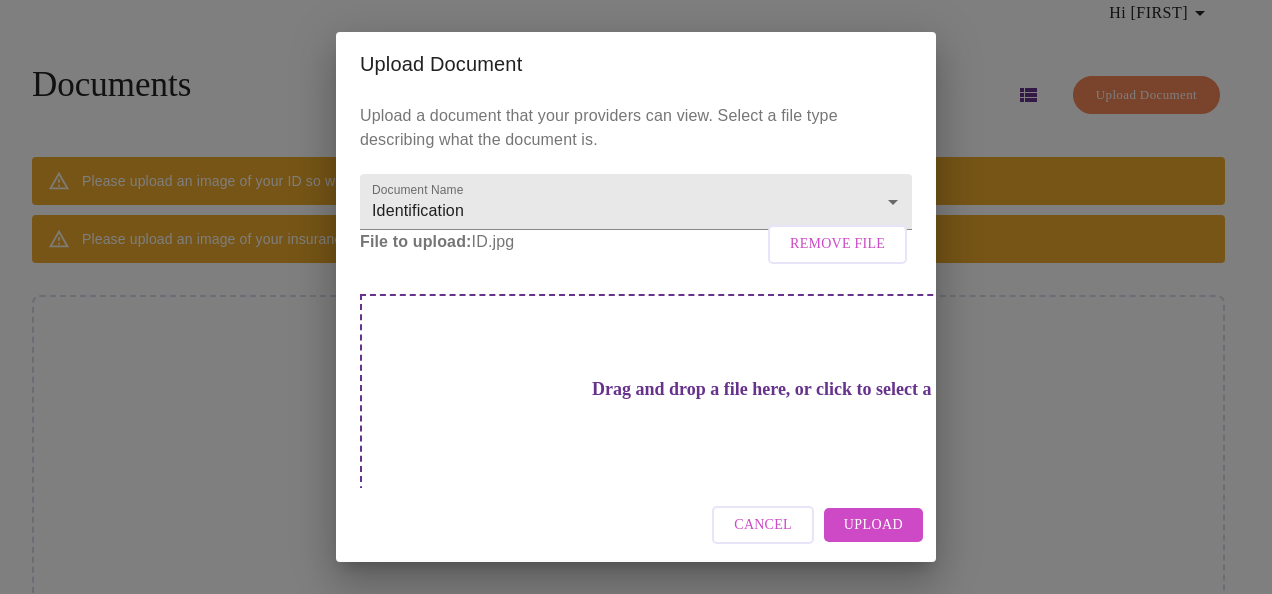click on "Upload" at bounding box center [873, 525] 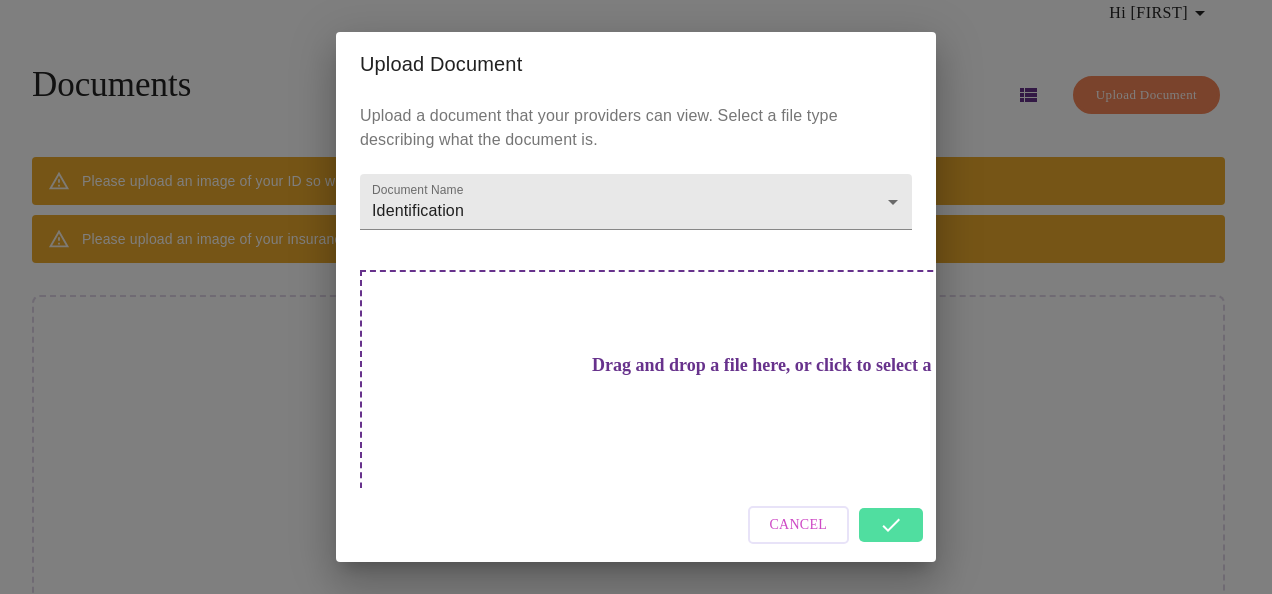 click on "Cancel" at bounding box center [636, 525] 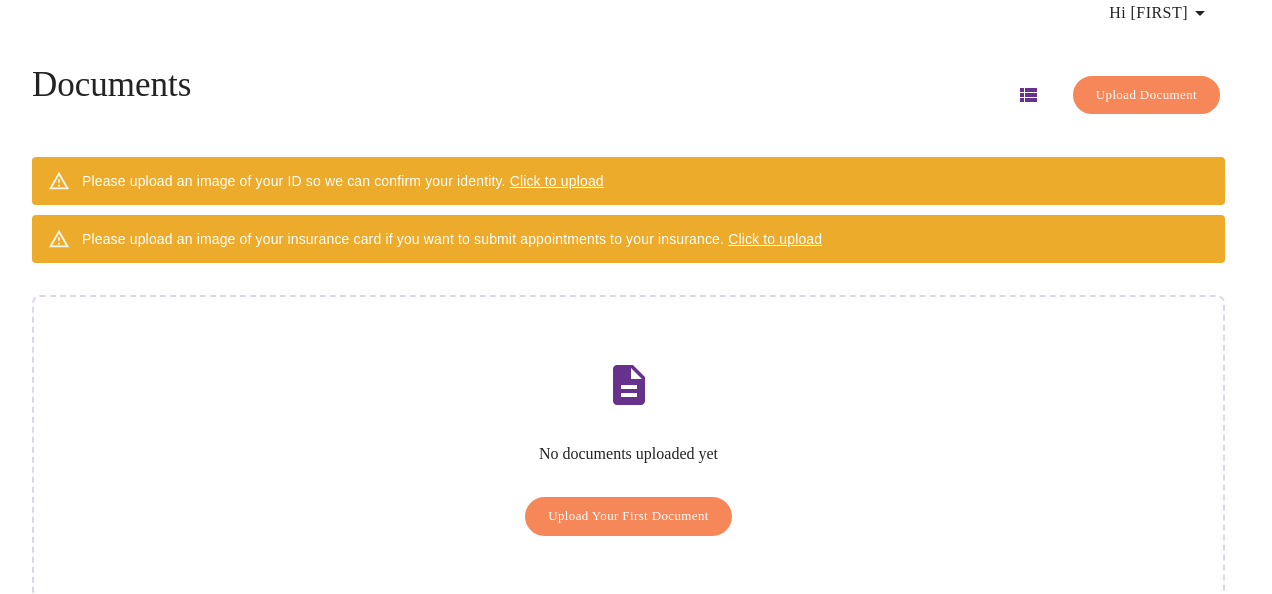 scroll, scrollTop: 0, scrollLeft: 0, axis: both 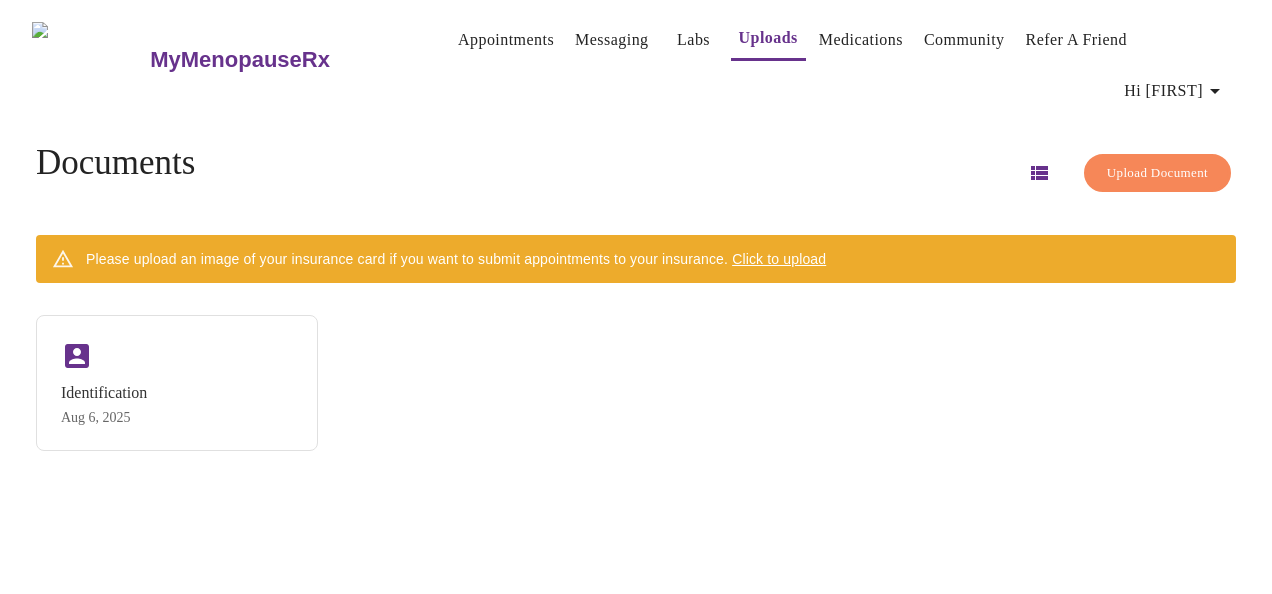 click on "Click to upload" at bounding box center [779, 259] 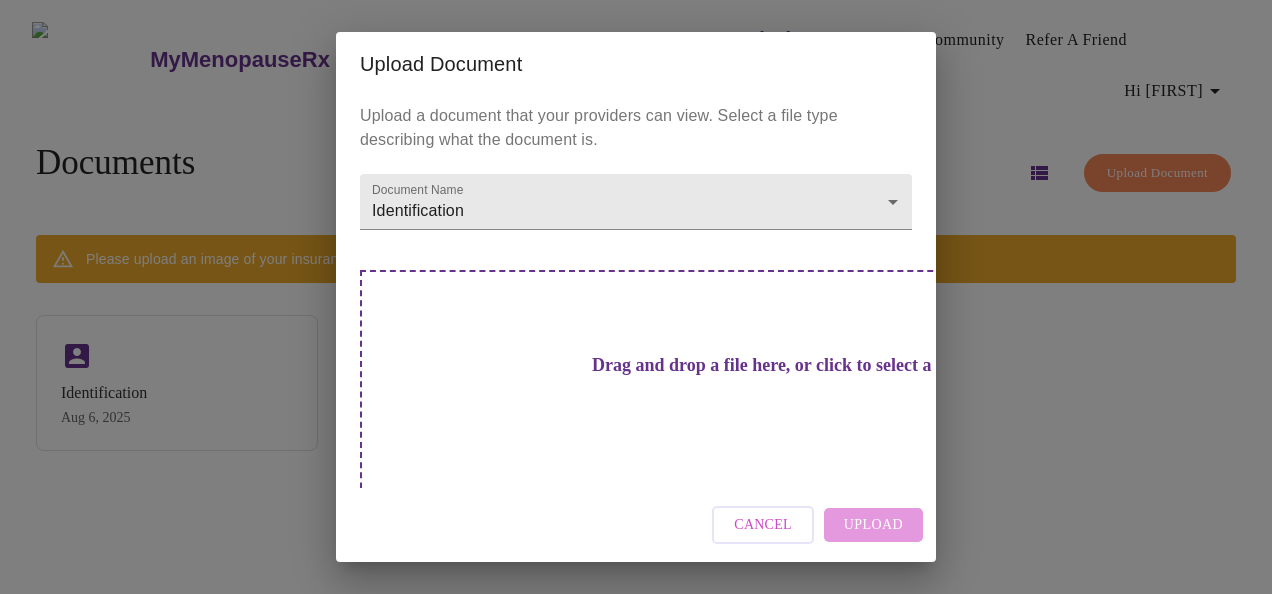 click on "Drag and drop a file here, or click to select a file" at bounding box center (776, 404) 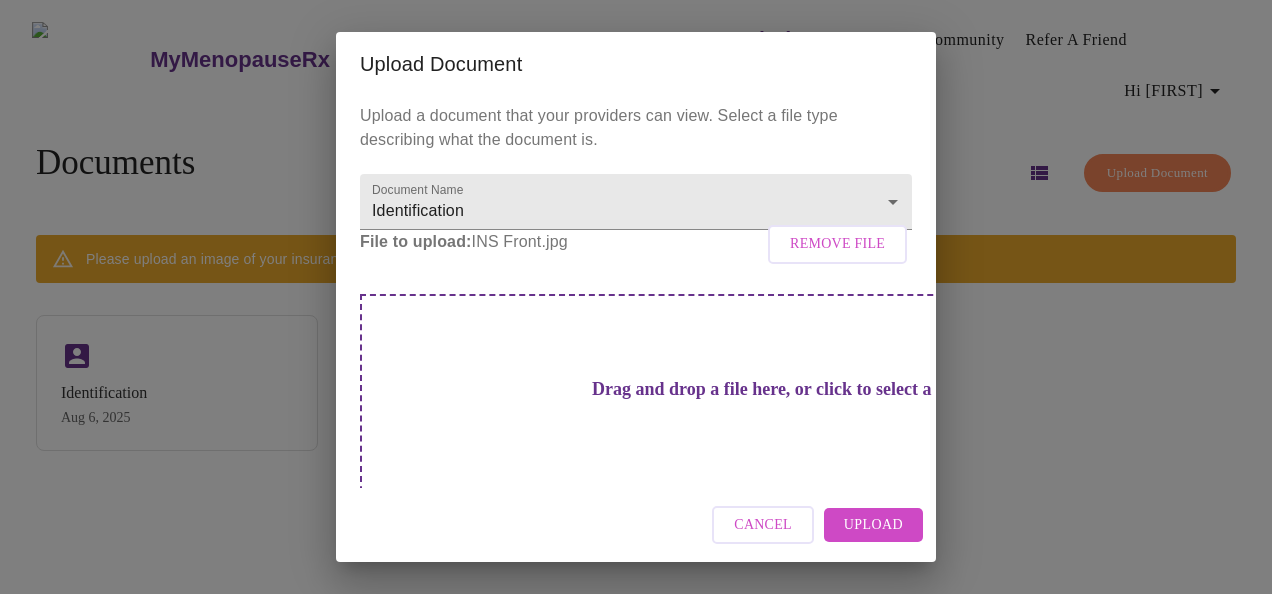 click on "Upload" at bounding box center [873, 525] 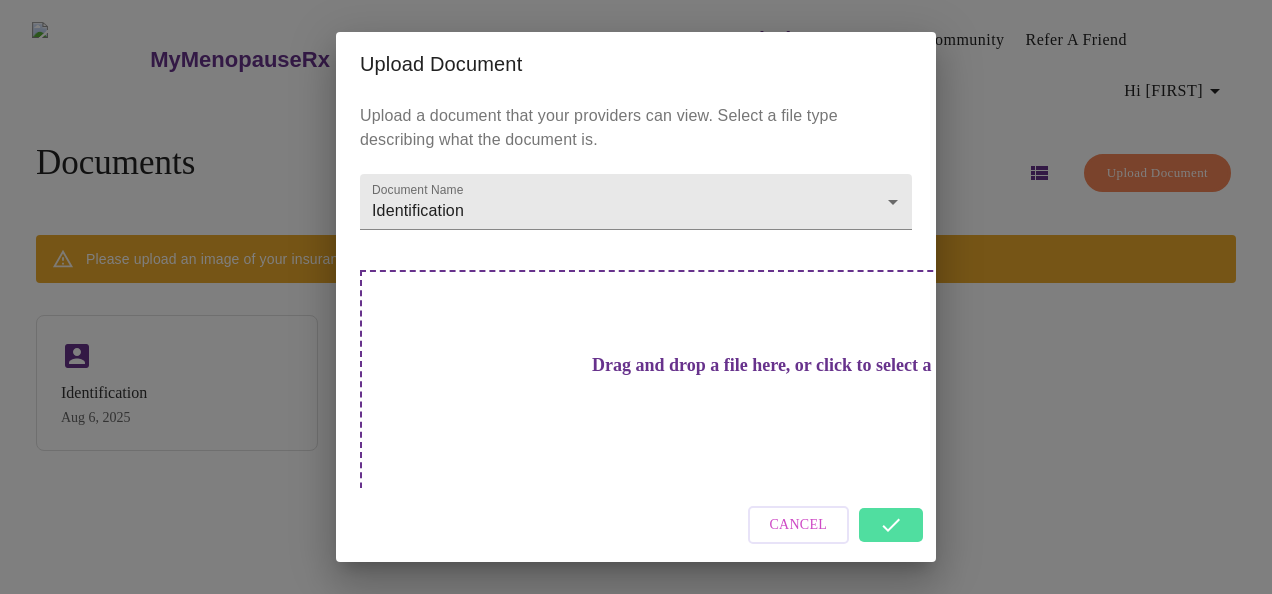 drag, startPoint x: 876, startPoint y: 520, endPoint x: 524, endPoint y: 568, distance: 355.25766 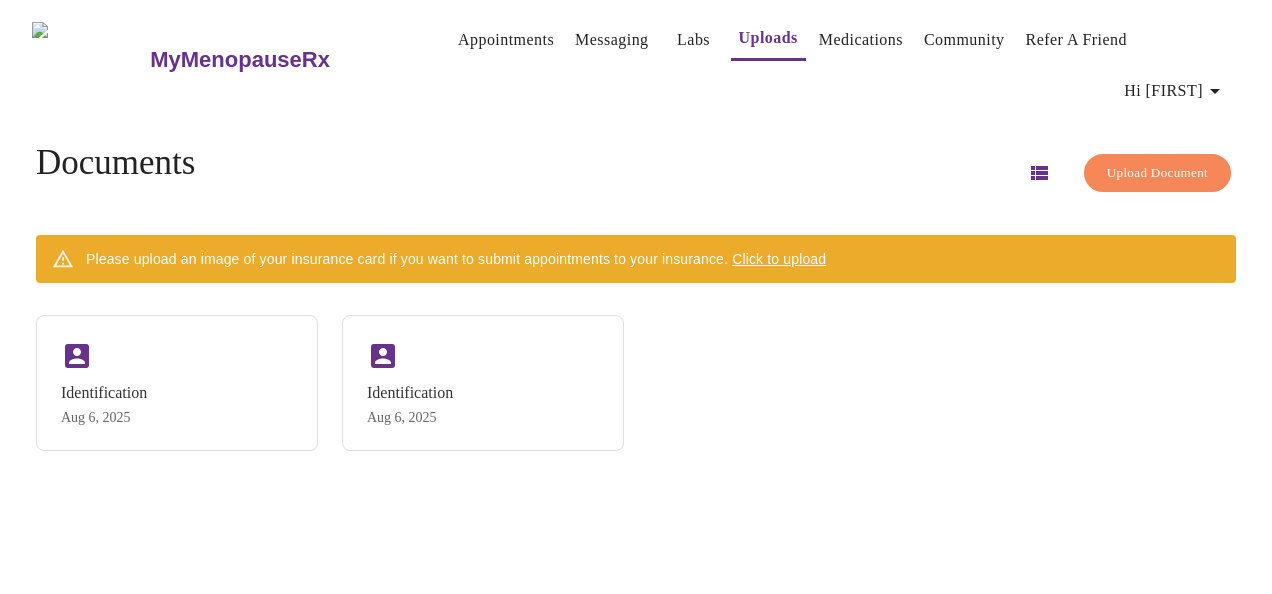 click on "Click to upload" at bounding box center (779, 259) 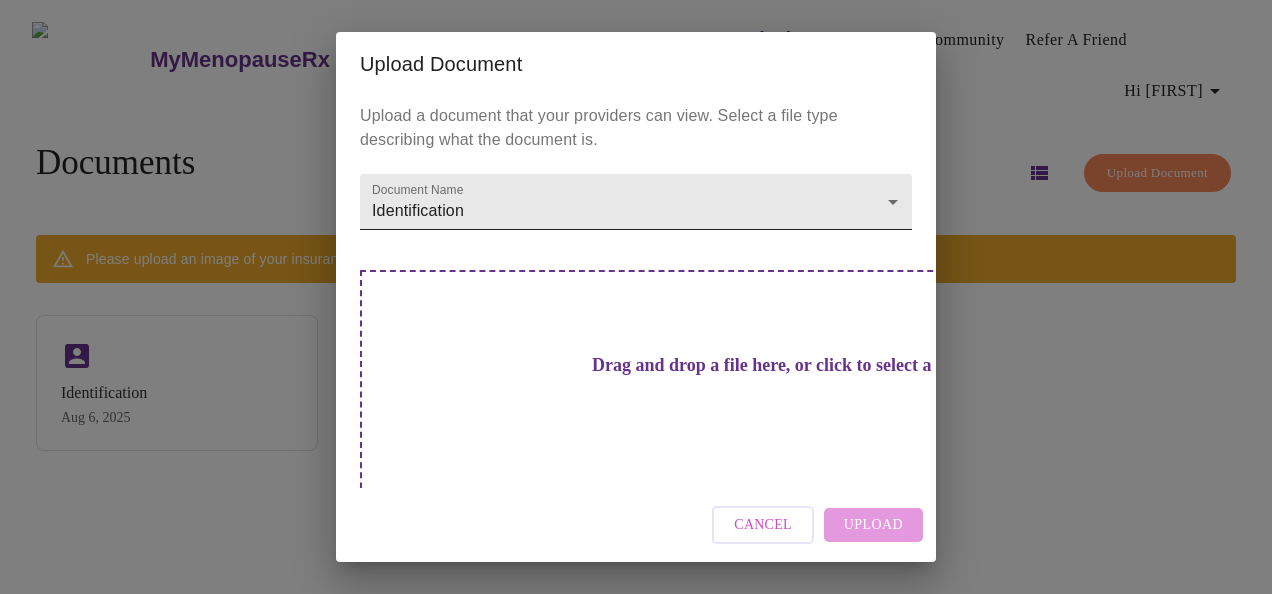 click on "MyMenopauseRx Appointments Messaging Labs Uploads Medications Community Refer a Friend Hi [FIRST]   Documents Upload Document Please upload an image of your insurance card if you want to submit appointments to your insurance.   Click to upload Identification [MONTH] [DAY], [YEAR] Identification [MONTH] [DAY], [YEAR] Settings Billing Invoices Log out Upload Document Upload a document that your providers can view. Select a file type describing what the document is. Document Name Identification Identification Drag and drop a file here, or click to select a file Cancel Upload" at bounding box center [636, 305] 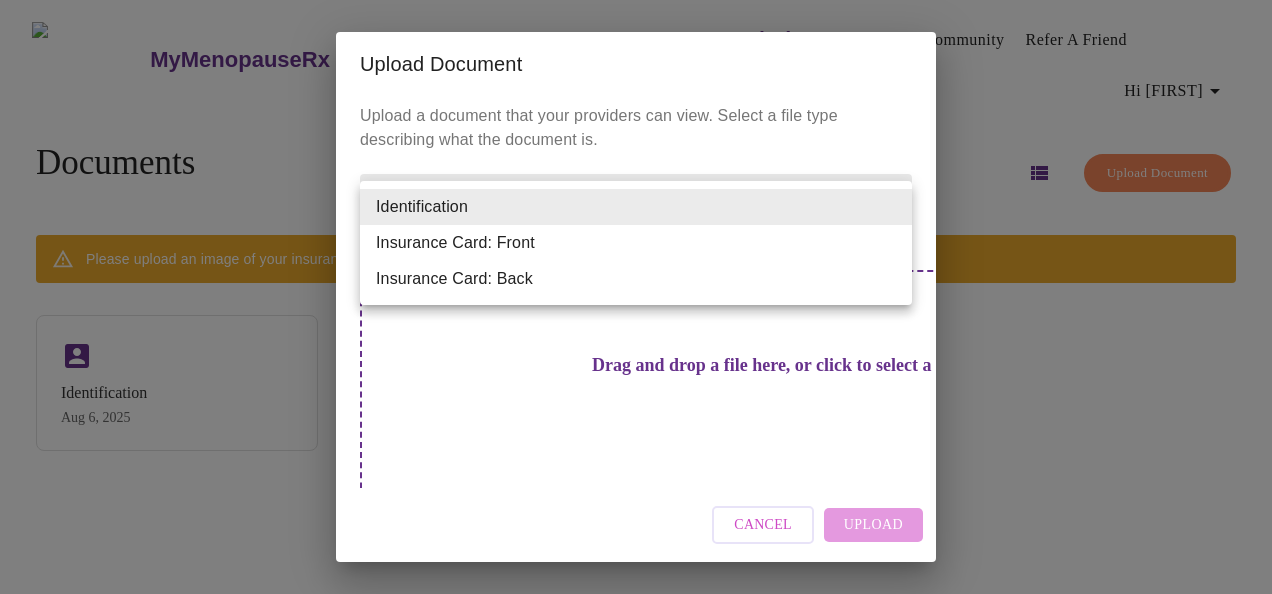 click on "Insurance Card: Back" at bounding box center (636, 279) 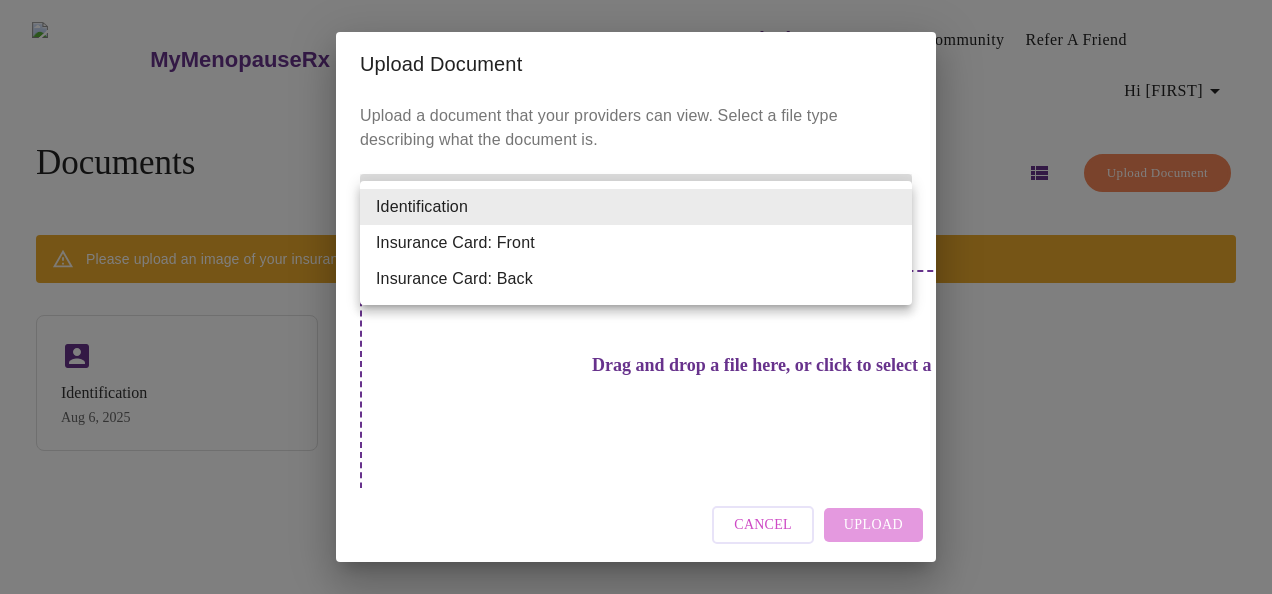 type on "Insurance Card: Back" 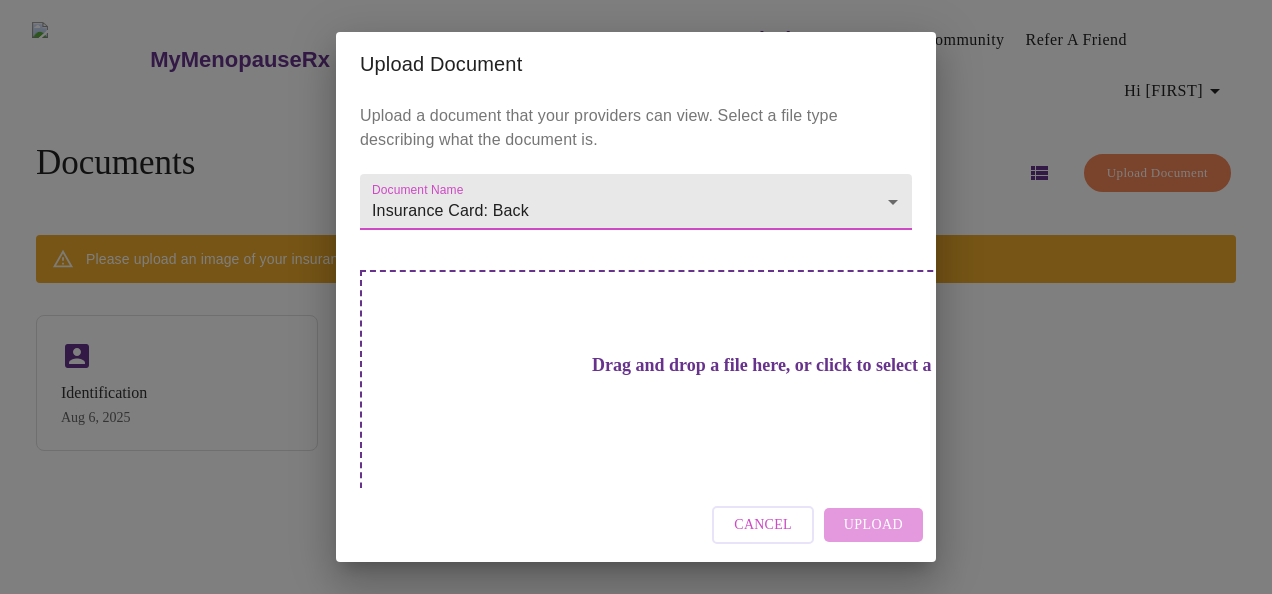 click on "Drag and drop a file here, or click to select a file" at bounding box center [776, 365] 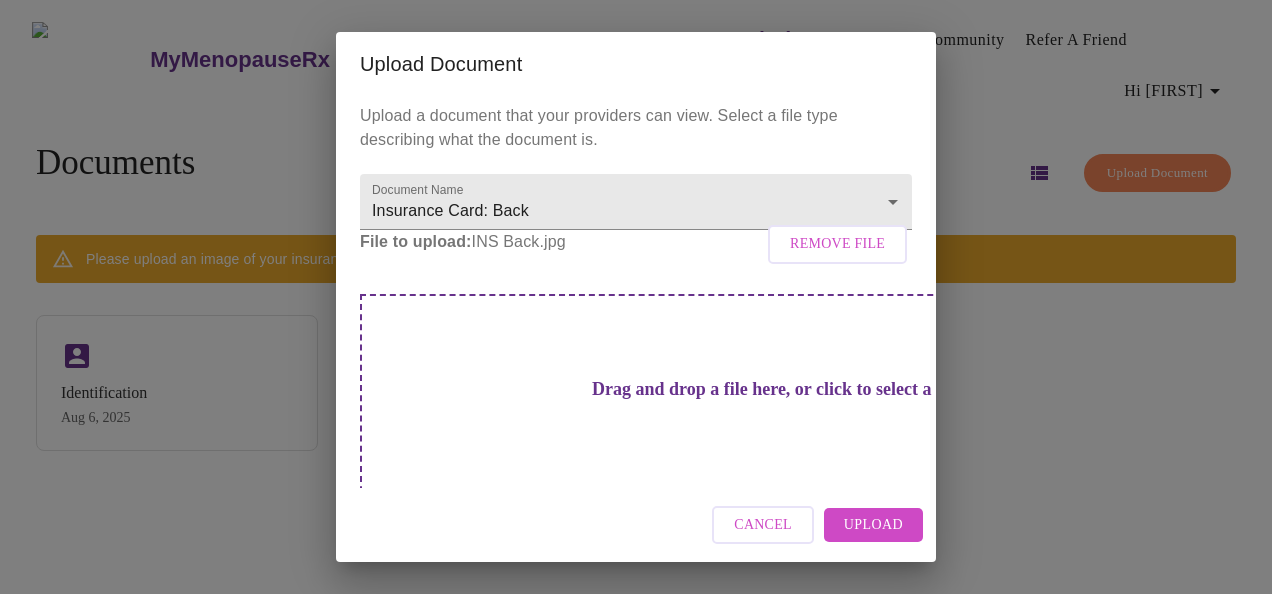 click on "Upload" at bounding box center [873, 525] 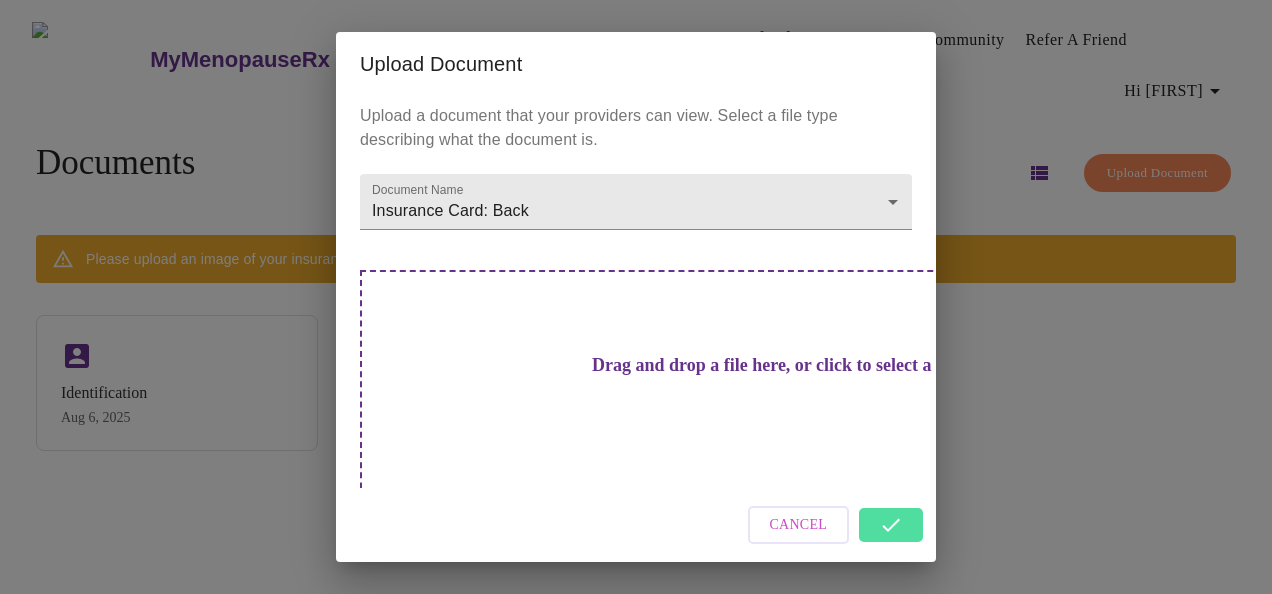 click on "Cancel" at bounding box center [636, 525] 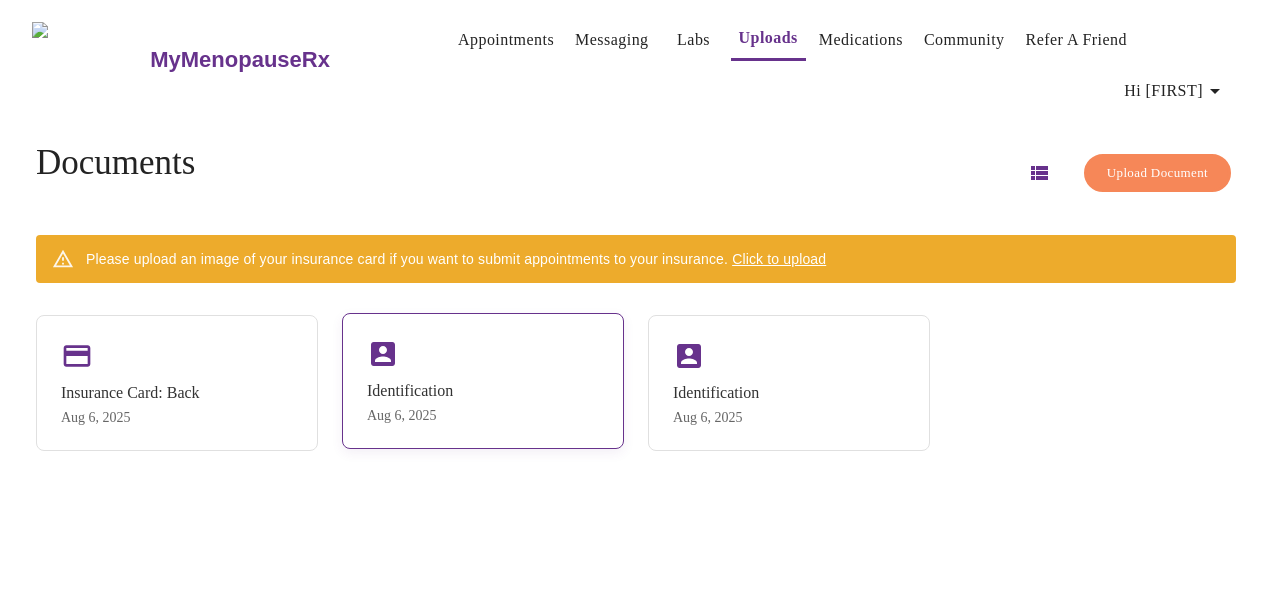 click on "Identification [MONTH] [DAY], [YEAR]" at bounding box center (410, 403) 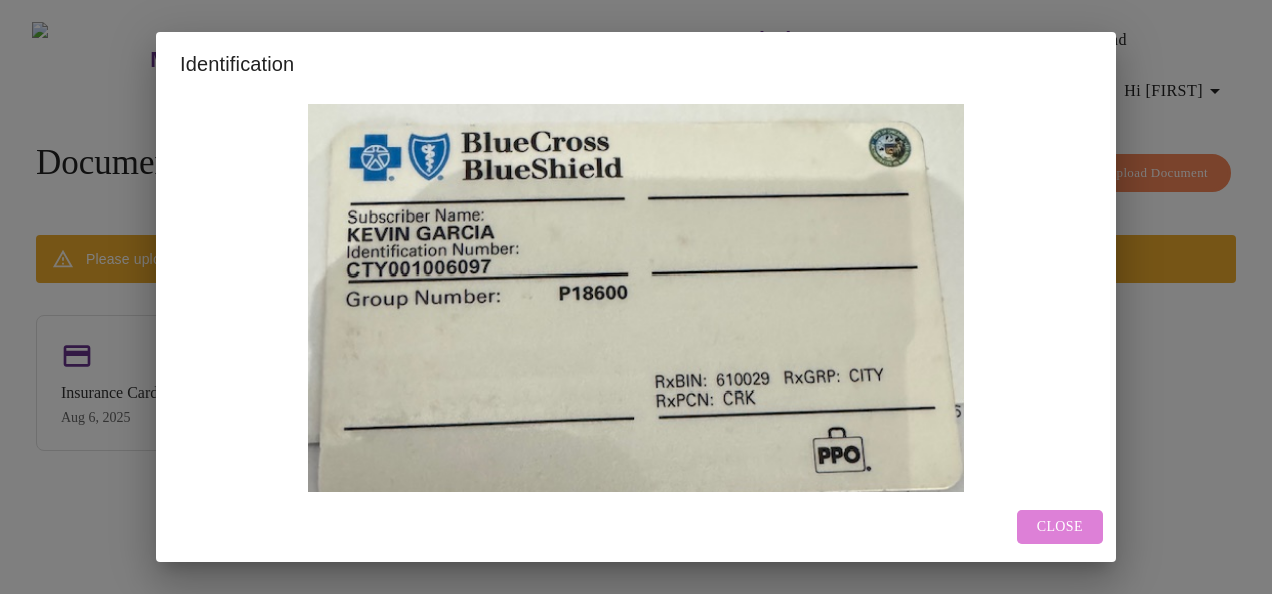 click on "Close" at bounding box center [1060, 527] 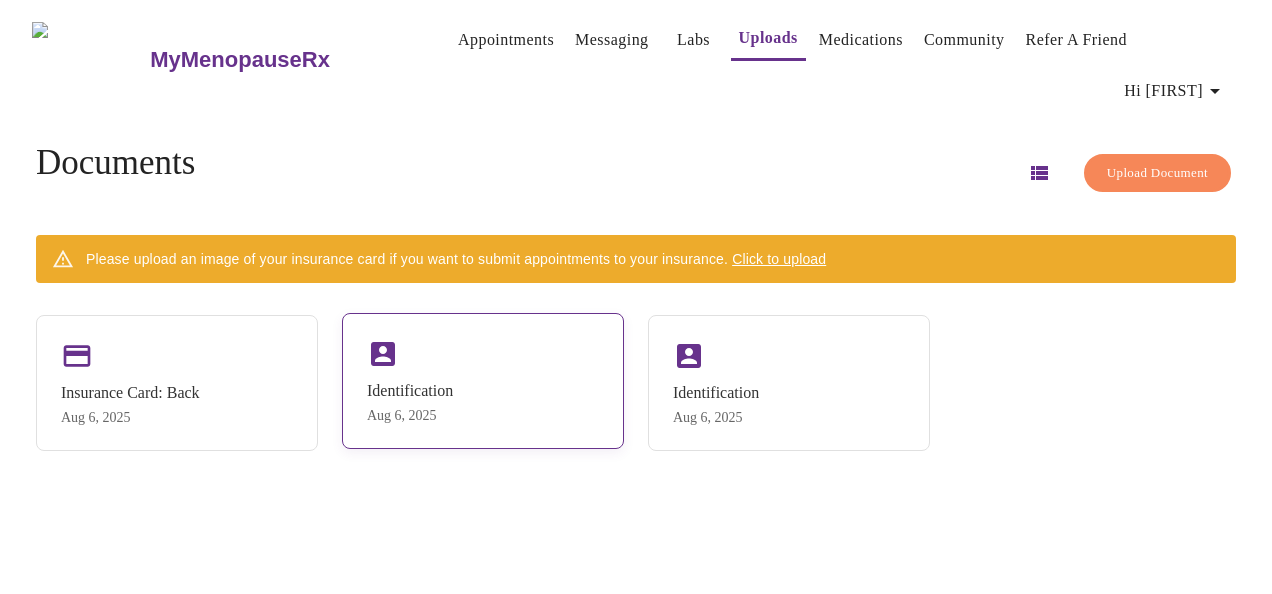 click on "Aug 6, 2025" at bounding box center (410, 416) 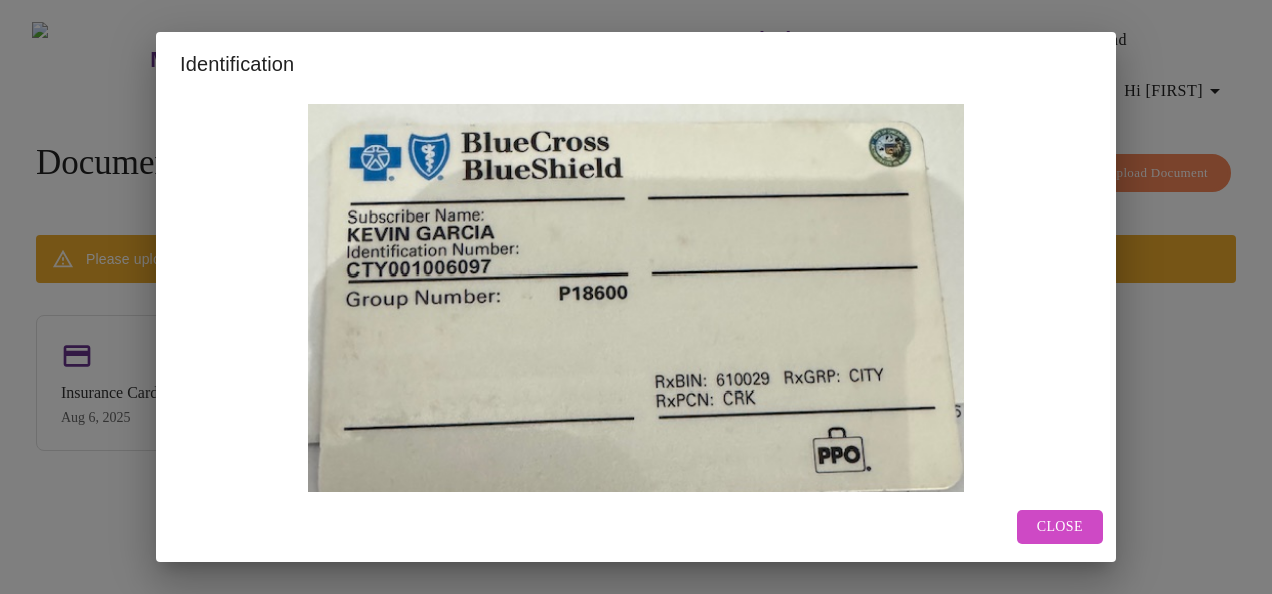 scroll, scrollTop: 36, scrollLeft: 0, axis: vertical 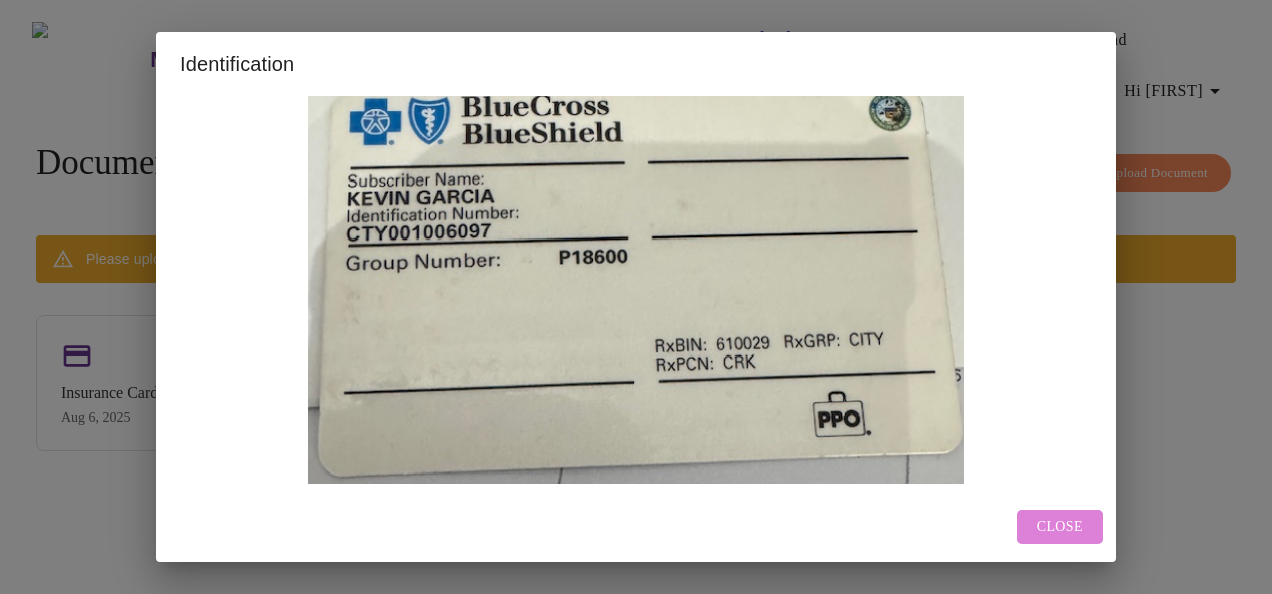 click on "Close" at bounding box center (1060, 527) 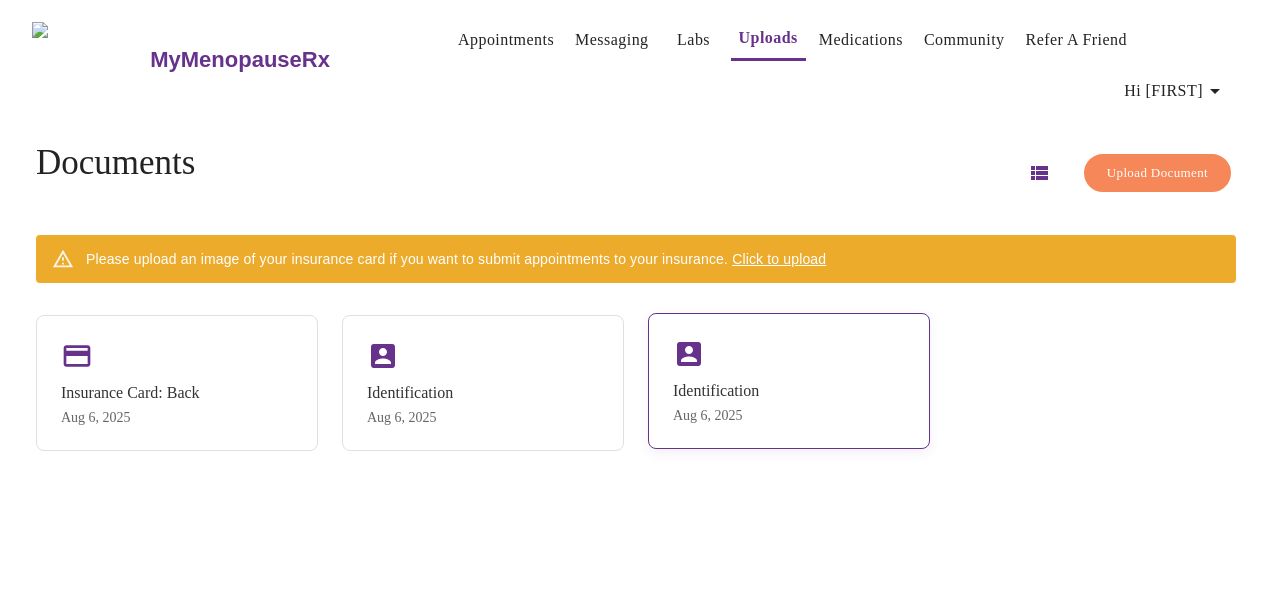 click on "Aug 6, 2025" at bounding box center [716, 416] 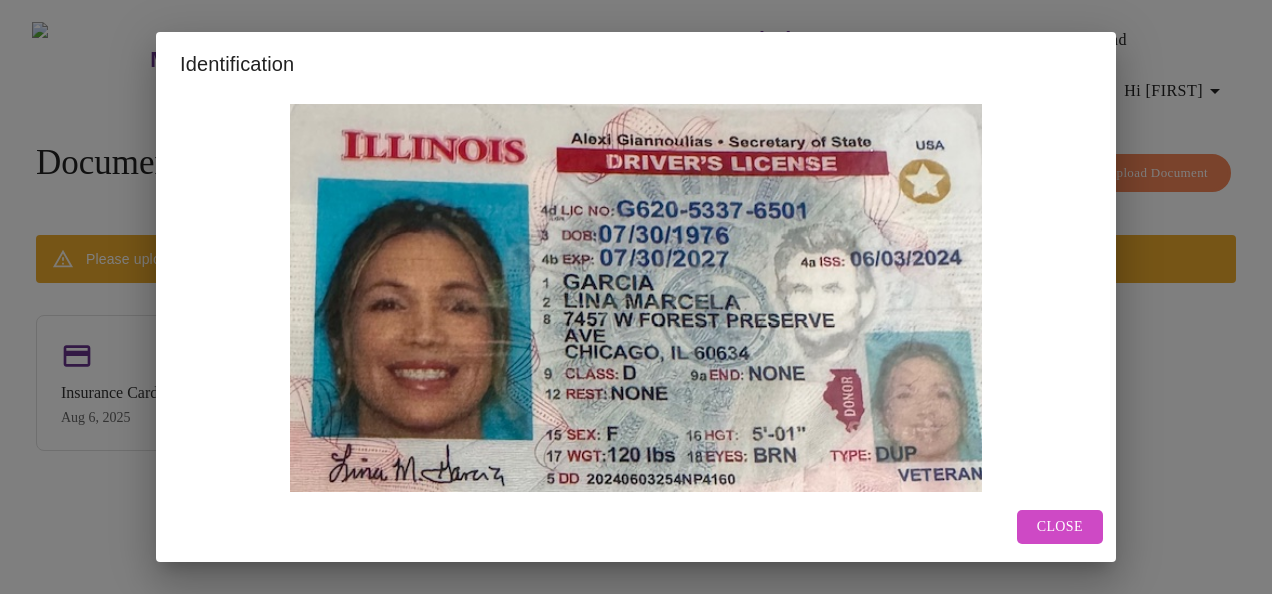 click on "Close" at bounding box center [1060, 527] 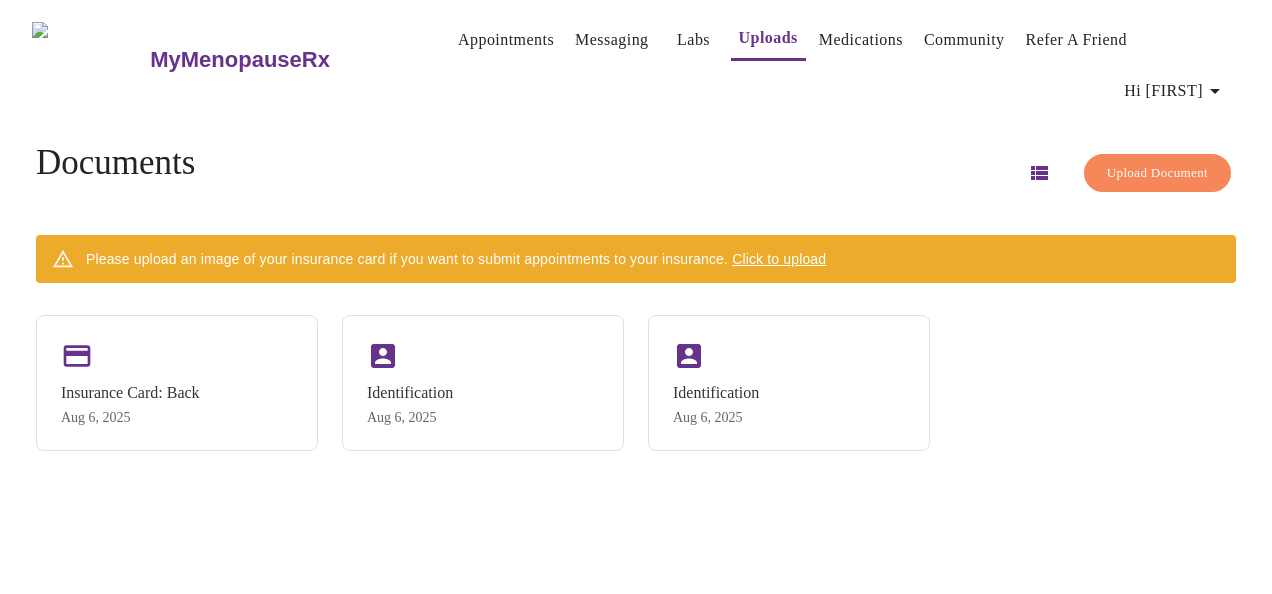 click on "Labs" at bounding box center [693, 40] 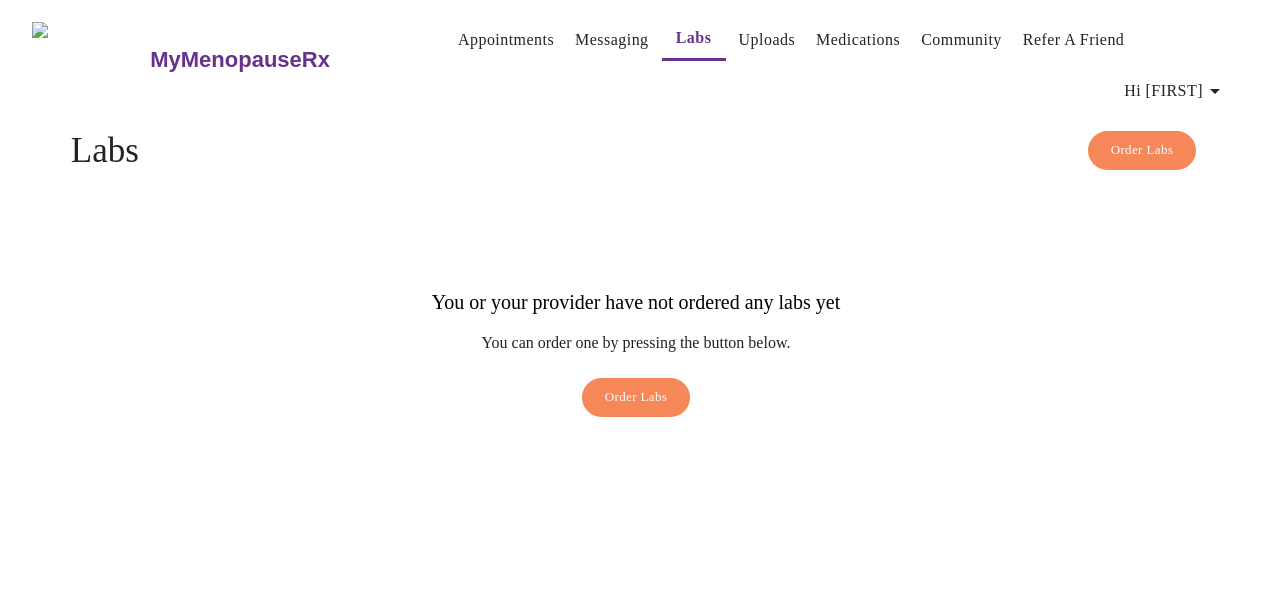 click on "Appointments" at bounding box center [506, 40] 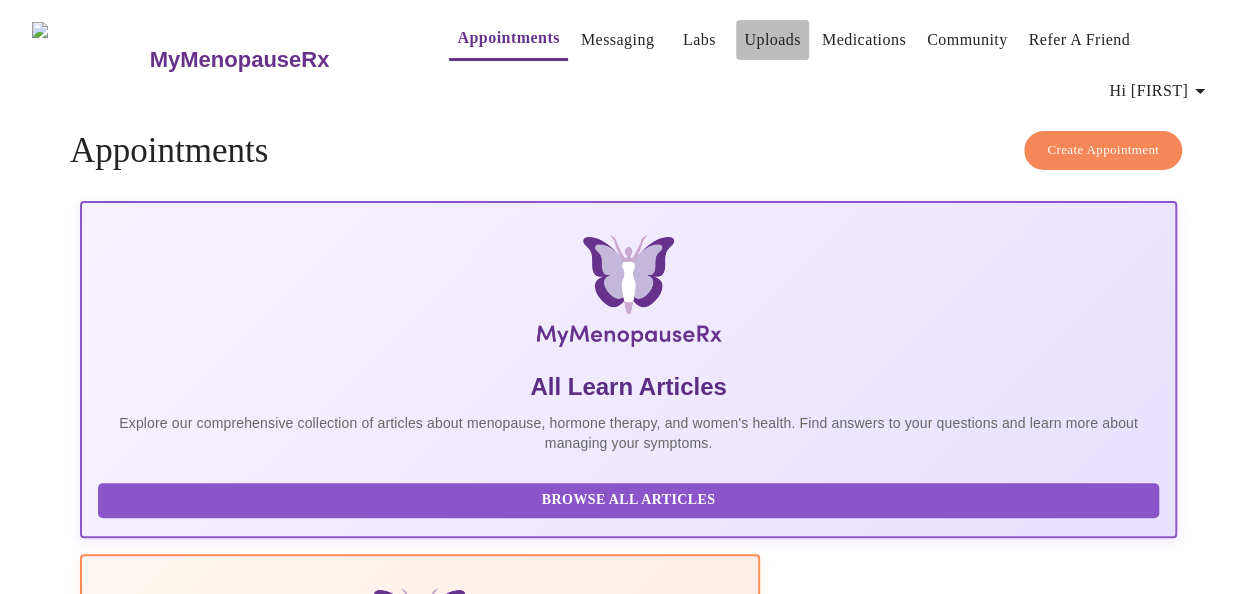 click on "Uploads" at bounding box center (772, 40) 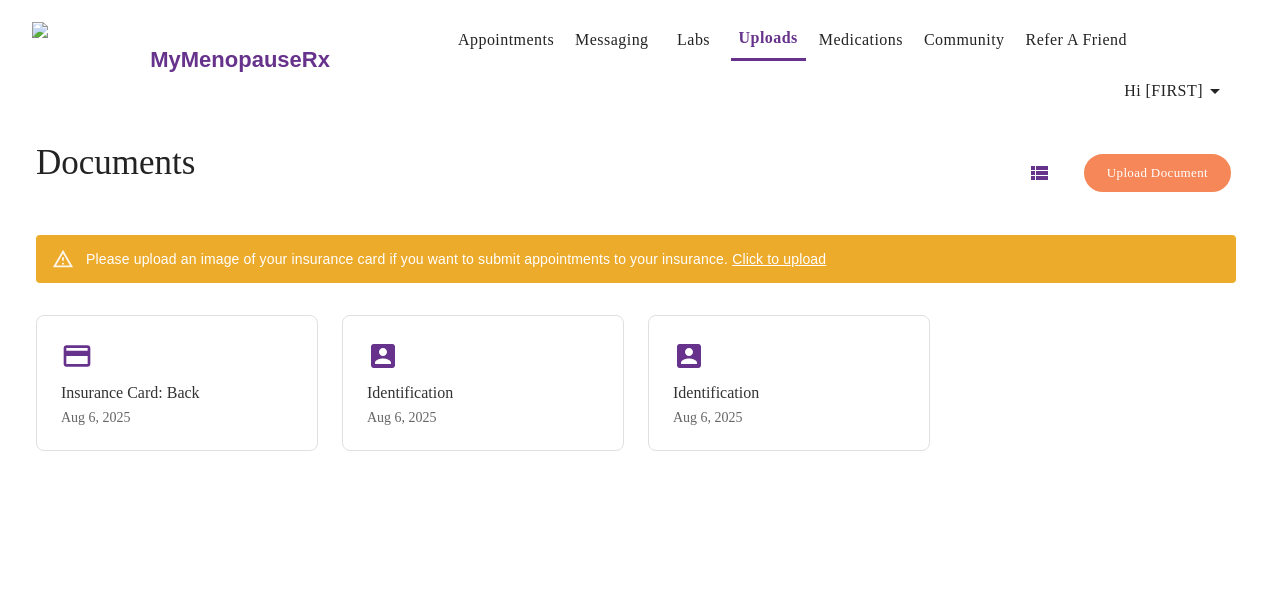 click on "Upload Document" at bounding box center (1157, 173) 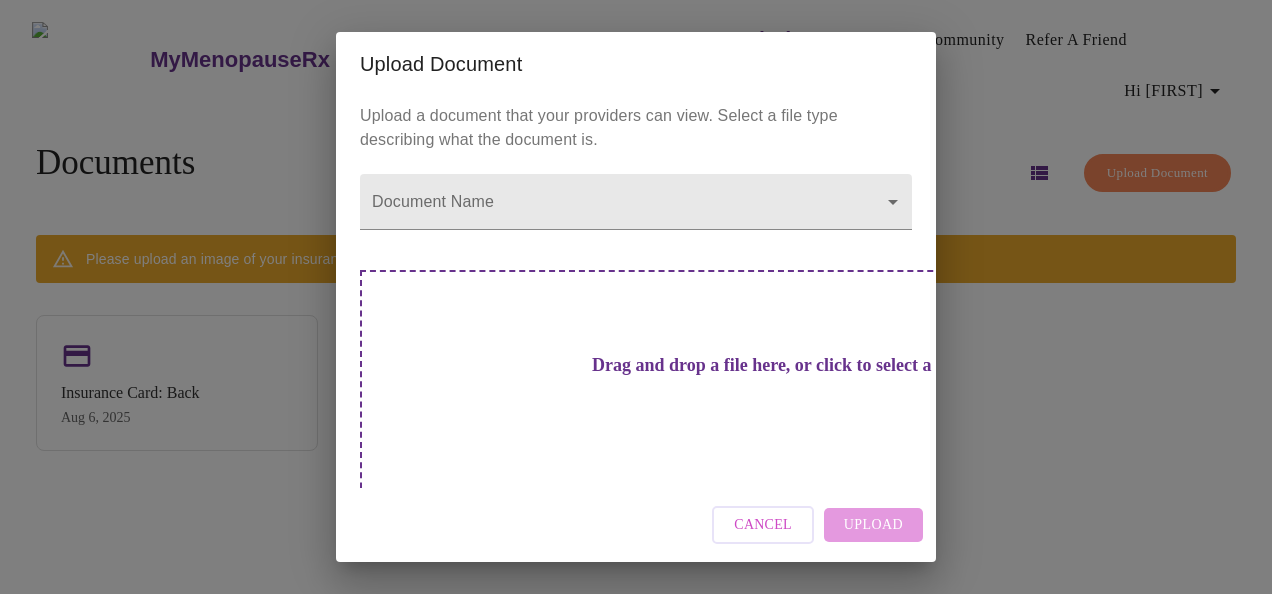 click on "Cancel" at bounding box center [763, 525] 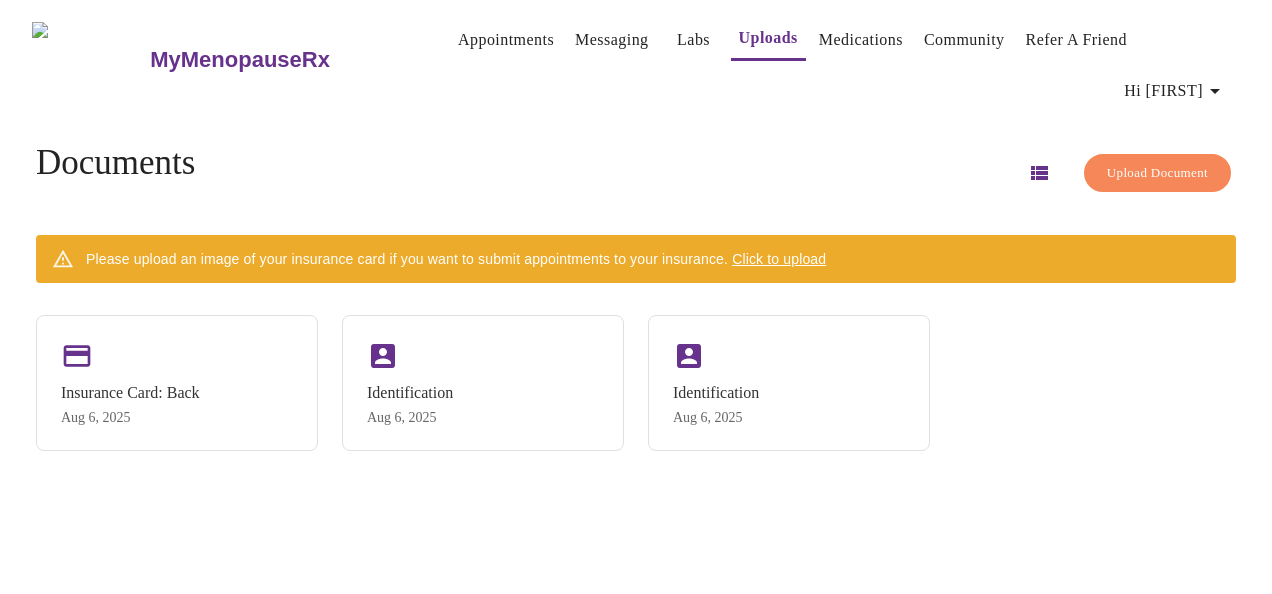 click on "Hi [FIRST]" at bounding box center (1175, 91) 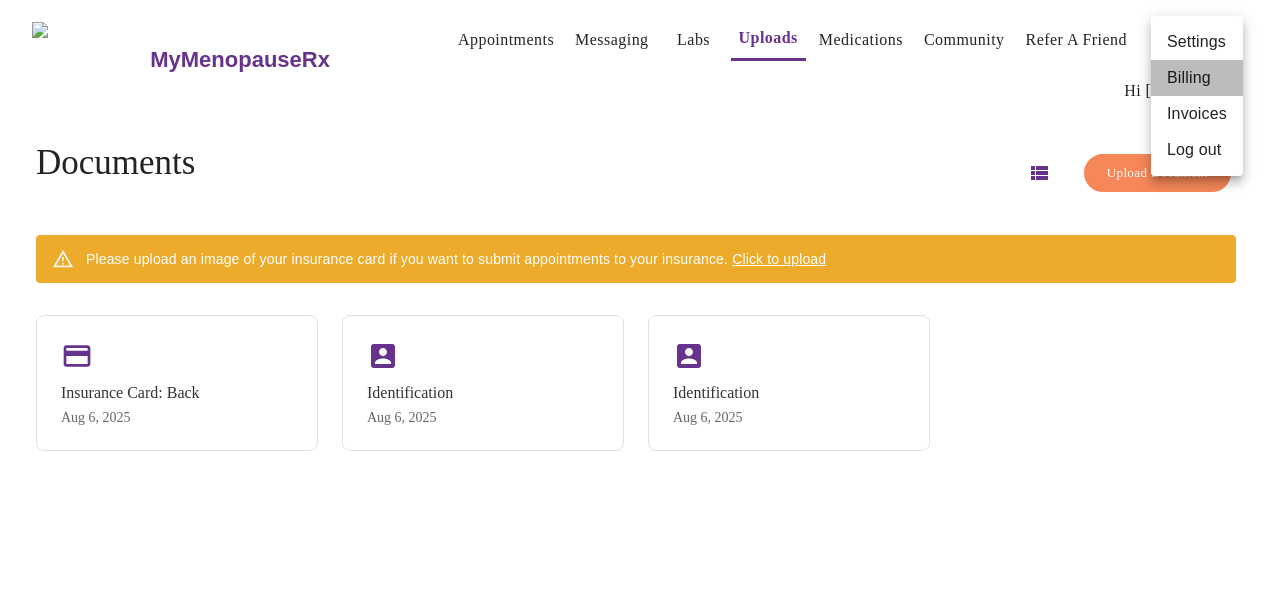 click on "Billing" at bounding box center (1197, 78) 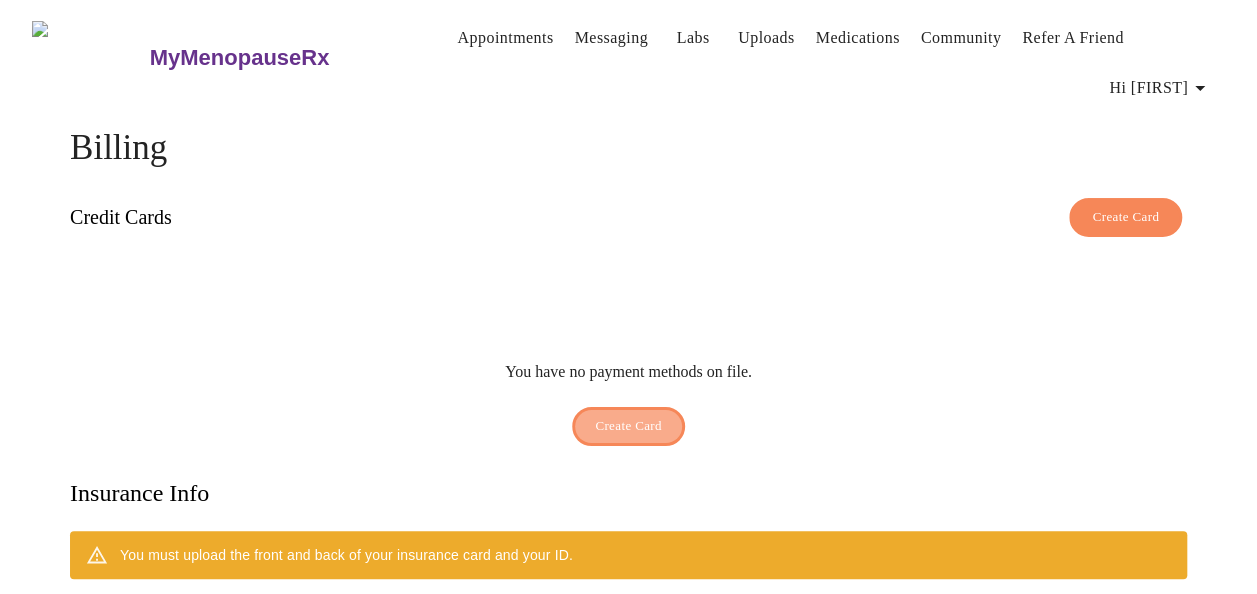 click on "Create Card" at bounding box center (628, 426) 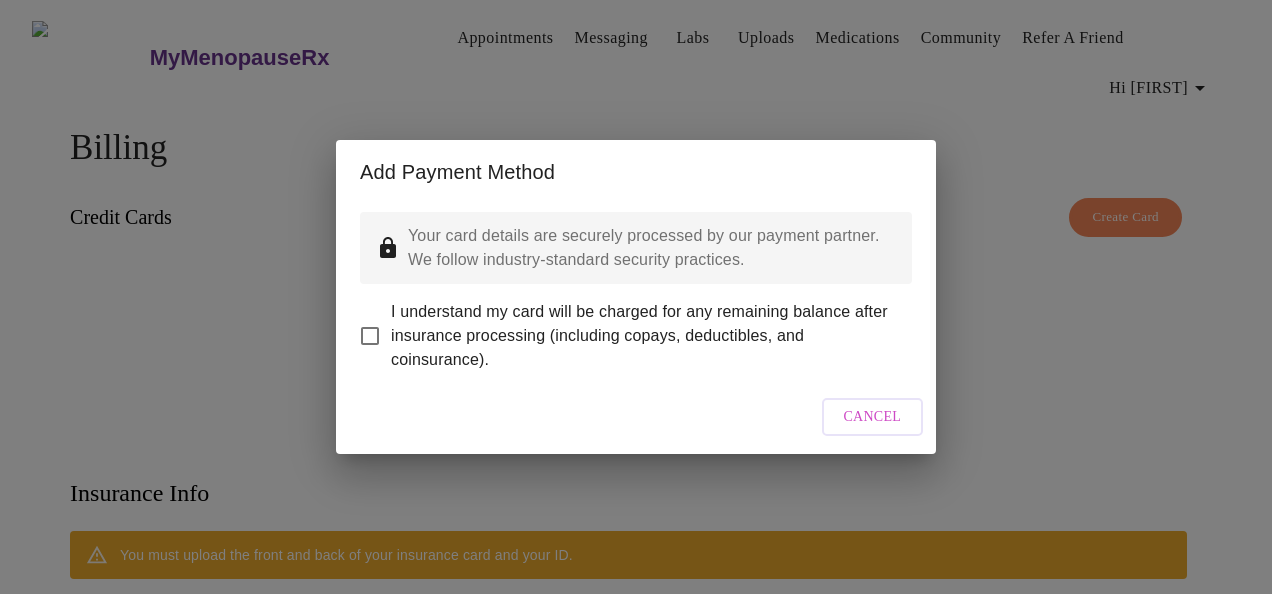 click on "I understand my card will be charged for any remaining balance after insurance processing (including copays, deductibles, and coinsurance)." at bounding box center (370, 336) 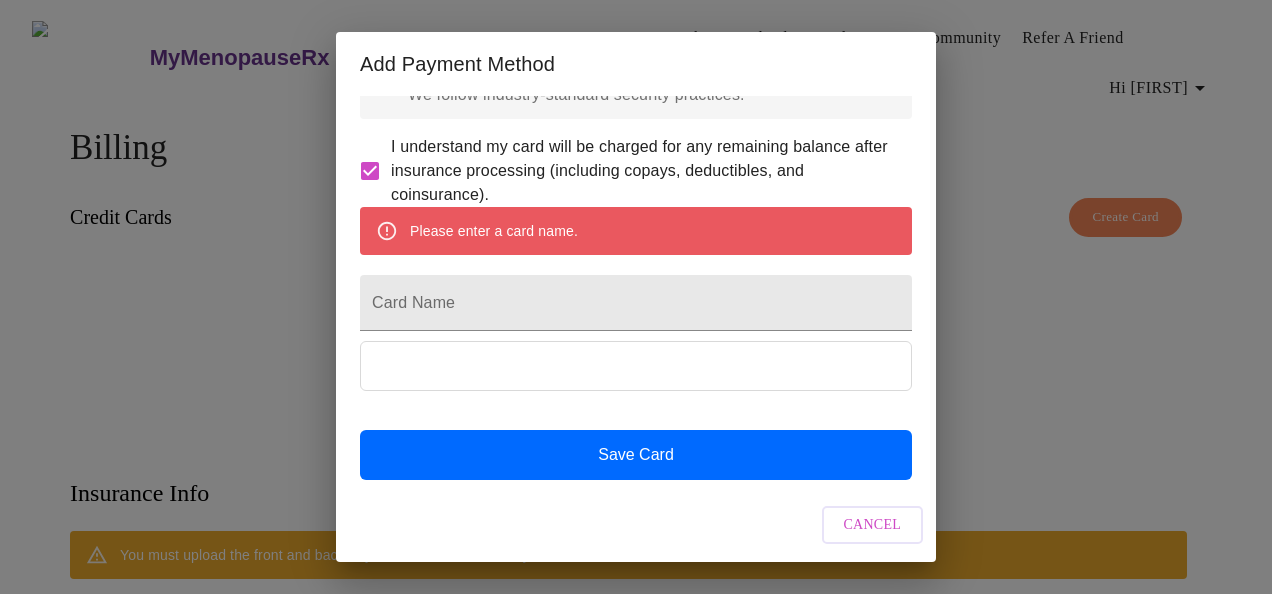 scroll, scrollTop: 109, scrollLeft: 0, axis: vertical 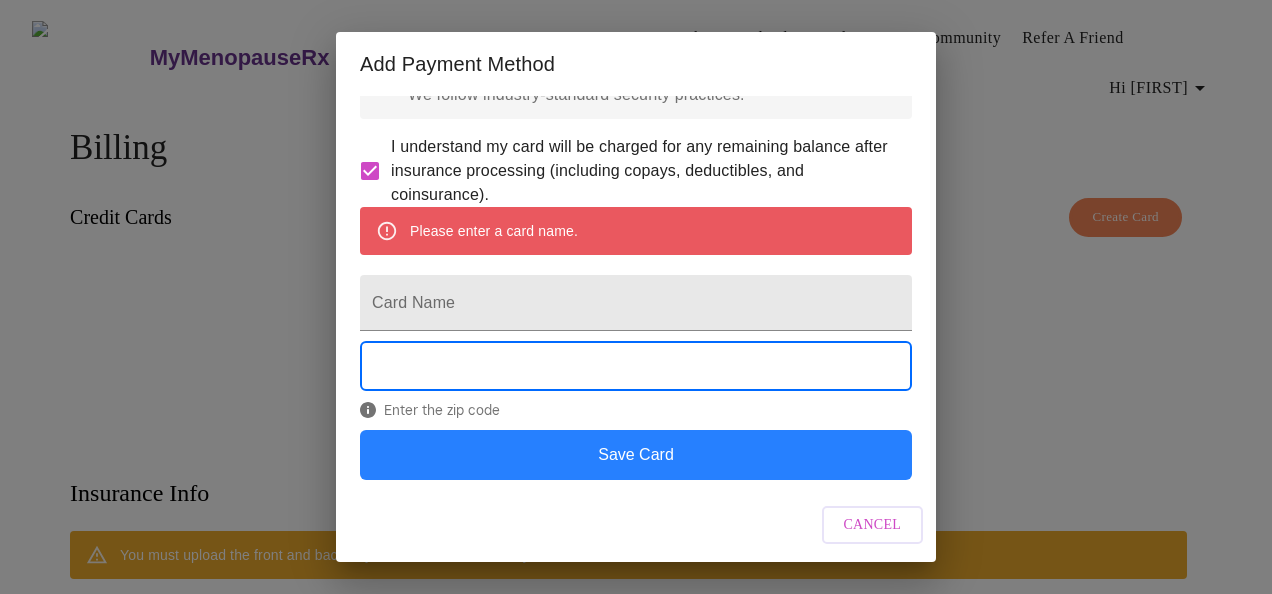 click on "Save Card" at bounding box center [636, 455] 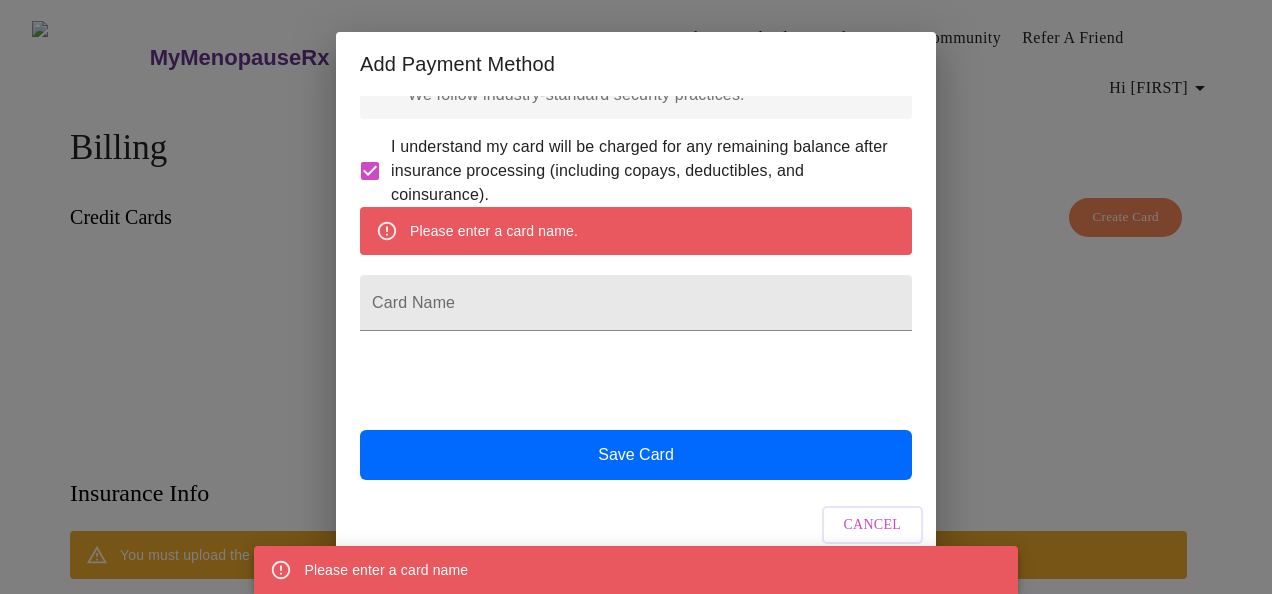 scroll, scrollTop: 109, scrollLeft: 0, axis: vertical 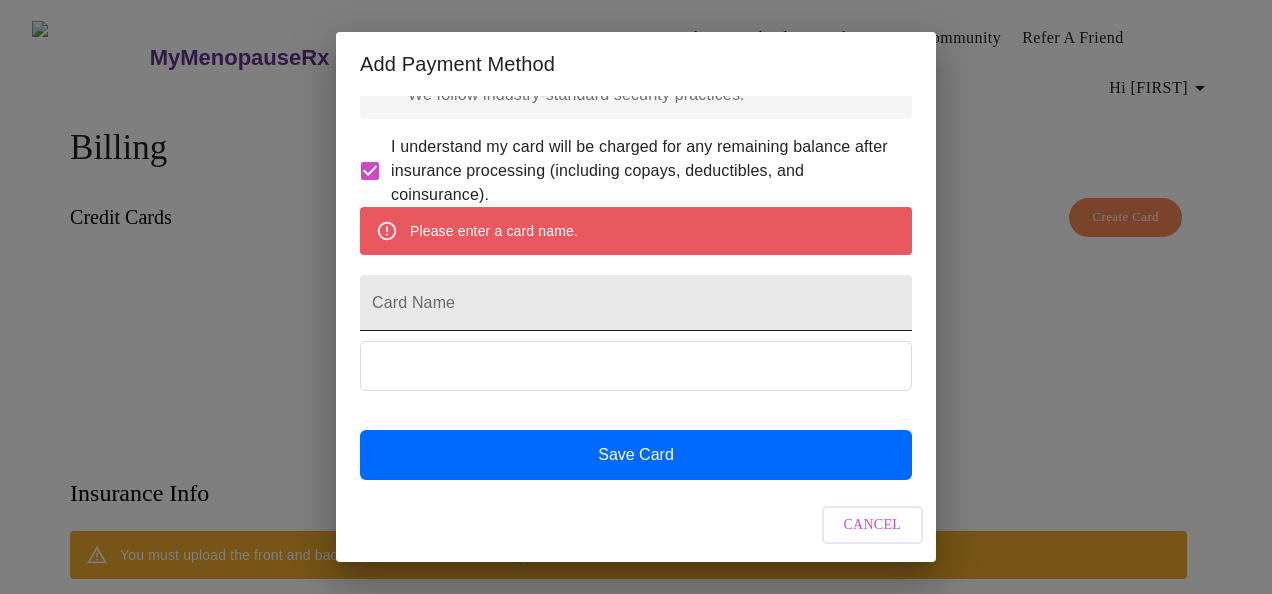 click on "Card Name" at bounding box center [636, 303] 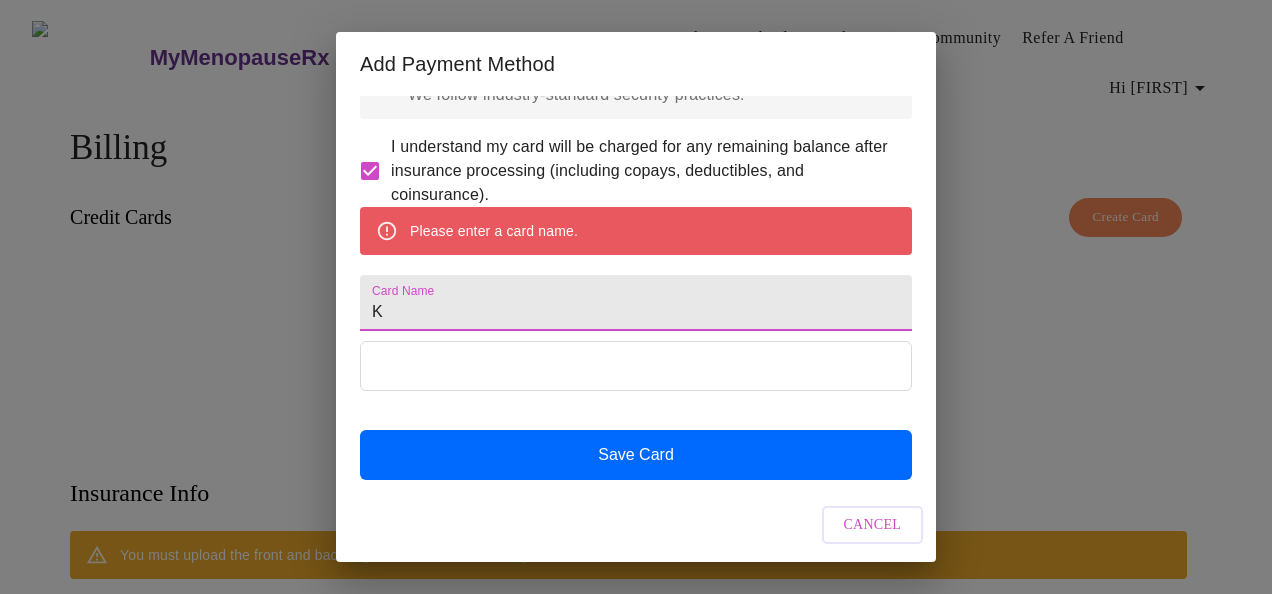scroll, scrollTop: 51, scrollLeft: 0, axis: vertical 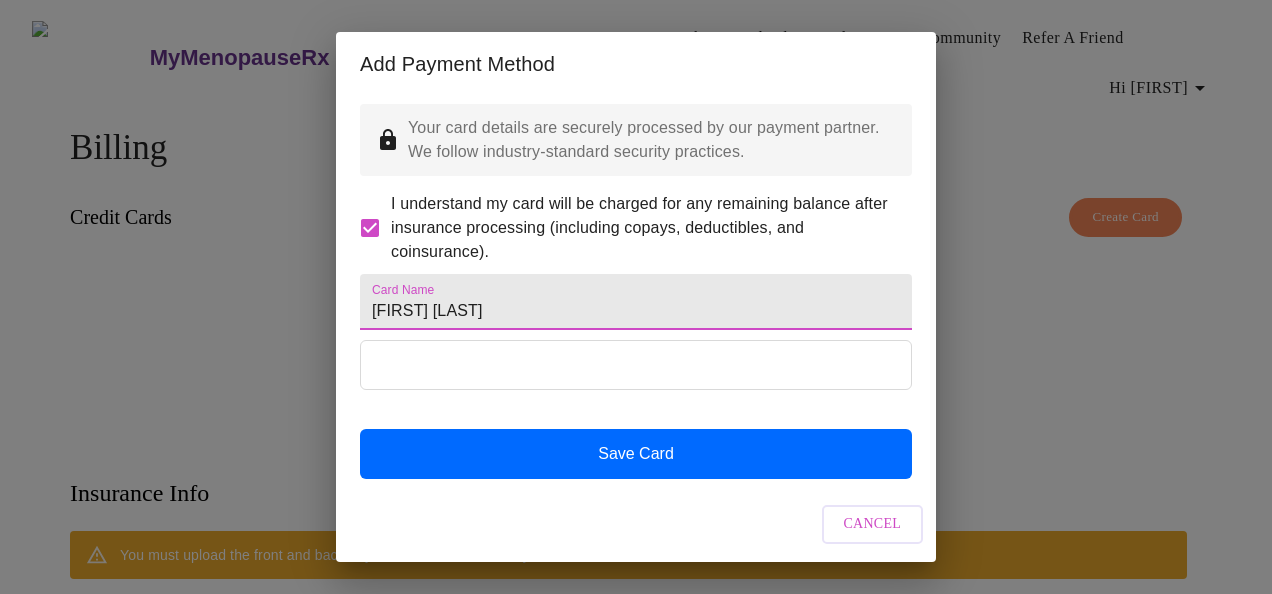 type on "[FIRST] [LAST]" 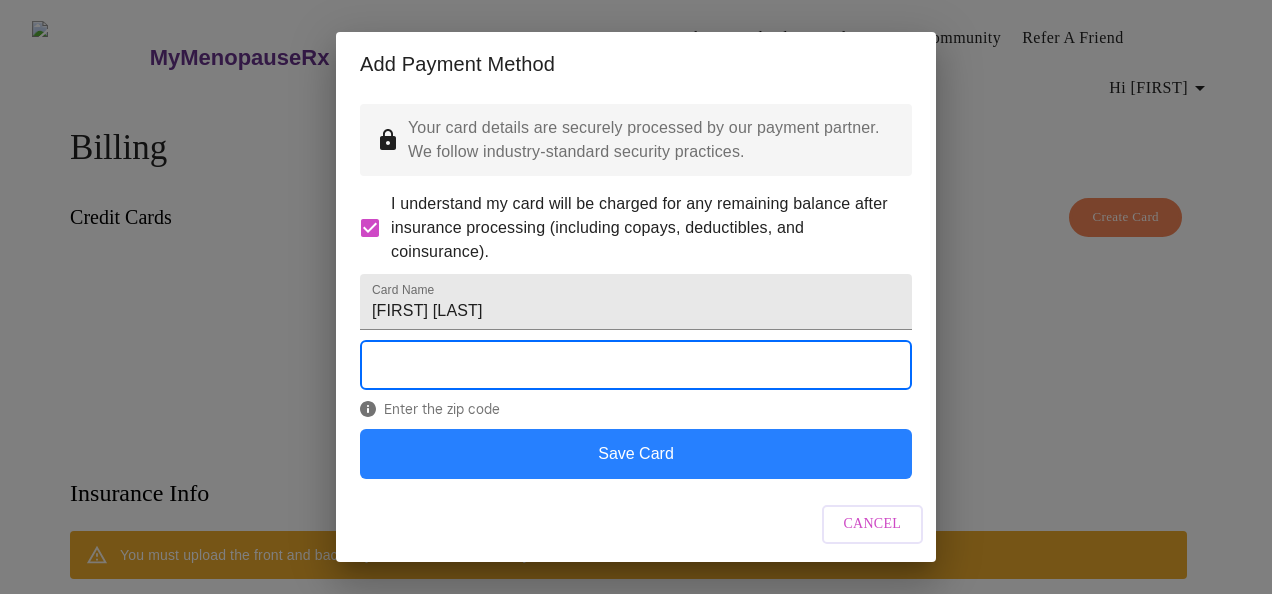 click on "Save Card" at bounding box center [636, 454] 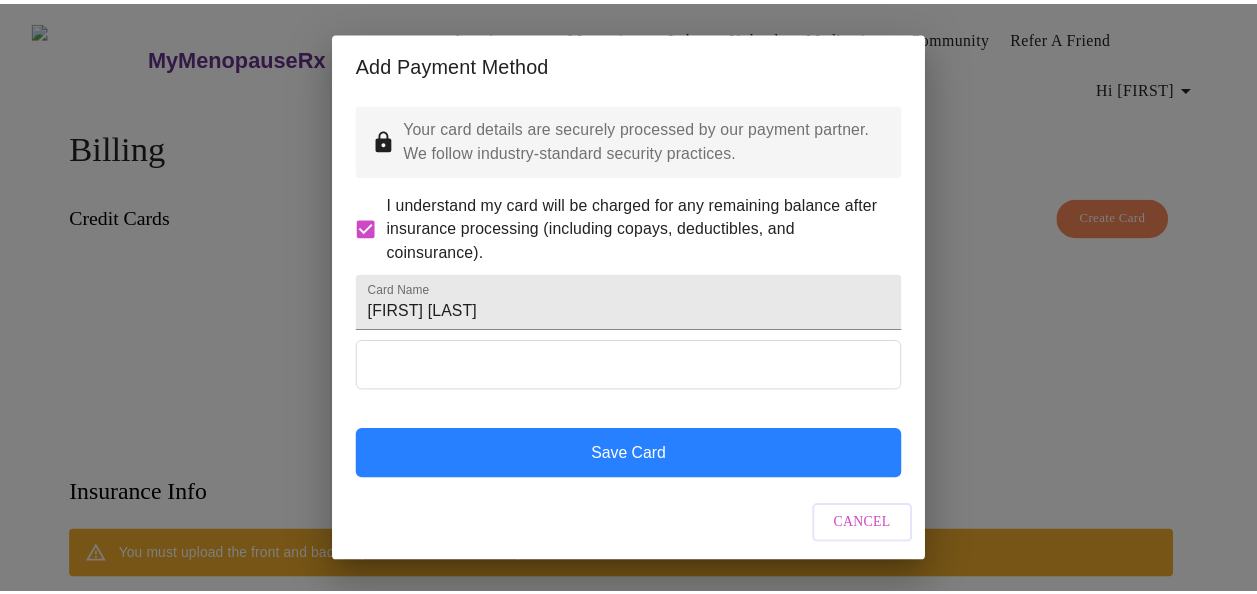 scroll, scrollTop: 0, scrollLeft: 0, axis: both 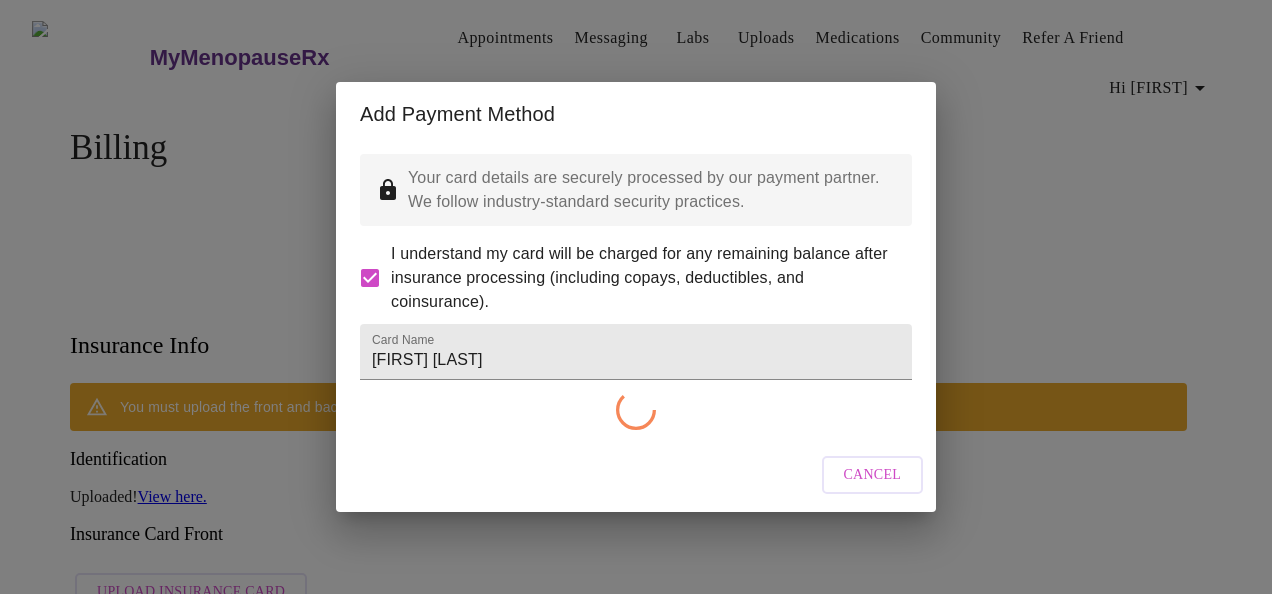 checkbox on "false" 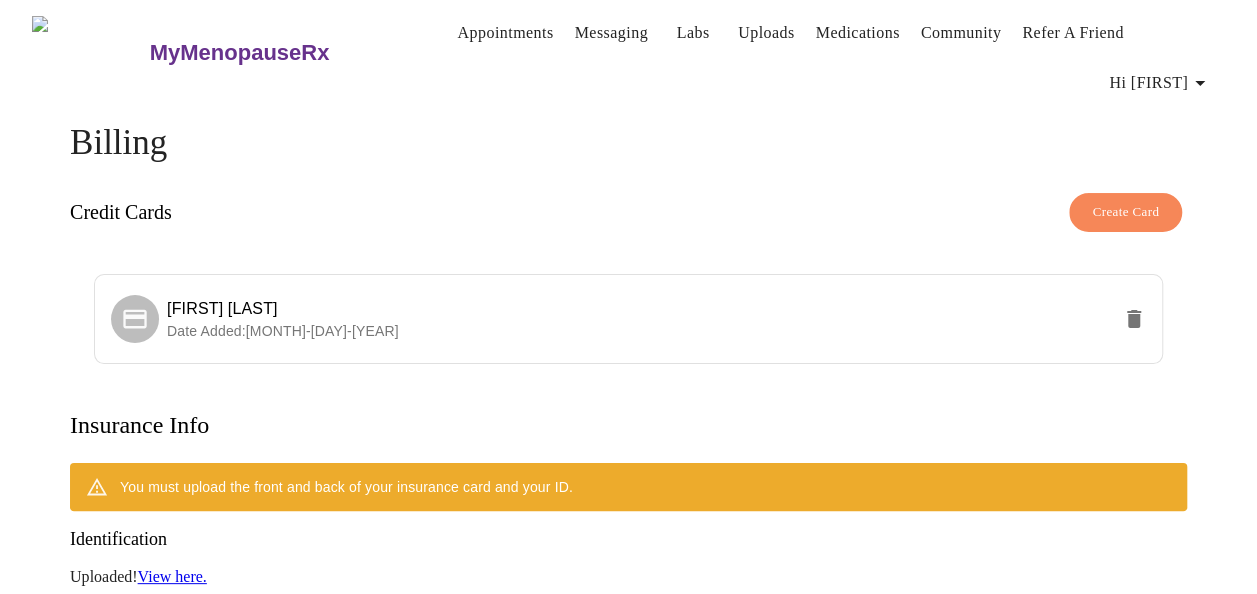 scroll, scrollTop: 0, scrollLeft: 0, axis: both 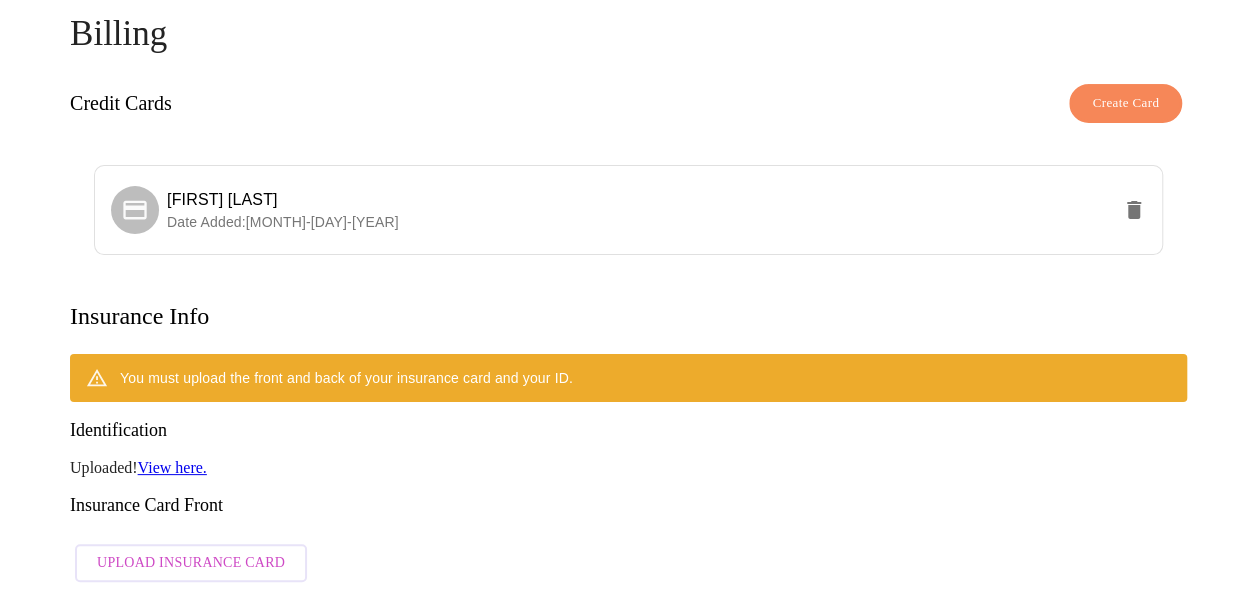 click on "View here." at bounding box center [172, 467] 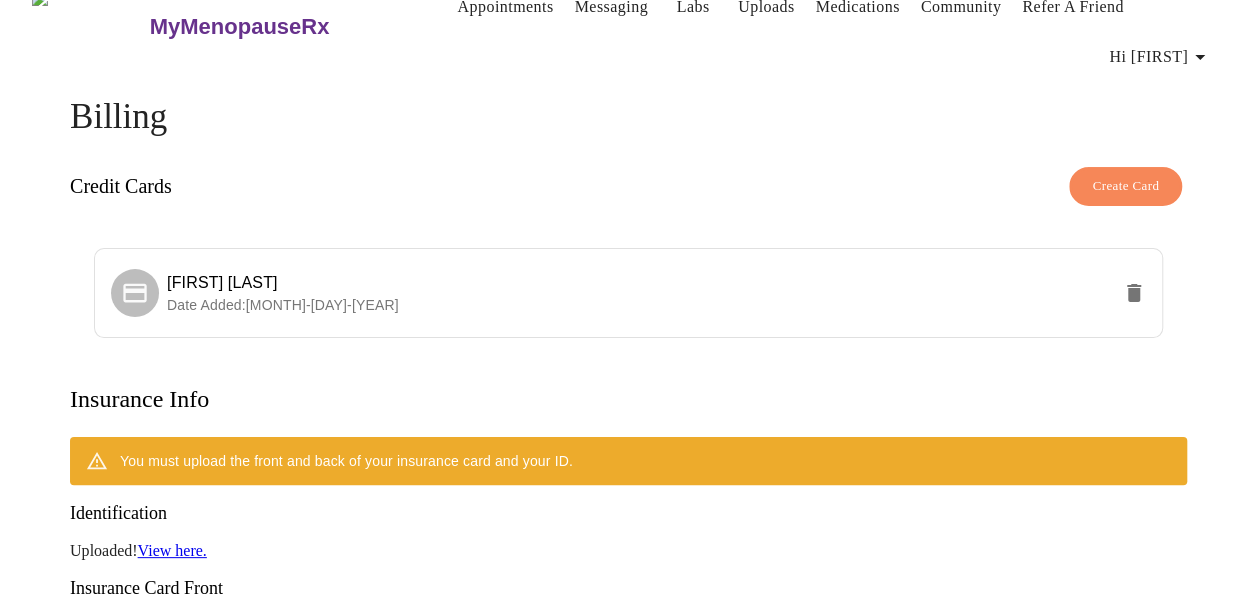 scroll, scrollTop: 0, scrollLeft: 0, axis: both 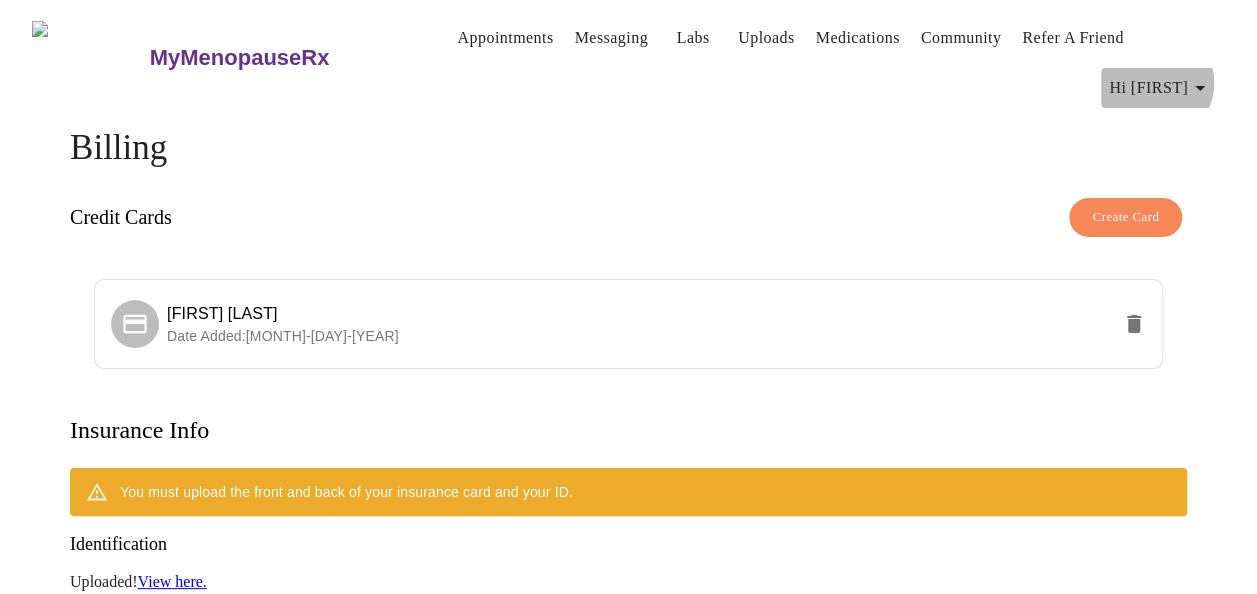 click on "Hi [FIRST]" at bounding box center [1160, 88] 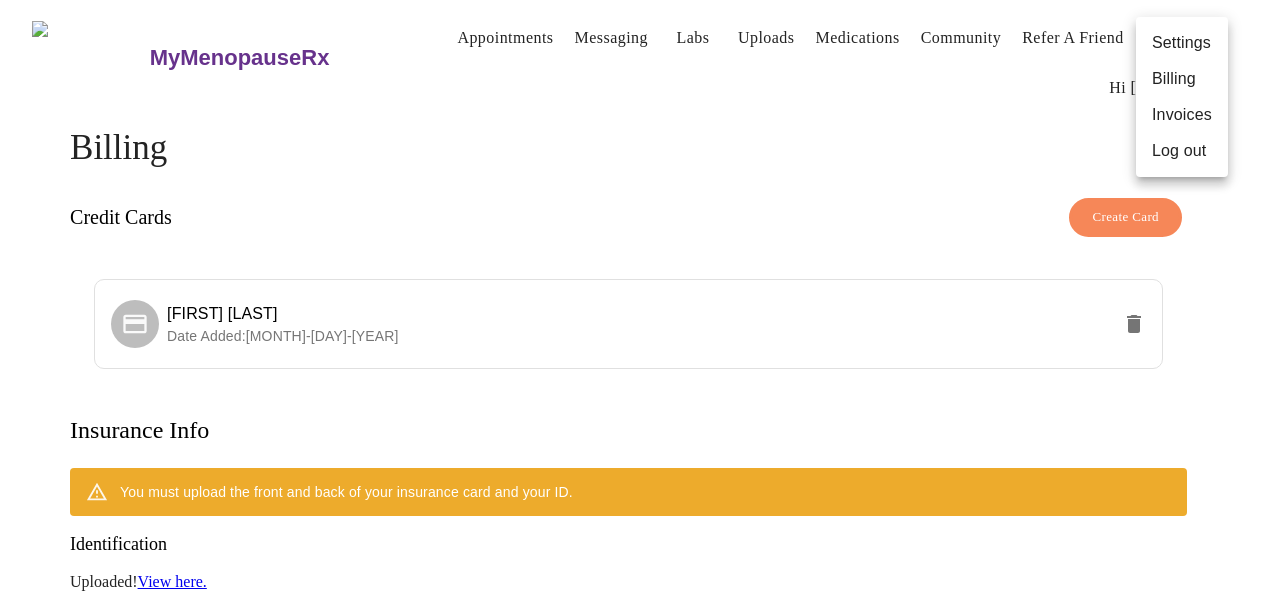click on "Log out" at bounding box center (1182, 151) 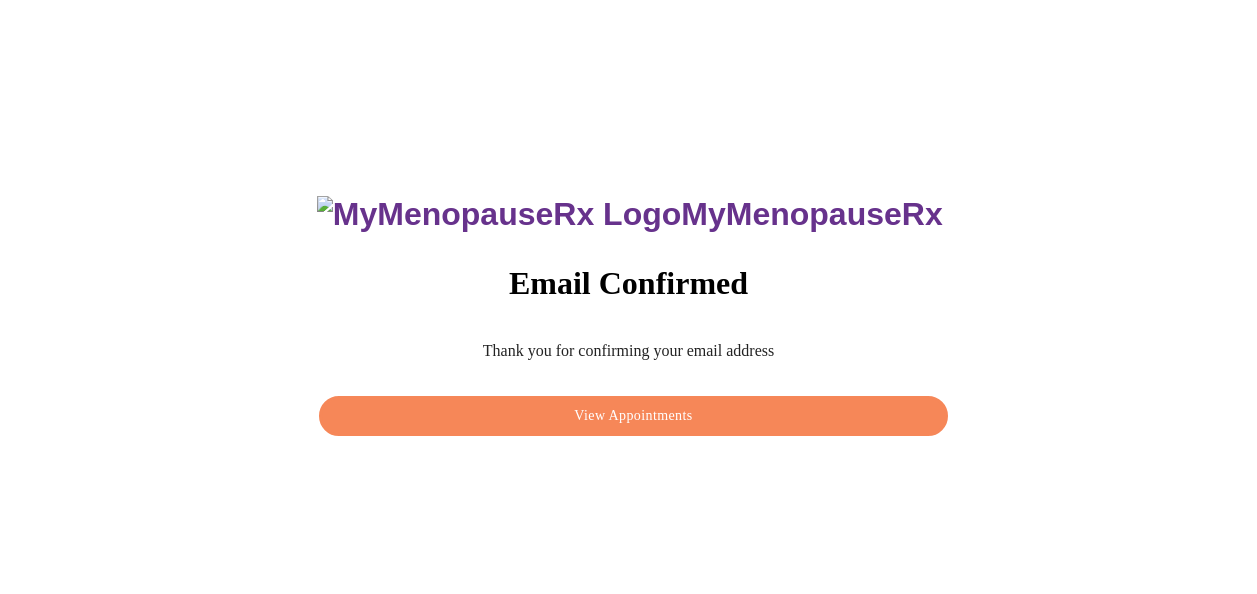 scroll, scrollTop: 0, scrollLeft: 0, axis: both 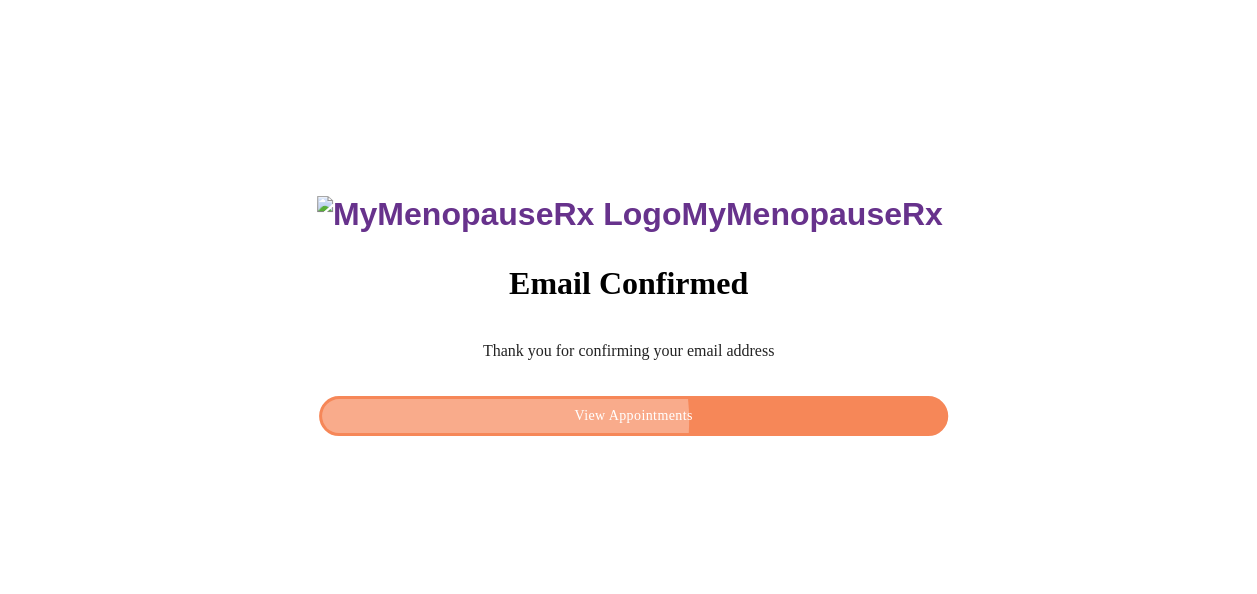 click on "View Appointments" at bounding box center [633, 416] 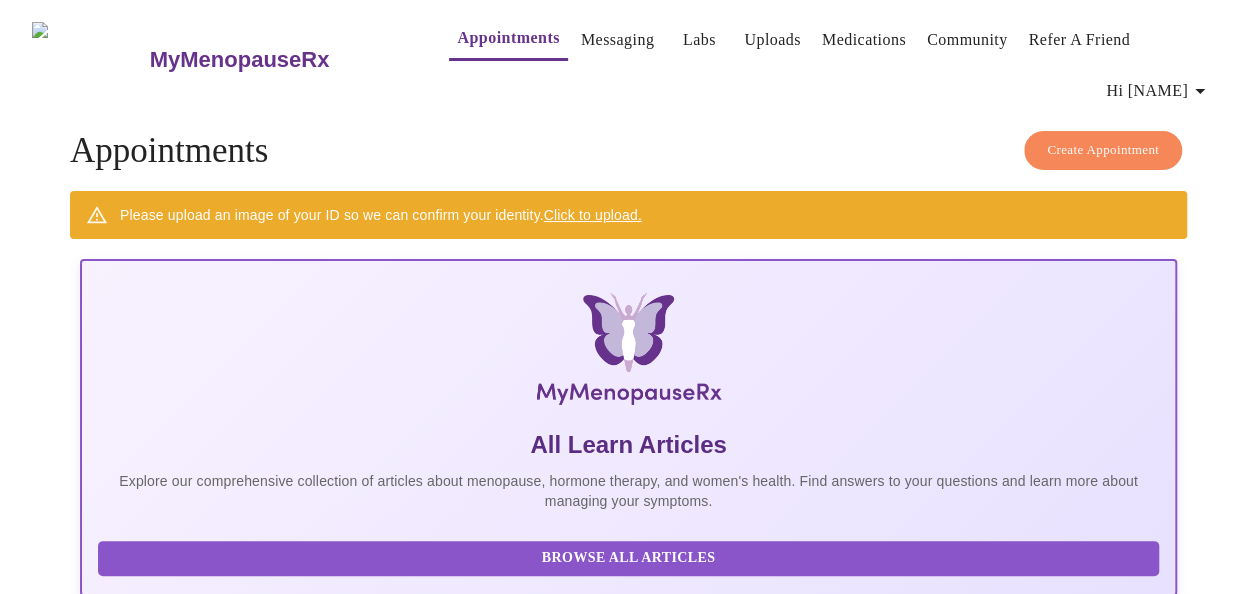 click on "Click to upload." at bounding box center (593, 215) 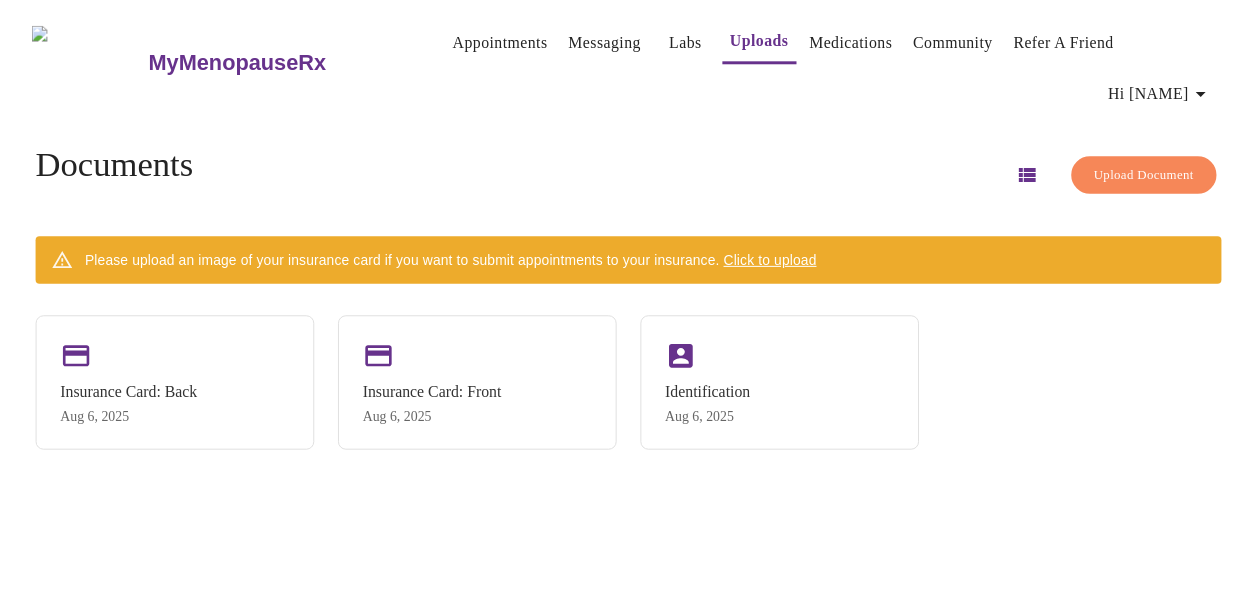 scroll, scrollTop: 0, scrollLeft: 0, axis: both 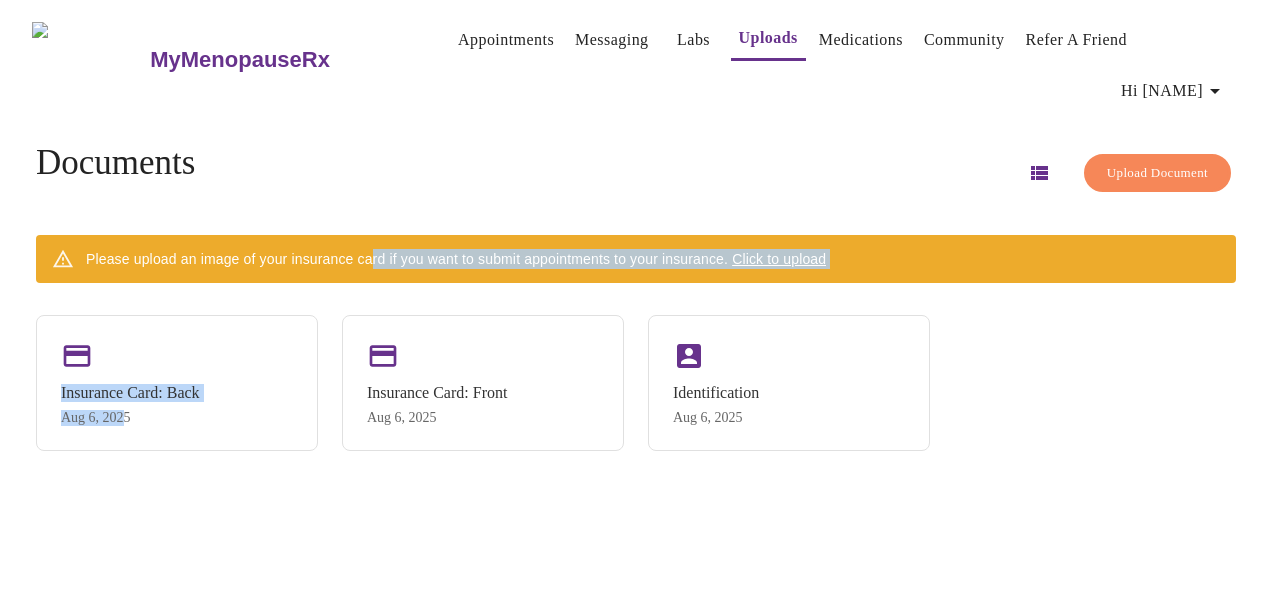 drag, startPoint x: 0, startPoint y: 0, endPoint x: 432, endPoint y: 242, distance: 495.1646 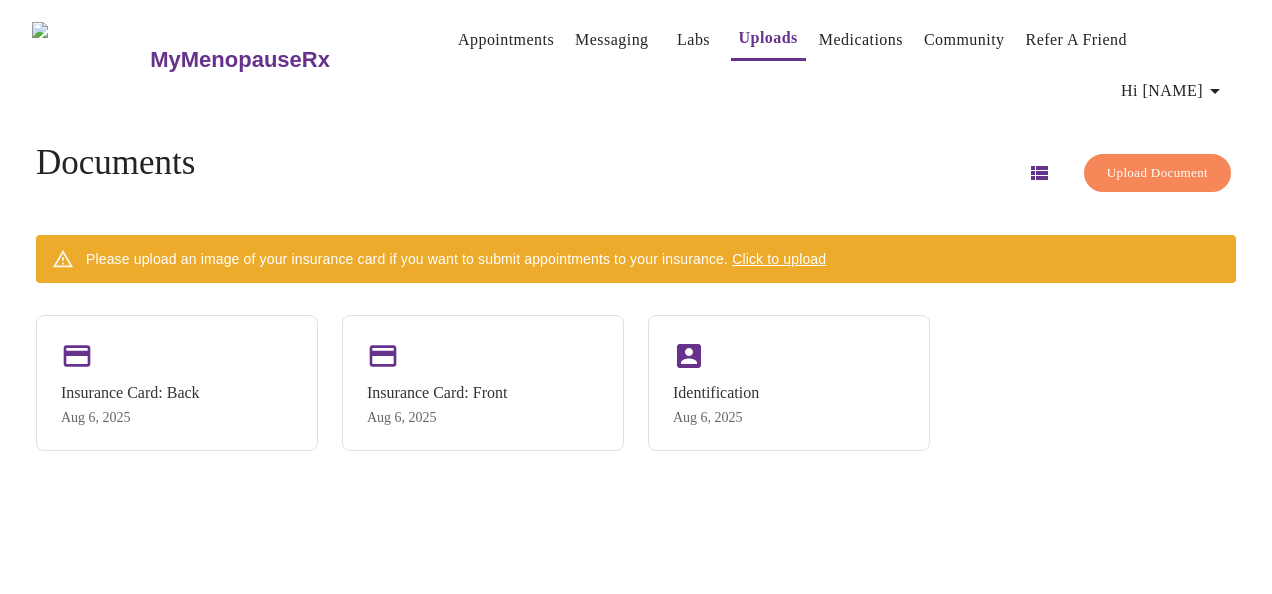 click on "Documents Upload Document" at bounding box center [636, 173] 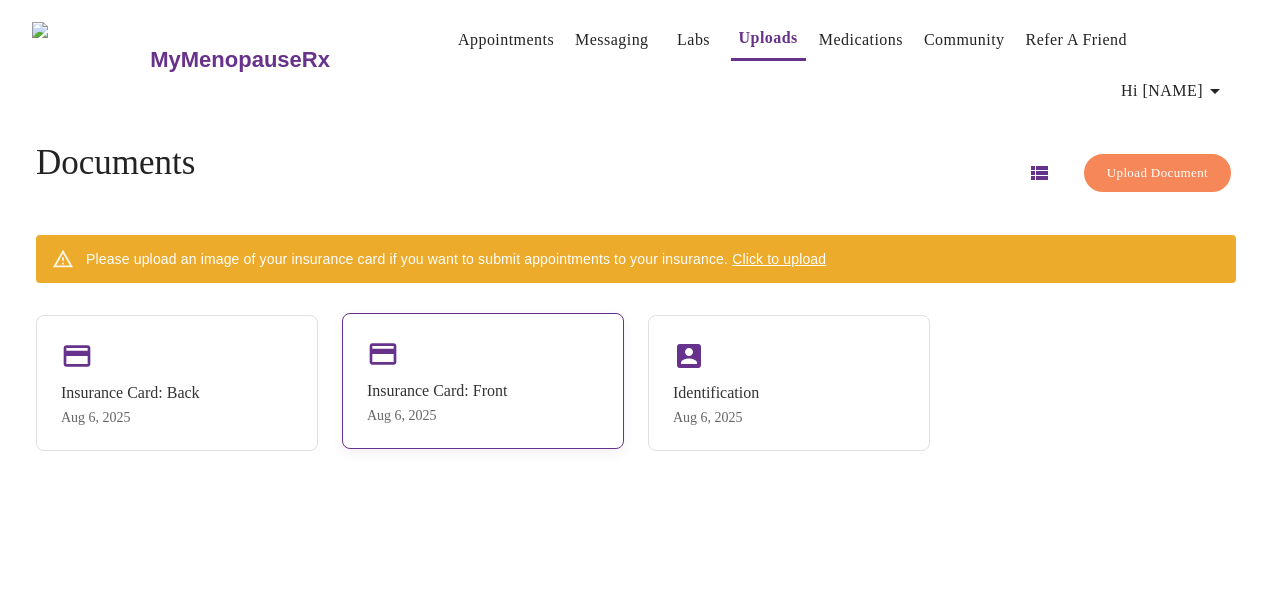 click on "Aug 6, 2025" at bounding box center [437, 416] 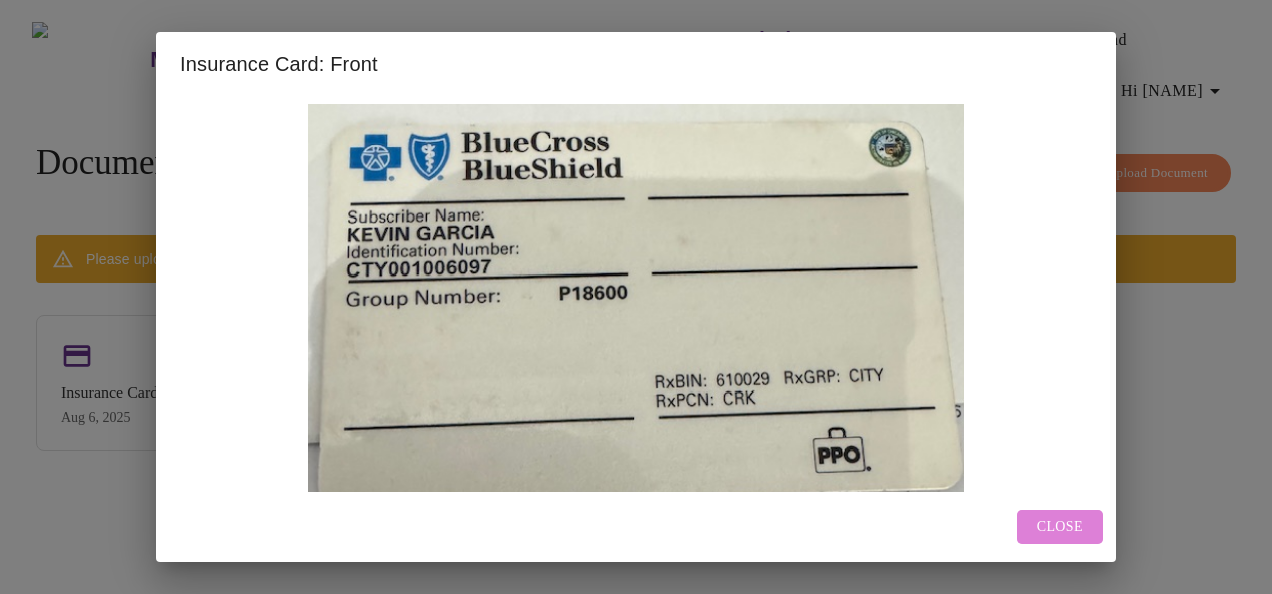 click on "Close" at bounding box center [1060, 527] 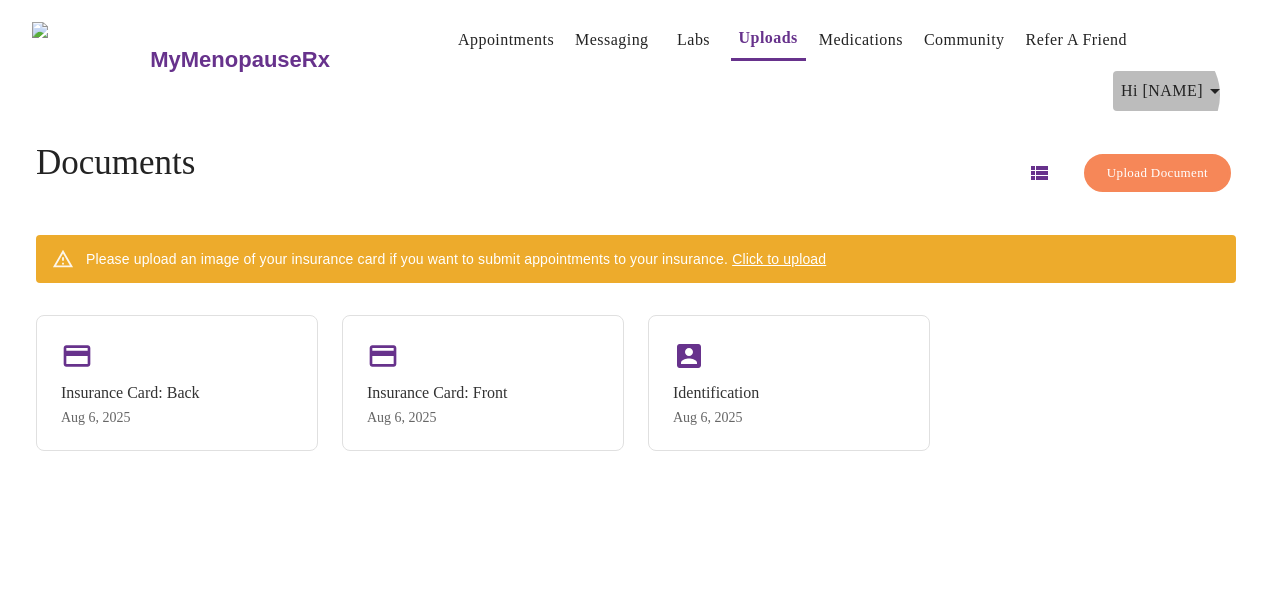 click on "Hi [FIRST]" at bounding box center (1174, 91) 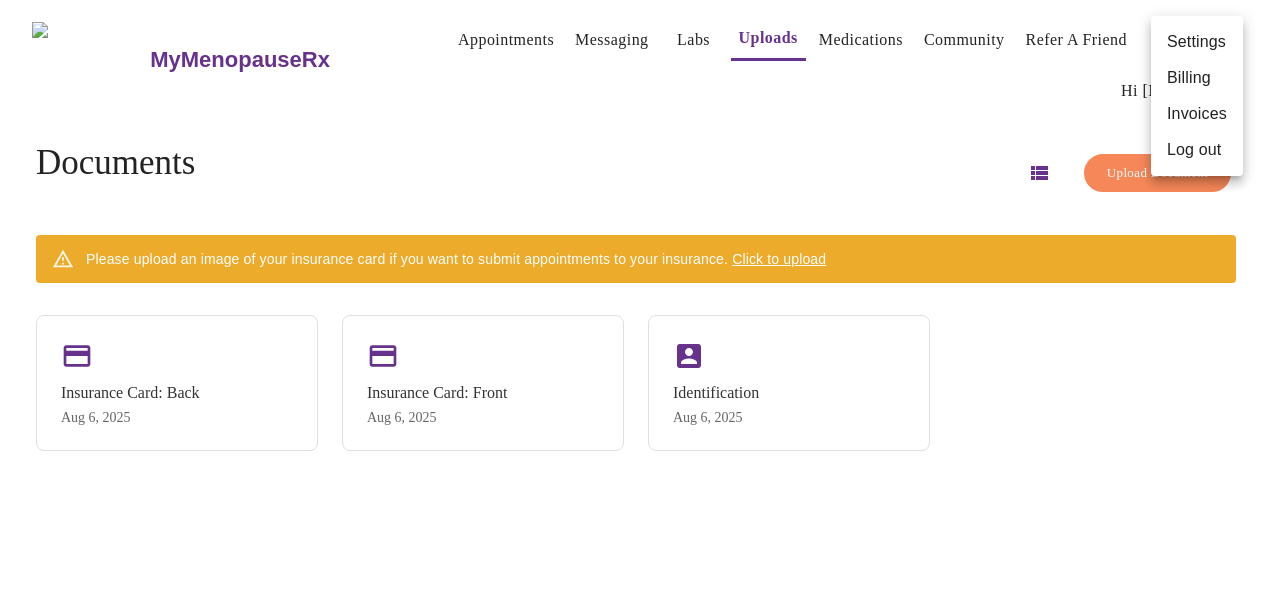 click on "Log out" at bounding box center (1197, 150) 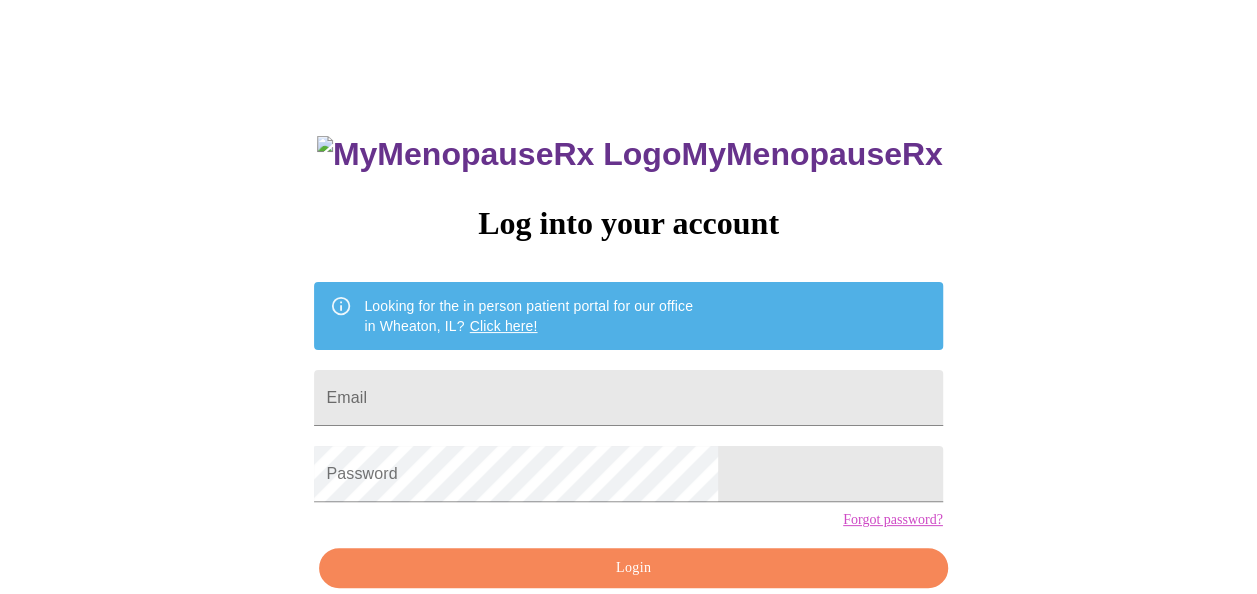 scroll, scrollTop: 0, scrollLeft: 0, axis: both 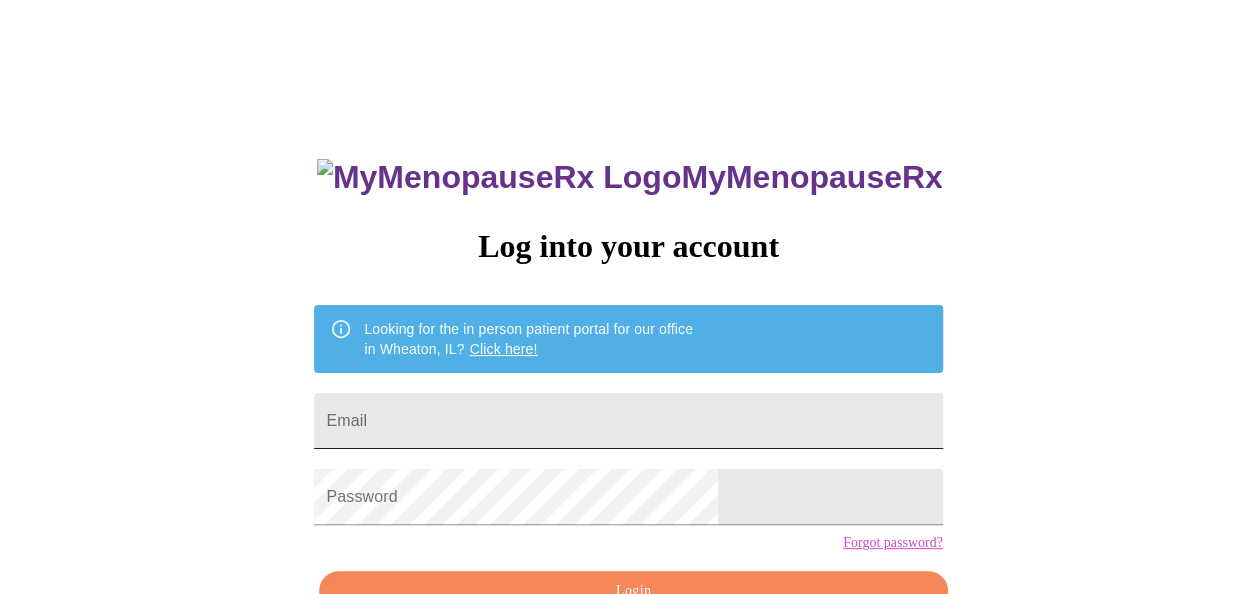 click on "Email" at bounding box center (628, 421) 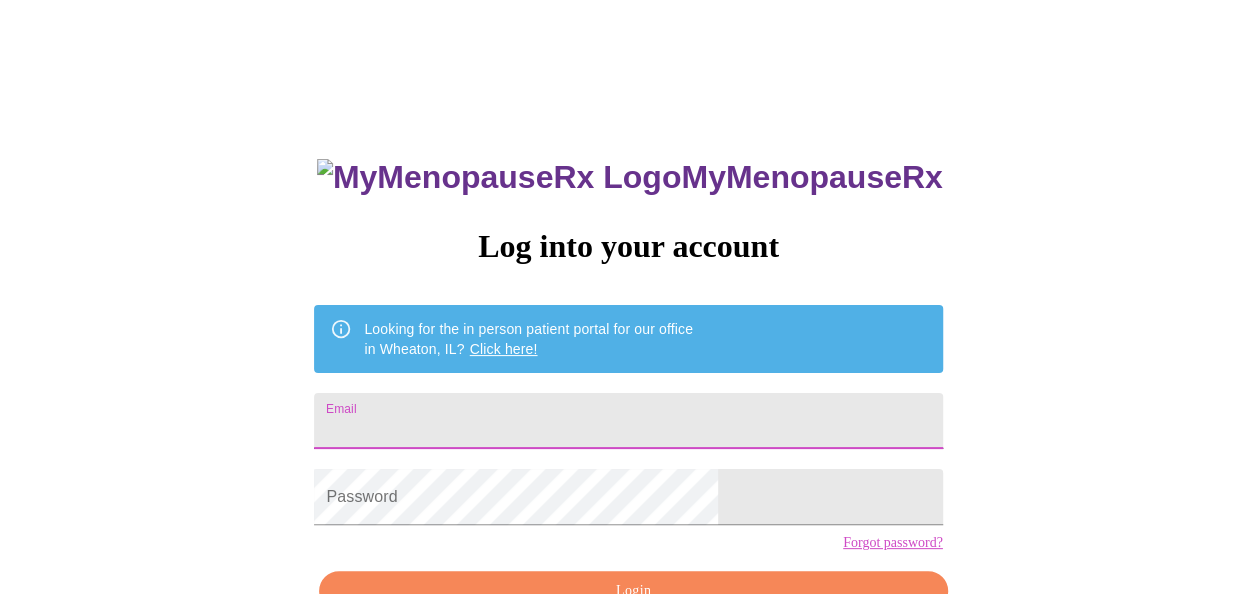 type on "[EMAIL]" 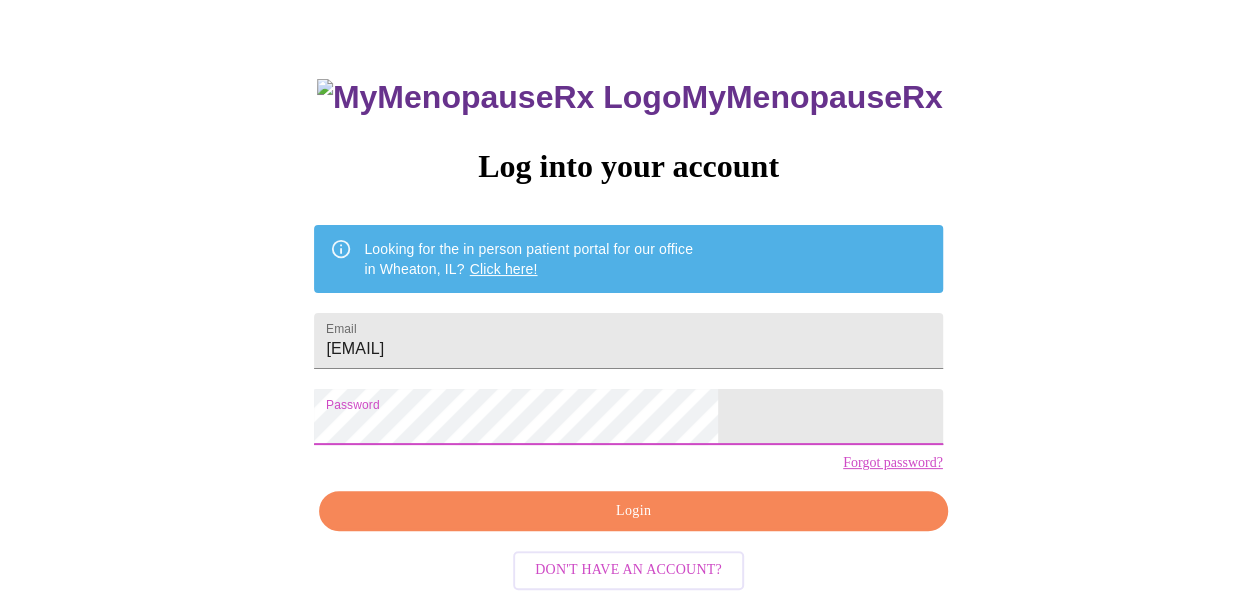 scroll, scrollTop: 119, scrollLeft: 0, axis: vertical 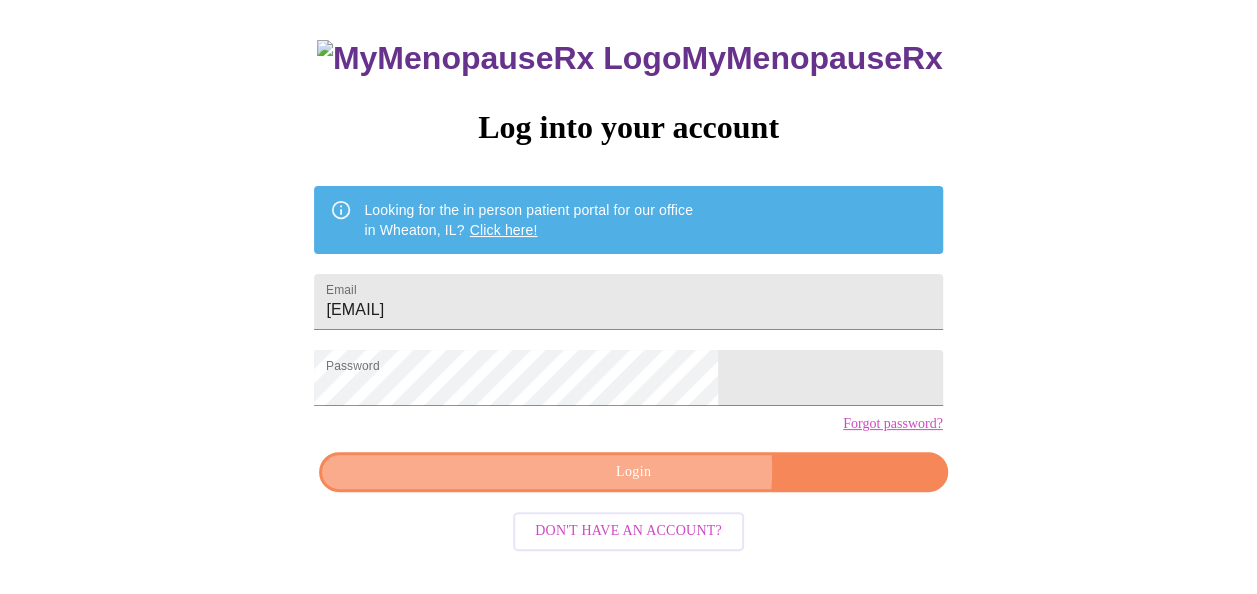 click on "Login" at bounding box center [633, 472] 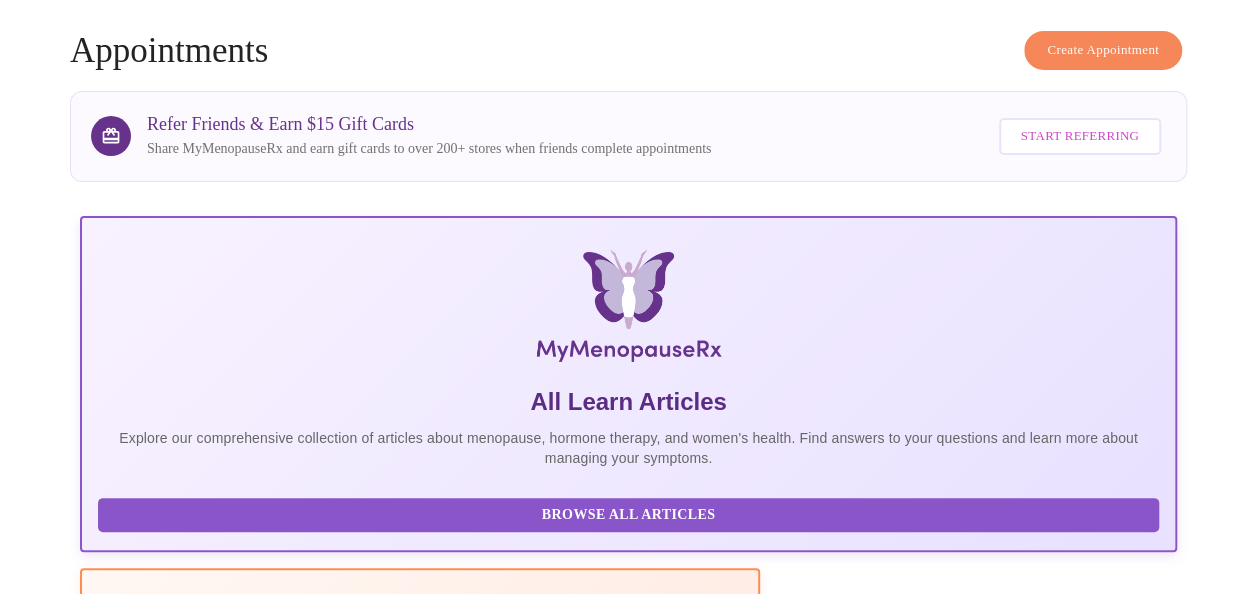 scroll, scrollTop: 118, scrollLeft: 0, axis: vertical 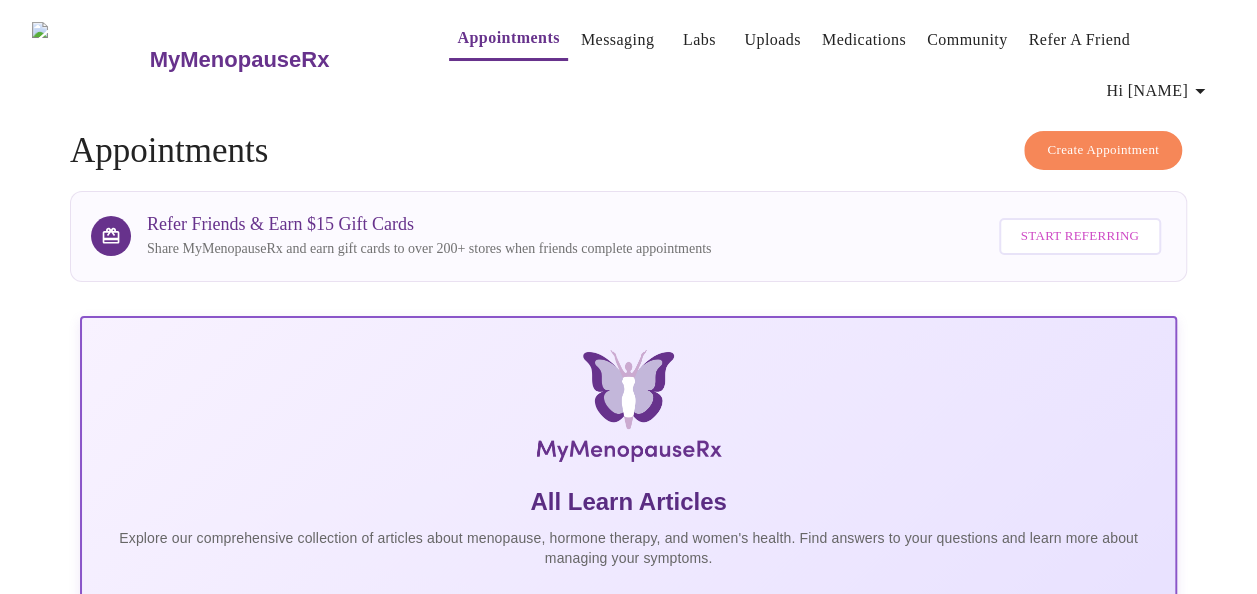 click on "Hi [FIRST]" at bounding box center (1159, 91) 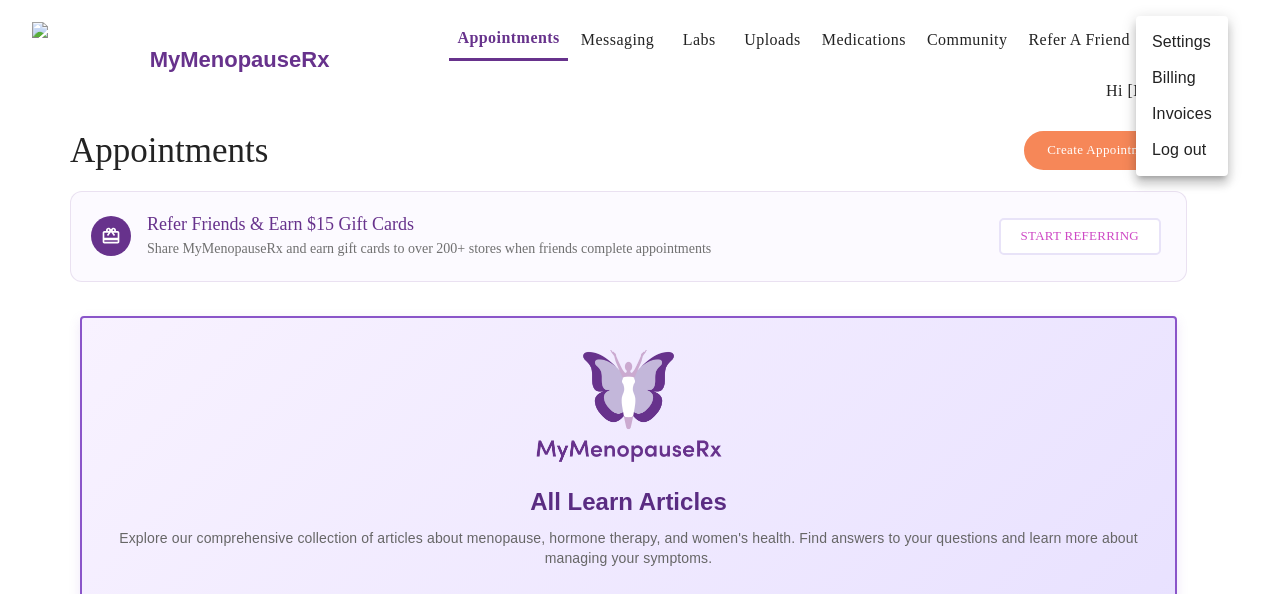 click on "Settings" at bounding box center (1182, 42) 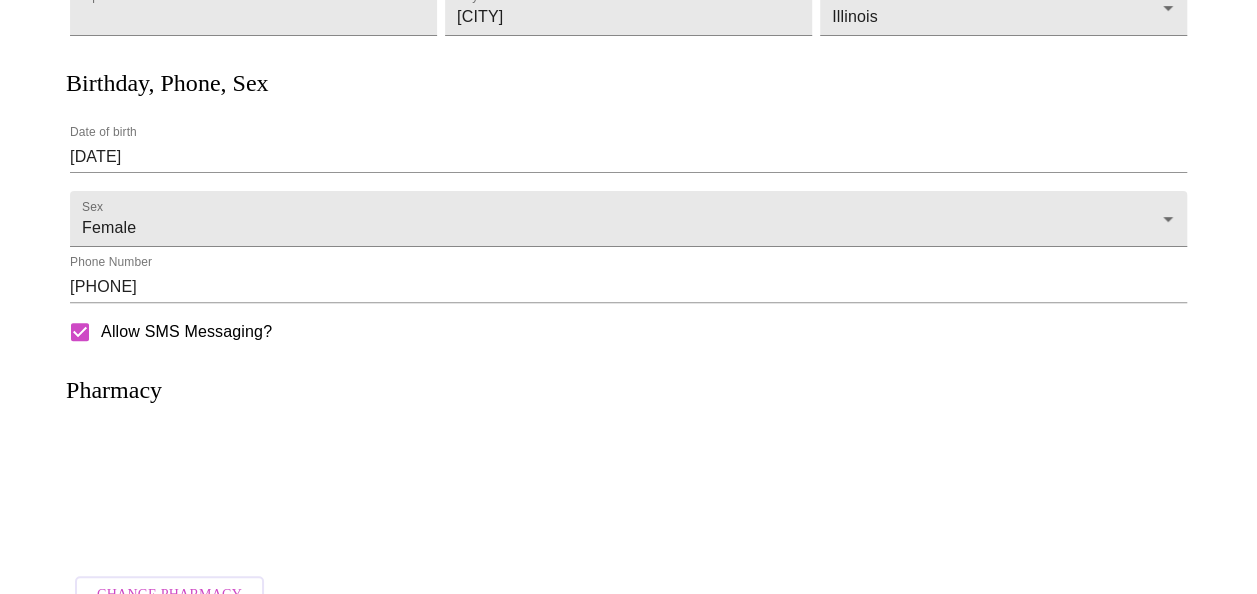 scroll, scrollTop: 496, scrollLeft: 0, axis: vertical 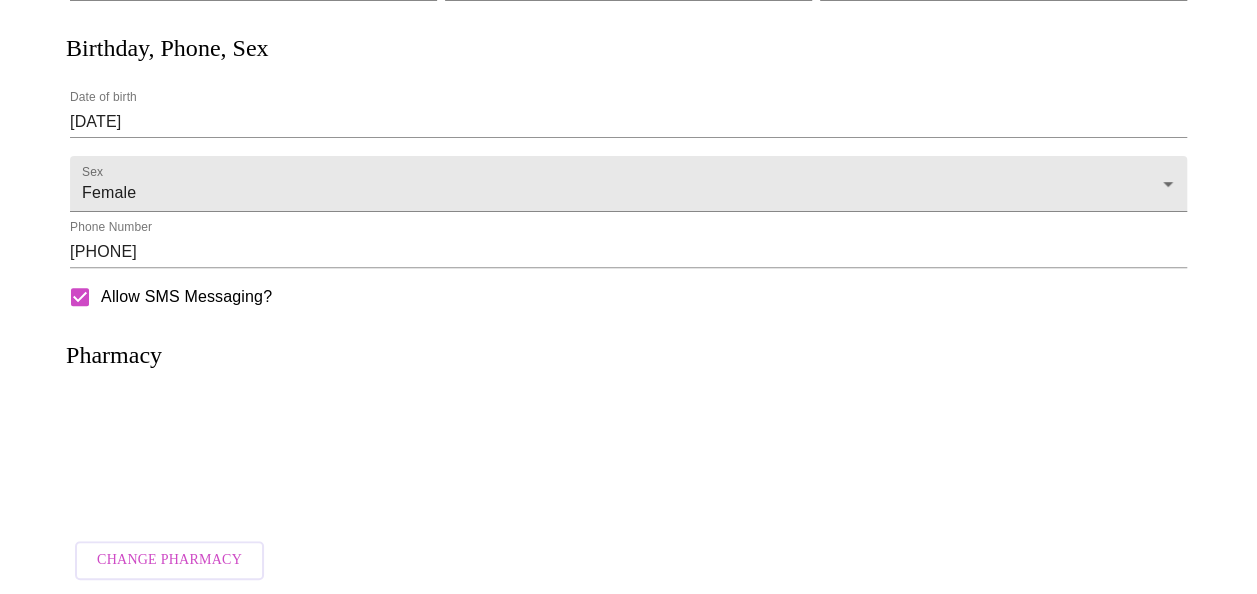 click on "Pharmacy" at bounding box center [114, 355] 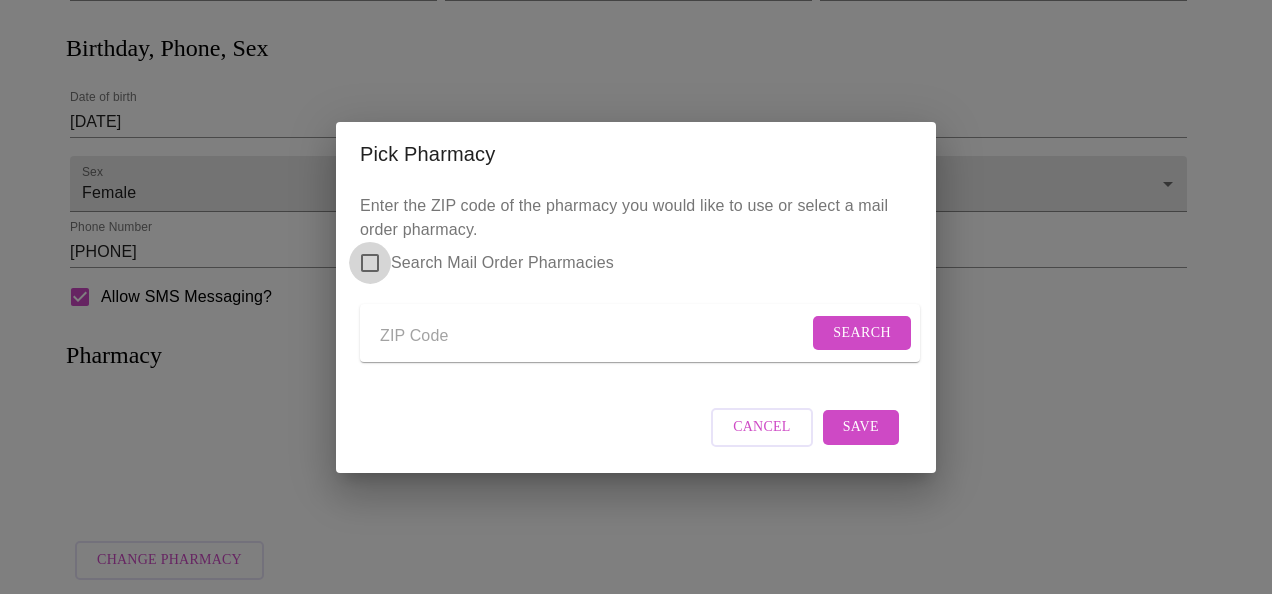 click on "Search Mail Order Pharmacies" at bounding box center (370, 263) 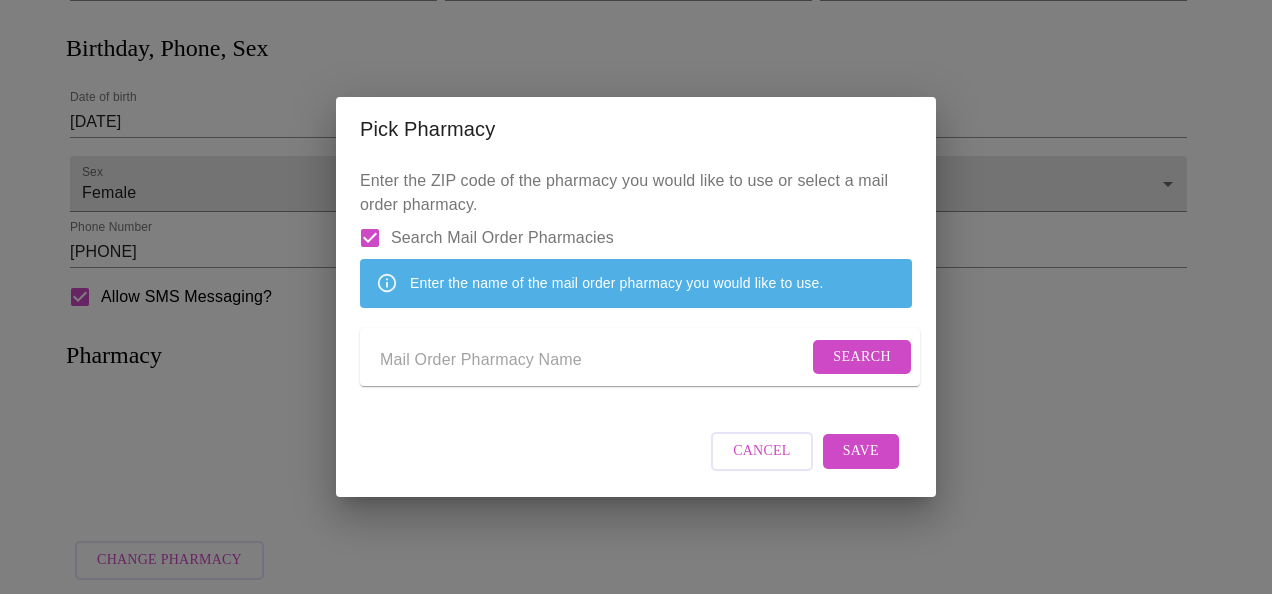 click at bounding box center [594, 361] 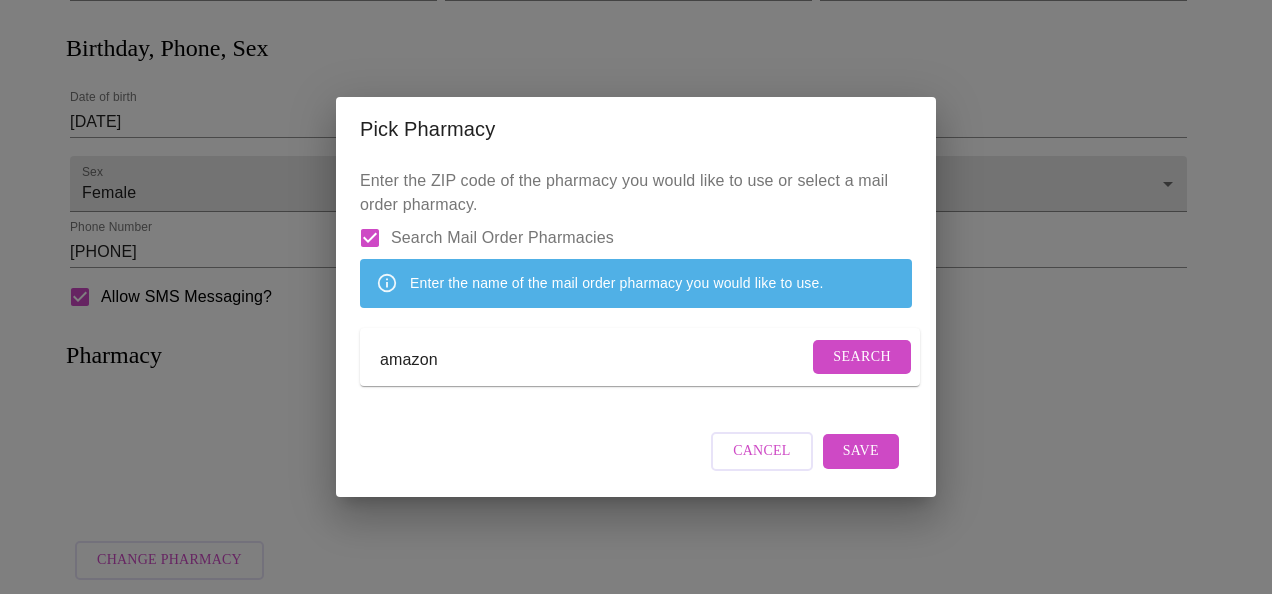 type on "amazon" 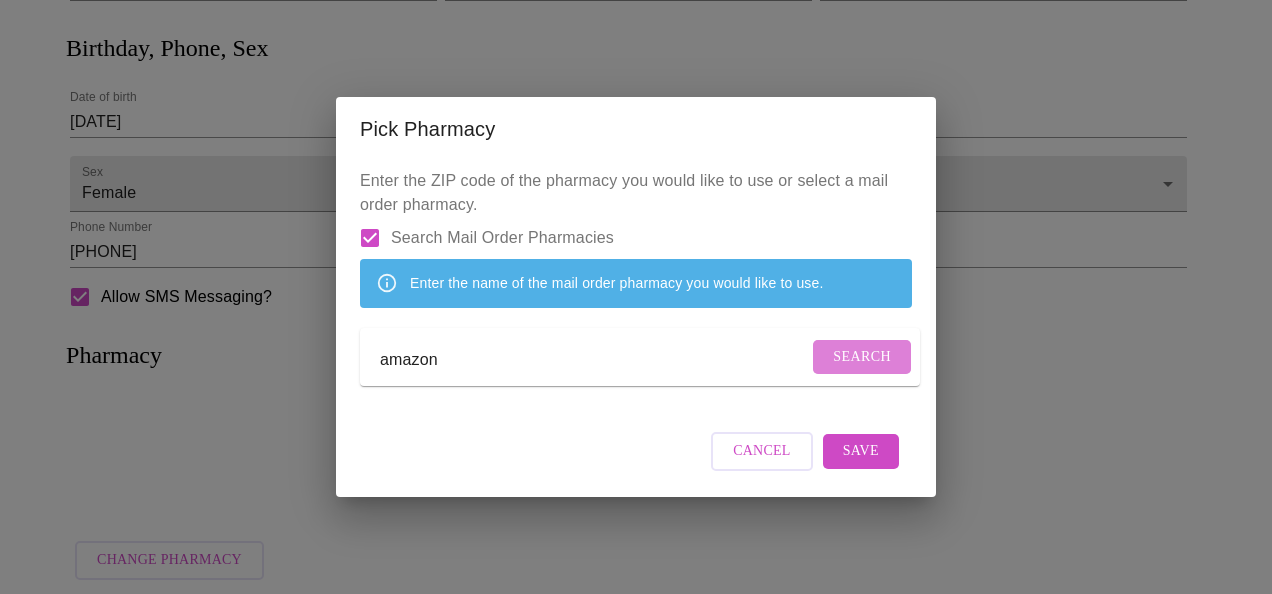 click on "Search" at bounding box center (862, 357) 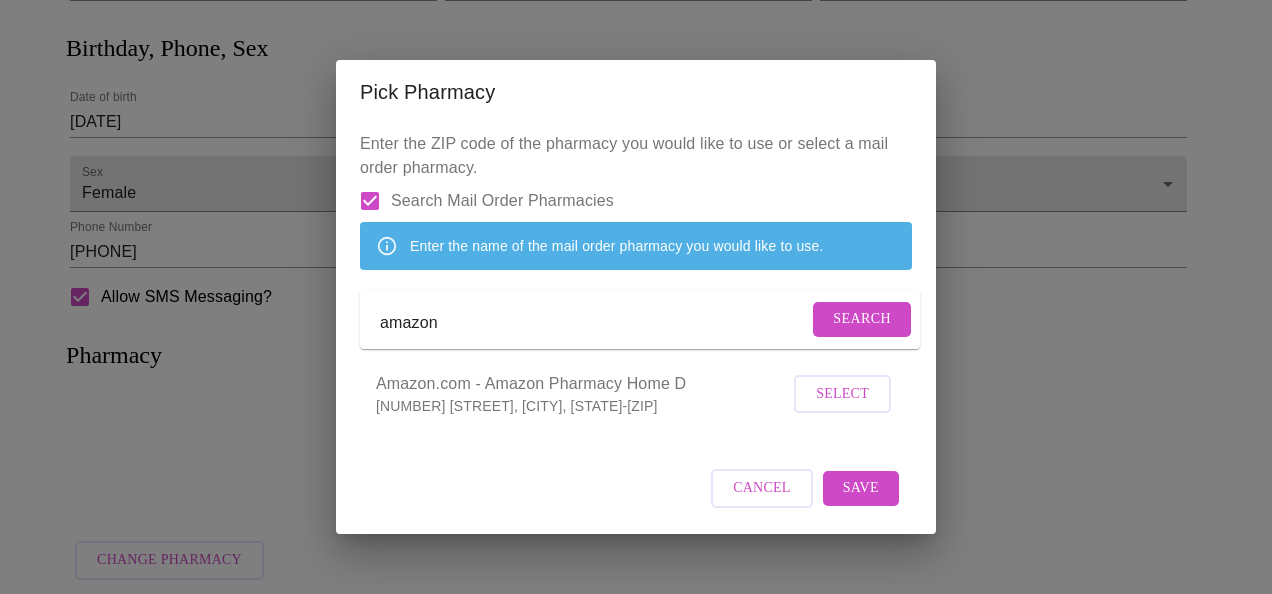 click on "Select" at bounding box center [842, 394] 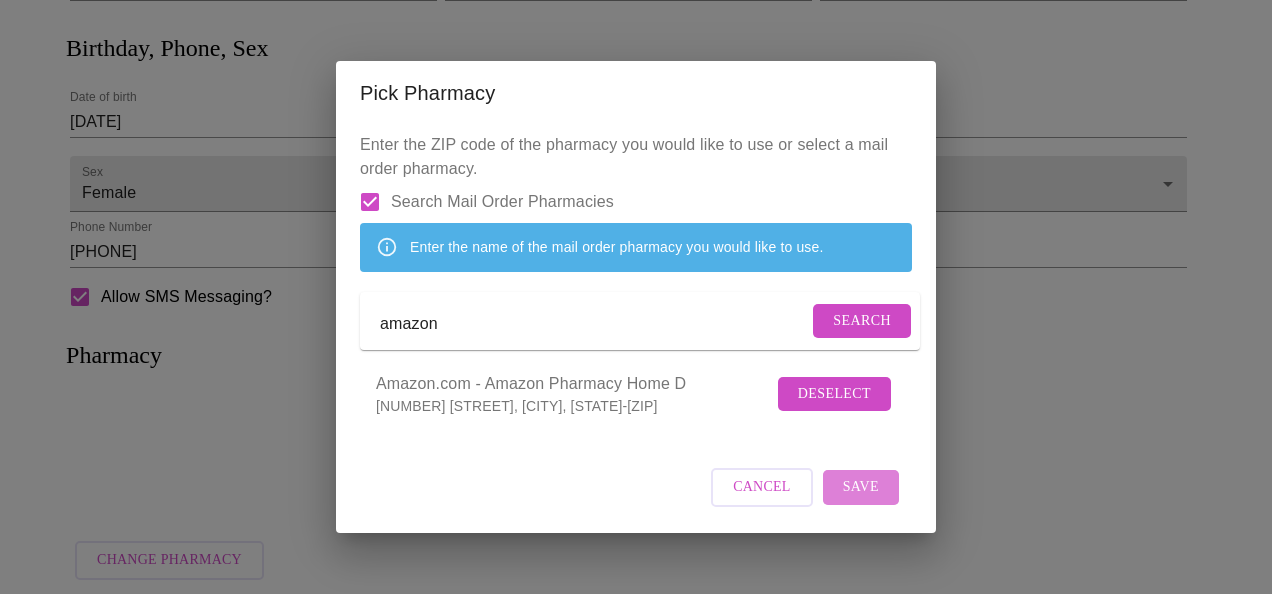 click on "Save" at bounding box center (861, 487) 